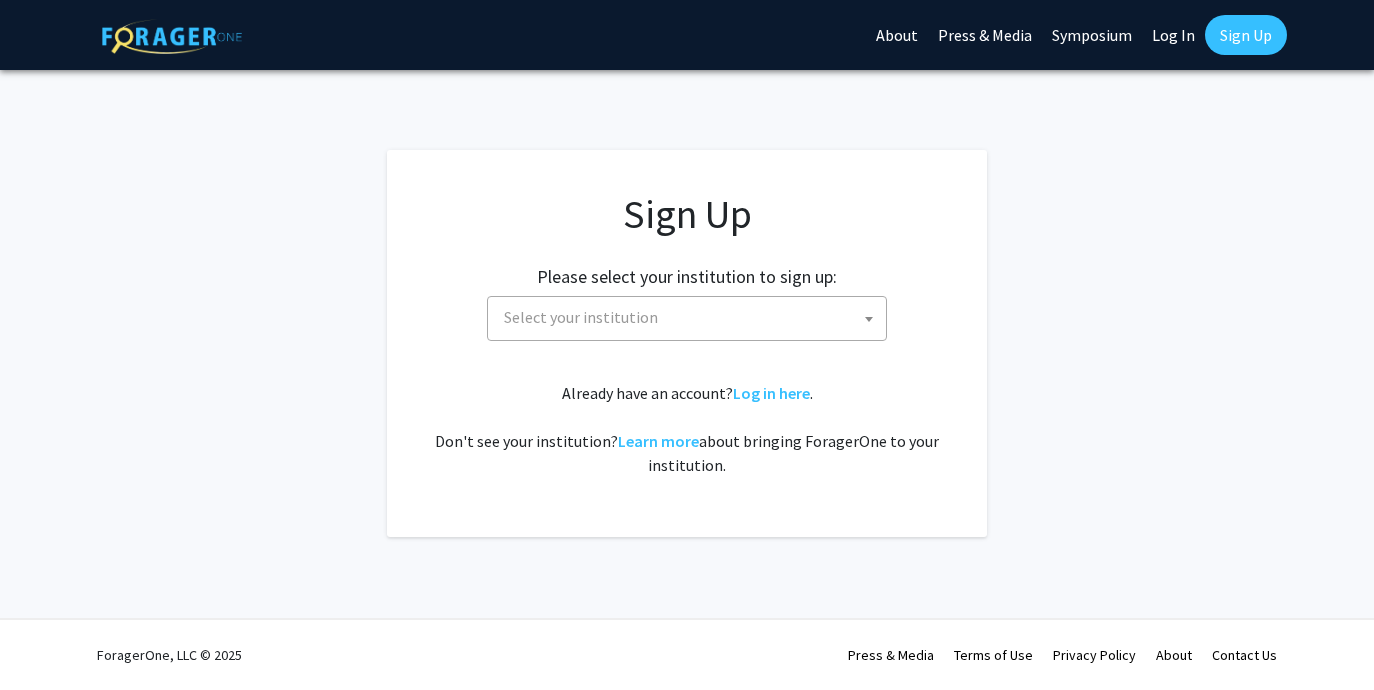 scroll, scrollTop: 0, scrollLeft: 0, axis: both 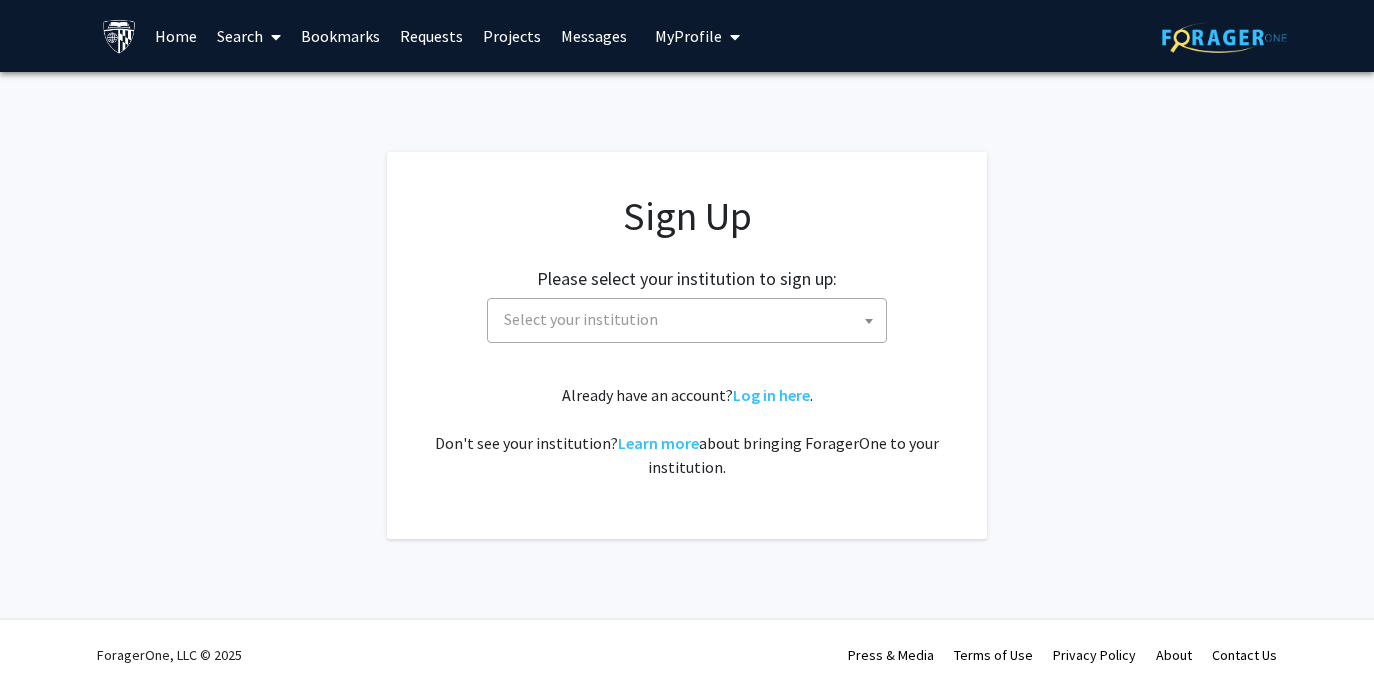 click on "Home" at bounding box center (176, 36) 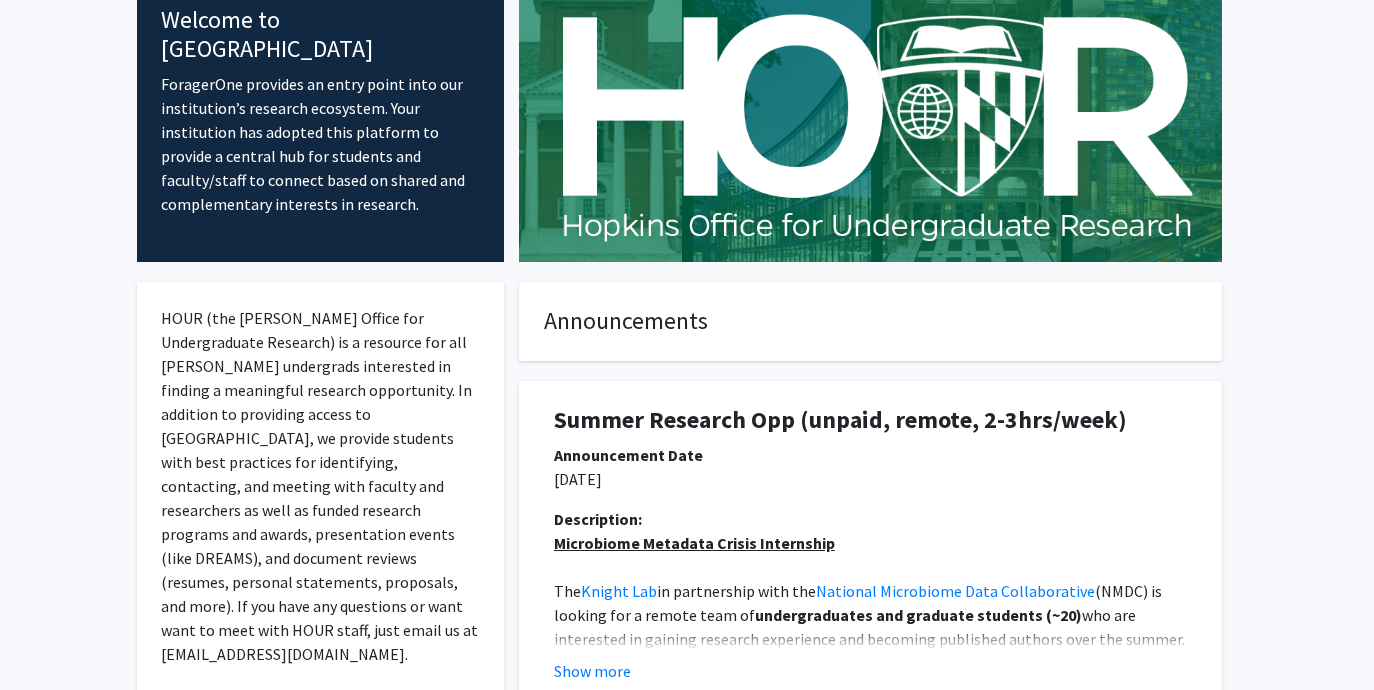 scroll, scrollTop: 0, scrollLeft: 0, axis: both 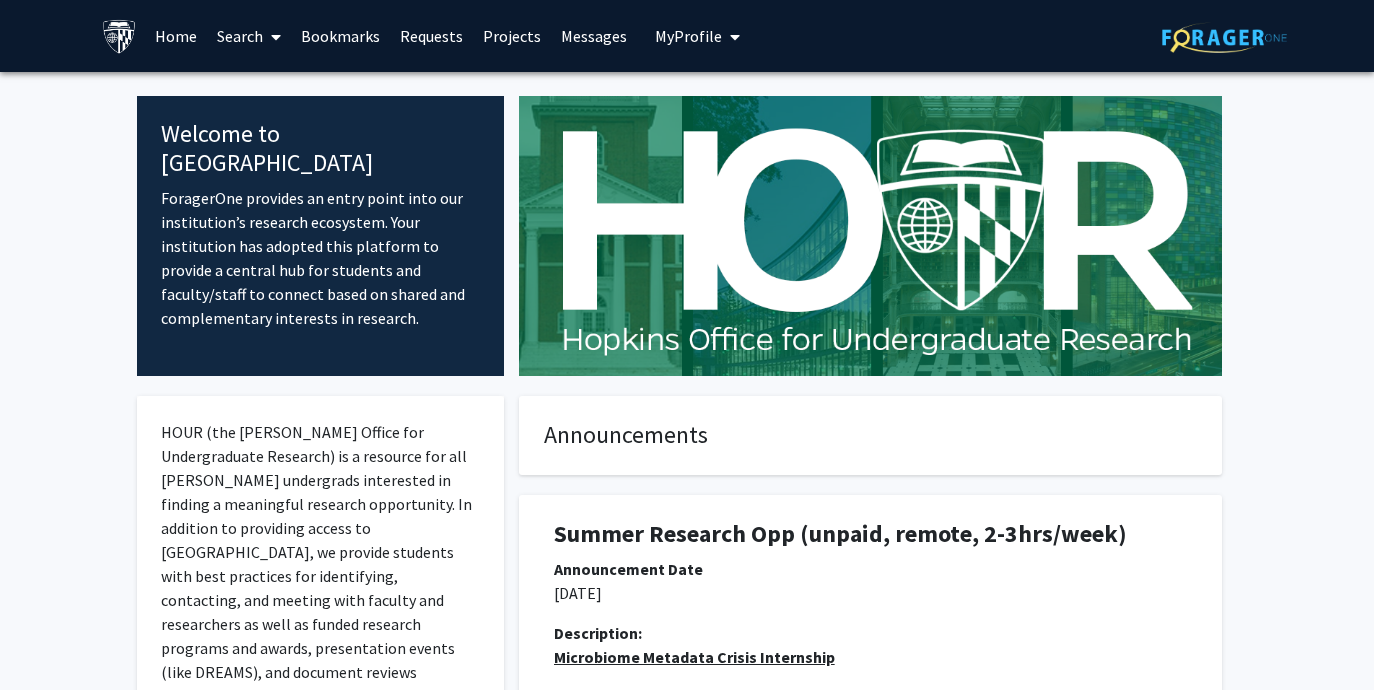 click on "Search" at bounding box center [249, 36] 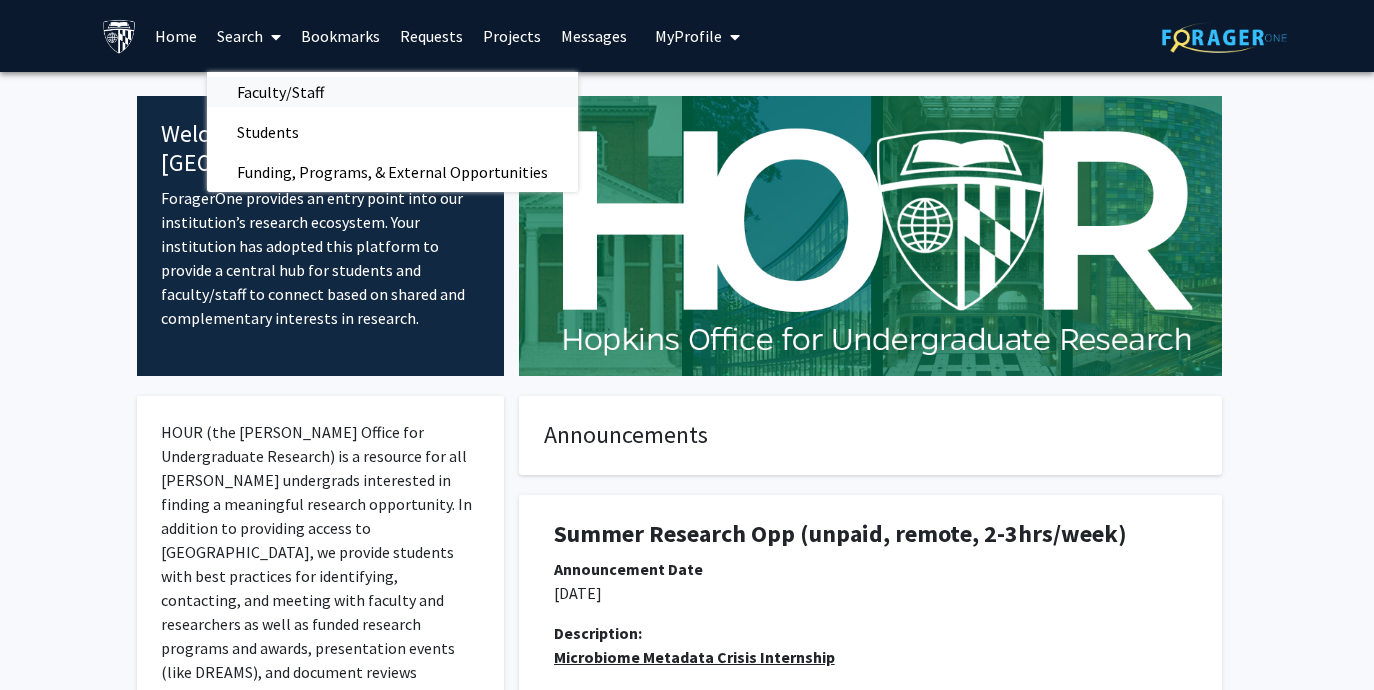 click on "Faculty/Staff" at bounding box center [280, 92] 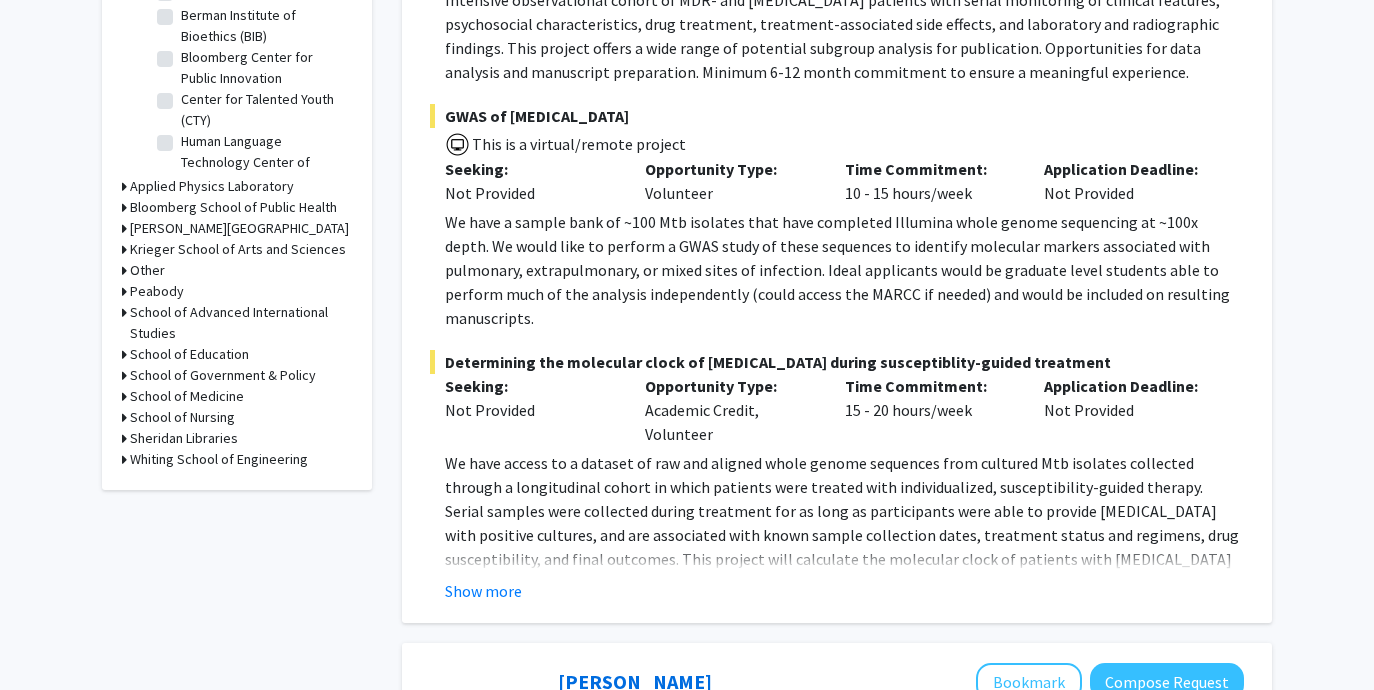 scroll, scrollTop: 694, scrollLeft: 0, axis: vertical 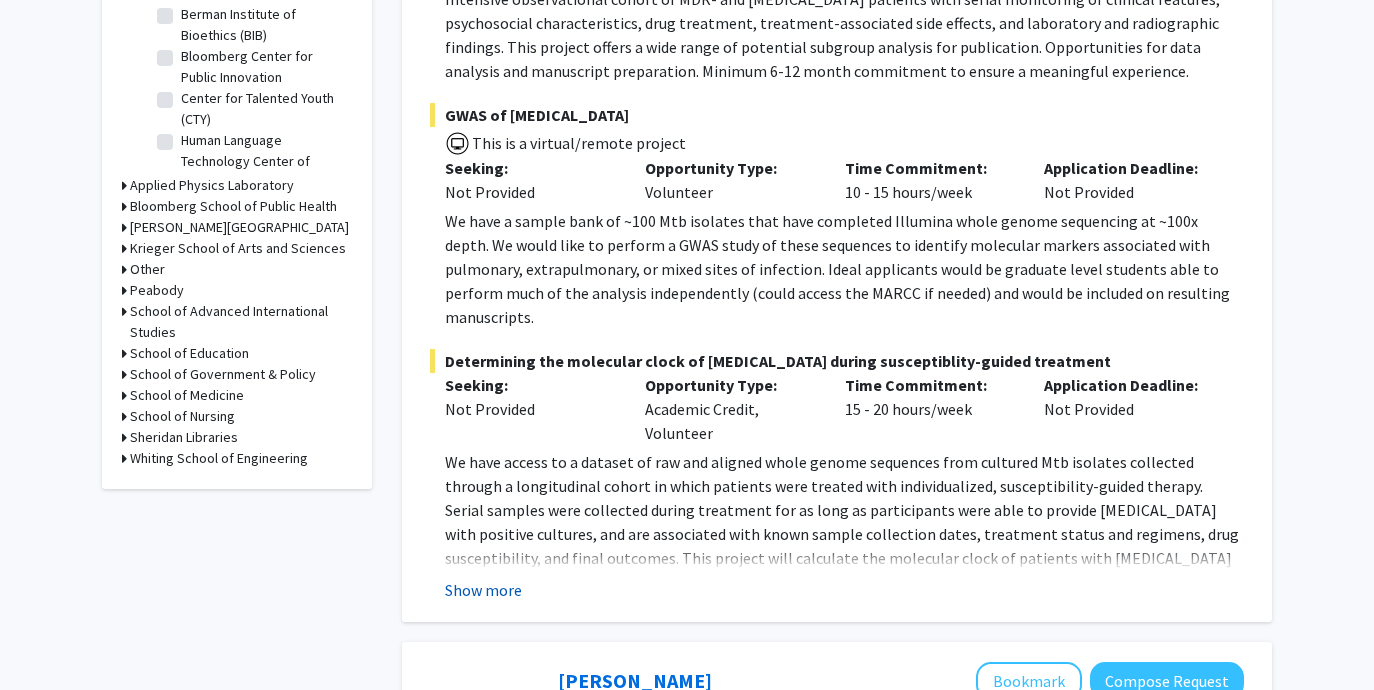 click on "Show more" 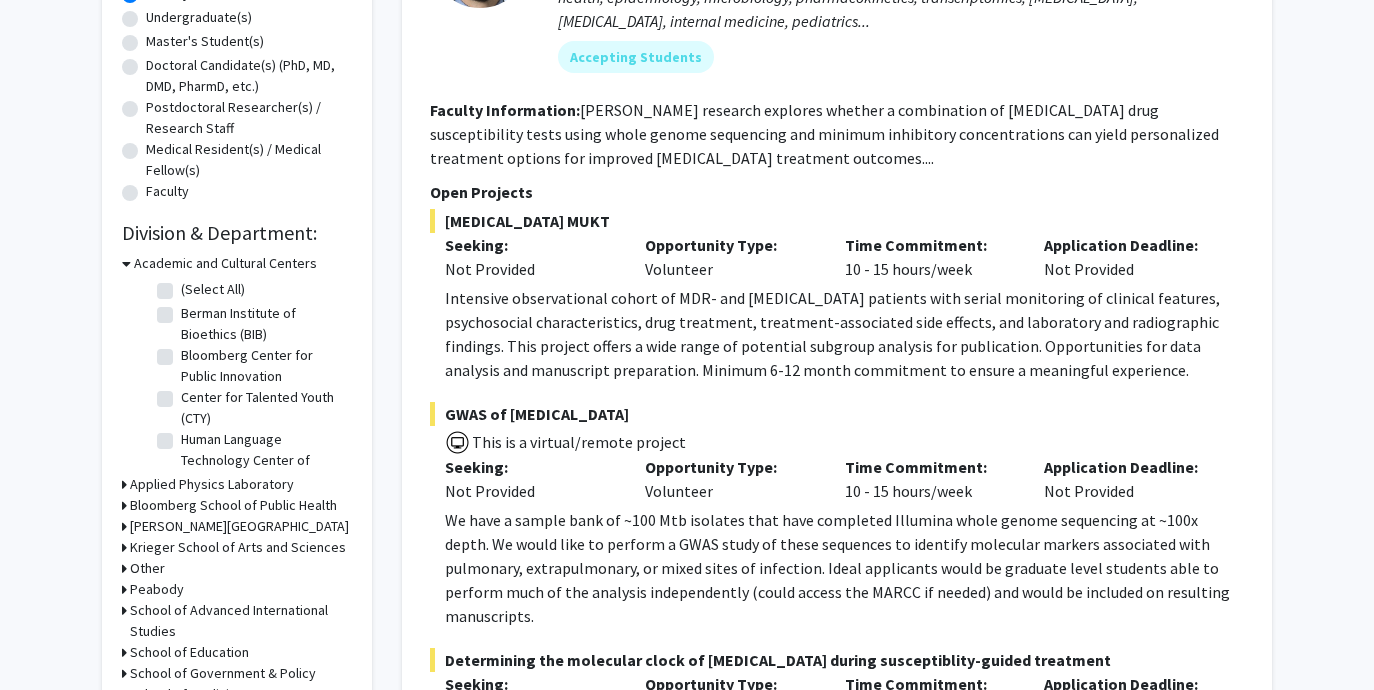 scroll, scrollTop: 388, scrollLeft: 0, axis: vertical 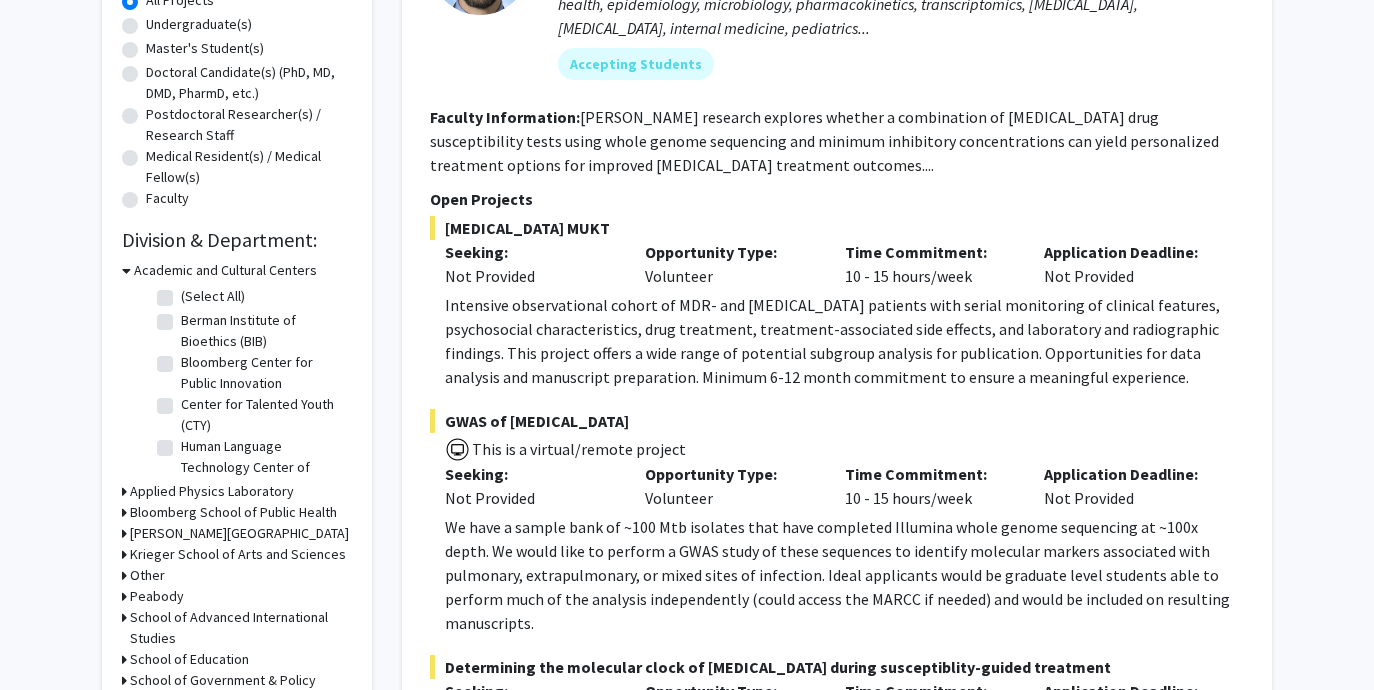 click on "Intensive observational cohort of MDR- and [MEDICAL_DATA] patients with serial monitoring of clinical features, psychosocial characteristics, drug treatment, treatment-associated side effects, and laboratory and radiographic findings. This project offers a wide range of potential subgroup analysis for publication. Opportunities for data analysis and manuscript preparation. Minimum 6-12 month commitment to ensure a meaningful experience." 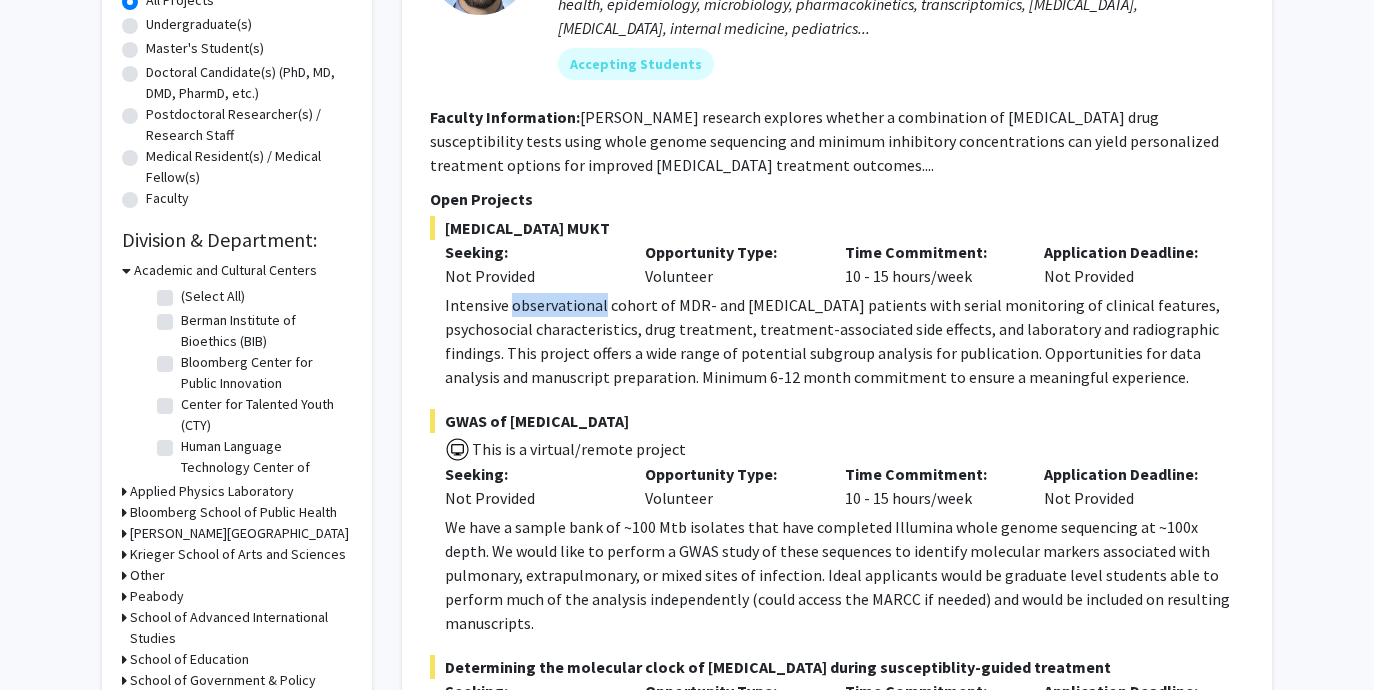 click on "Intensive observational cohort of MDR- and [MEDICAL_DATA] patients with serial monitoring of clinical features, psychosocial characteristics, drug treatment, treatment-associated side effects, and laboratory and radiographic findings. This project offers a wide range of potential subgroup analysis for publication. Opportunities for data analysis and manuscript preparation. Minimum 6-12 month commitment to ensure a meaningful experience." 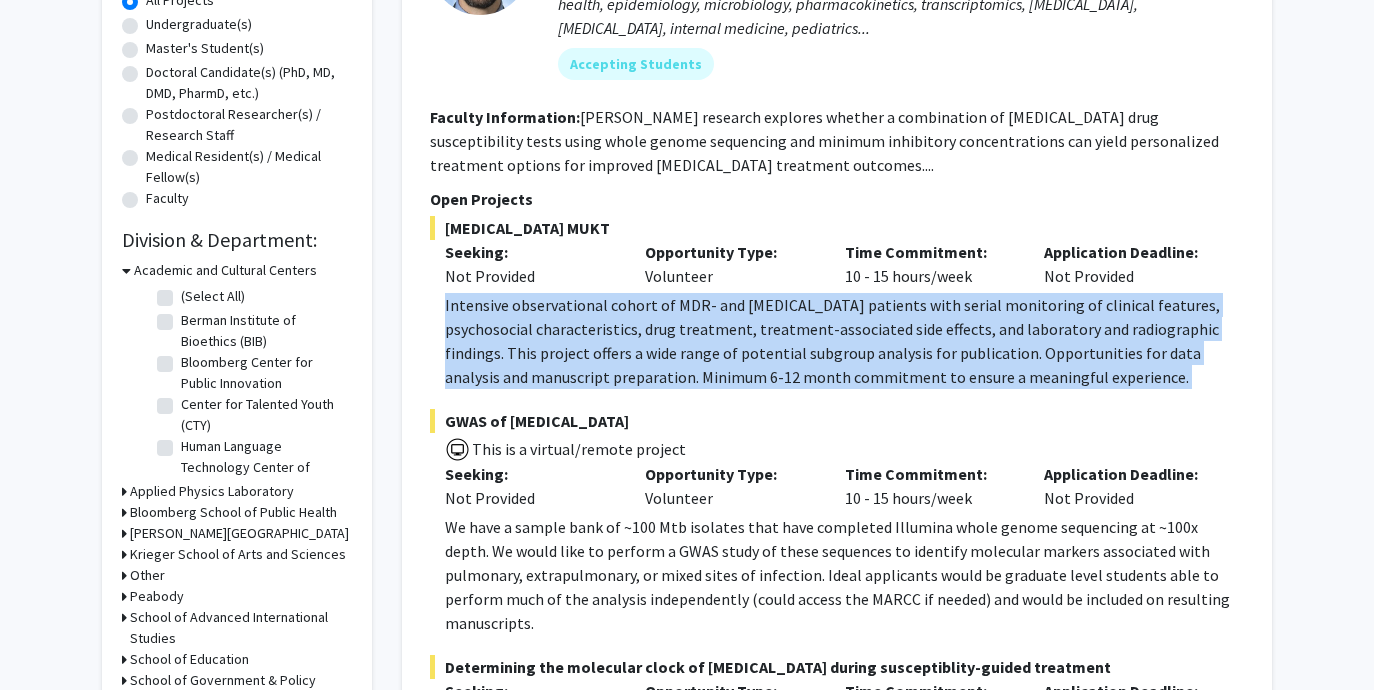 click on "Intensive observational cohort of MDR- and [MEDICAL_DATA] patients with serial monitoring of clinical features, psychosocial characteristics, drug treatment, treatment-associated side effects, and laboratory and radiographic findings. This project offers a wide range of potential subgroup analysis for publication. Opportunities for data analysis and manuscript preparation. Minimum 6-12 month commitment to ensure a meaningful experience." 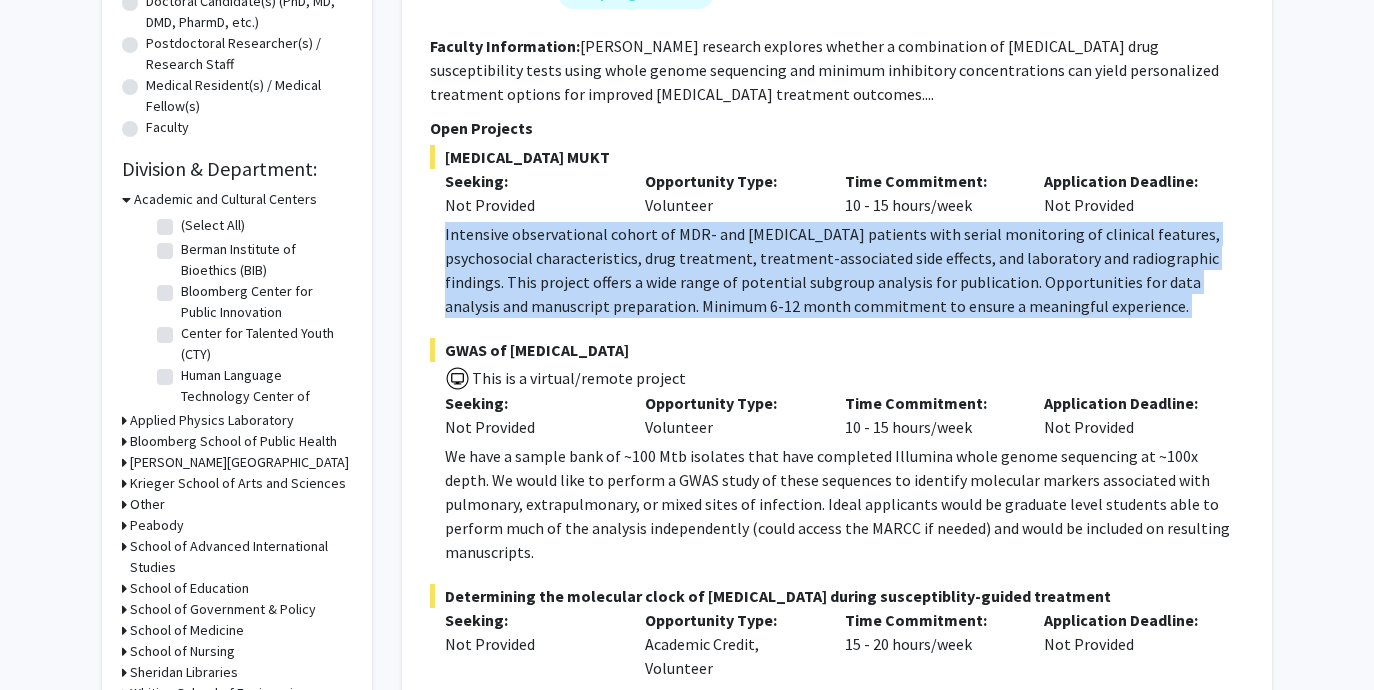 scroll, scrollTop: 462, scrollLeft: 0, axis: vertical 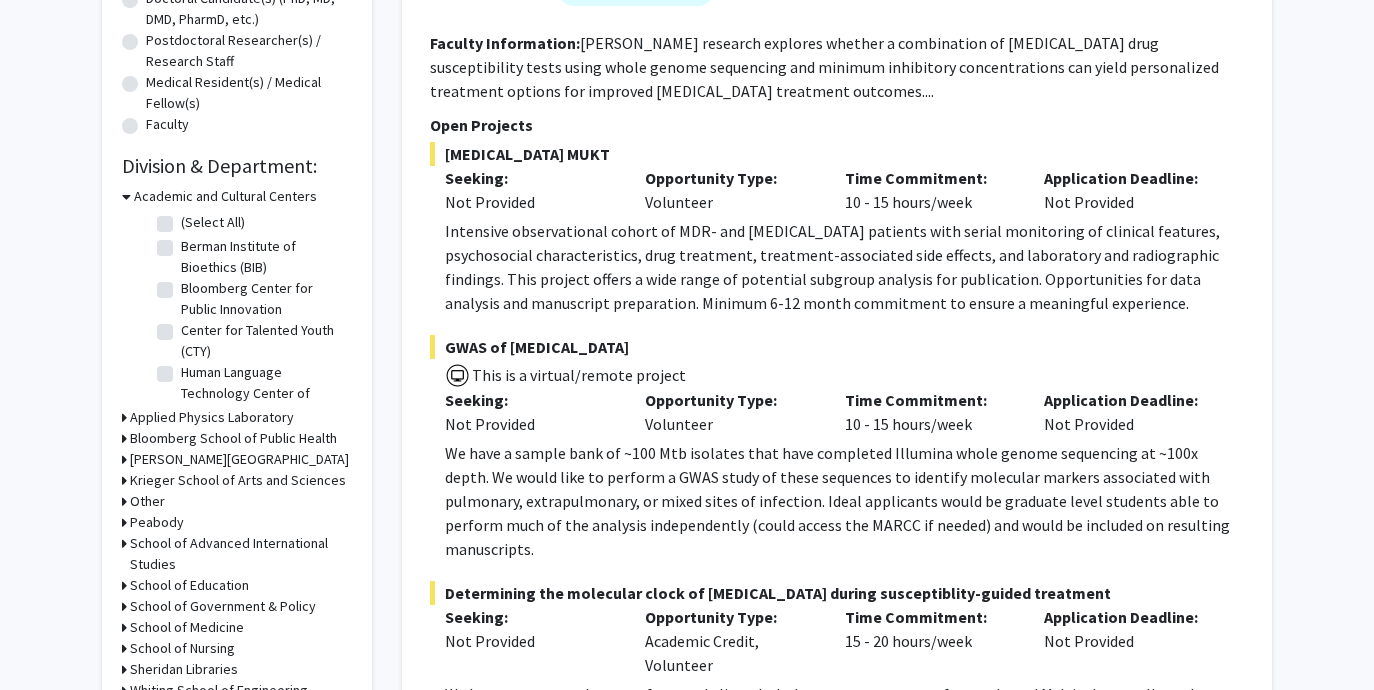 click on "Jeffrey Tornheim   Bookmark
Compose Request  Faculty Associate Professor  Departments:  Medicine, Pediatrics, Infectious Diseases Research Keywords:  tuberculosis, drug resistant tuberculosis, whole genome sequencing, biomarker assessments, global health, epidemiology, microbiology, pharmacokinetics, transcriptomics, Chagas disease, infectious diseases, internal medicine, pediatrics... Accepting Students Faculty Information:  Dr. Tornheim's research explores whether a combination of MDR-TB drug susceptibility tests using whole genome sequencing and minimum inhibitory concentrations can yield personalized treatment options for improved MDR-TB treatment outcomes.... Open Projects  MDR-TB MUKT  Seeking: Not Provided Opportunity Type:  Volunteer  Time Commitment:  10 - 15 hours/week  Application Deadline:  Not Provided   GWAS of Mycobacterium tuberculosis   This is a virtual/remote project  Seeking: Not Provided Opportunity Type:  Volunteer  Time Commitment:  10 - 15 hours/week  Application Deadline: Seeking:" 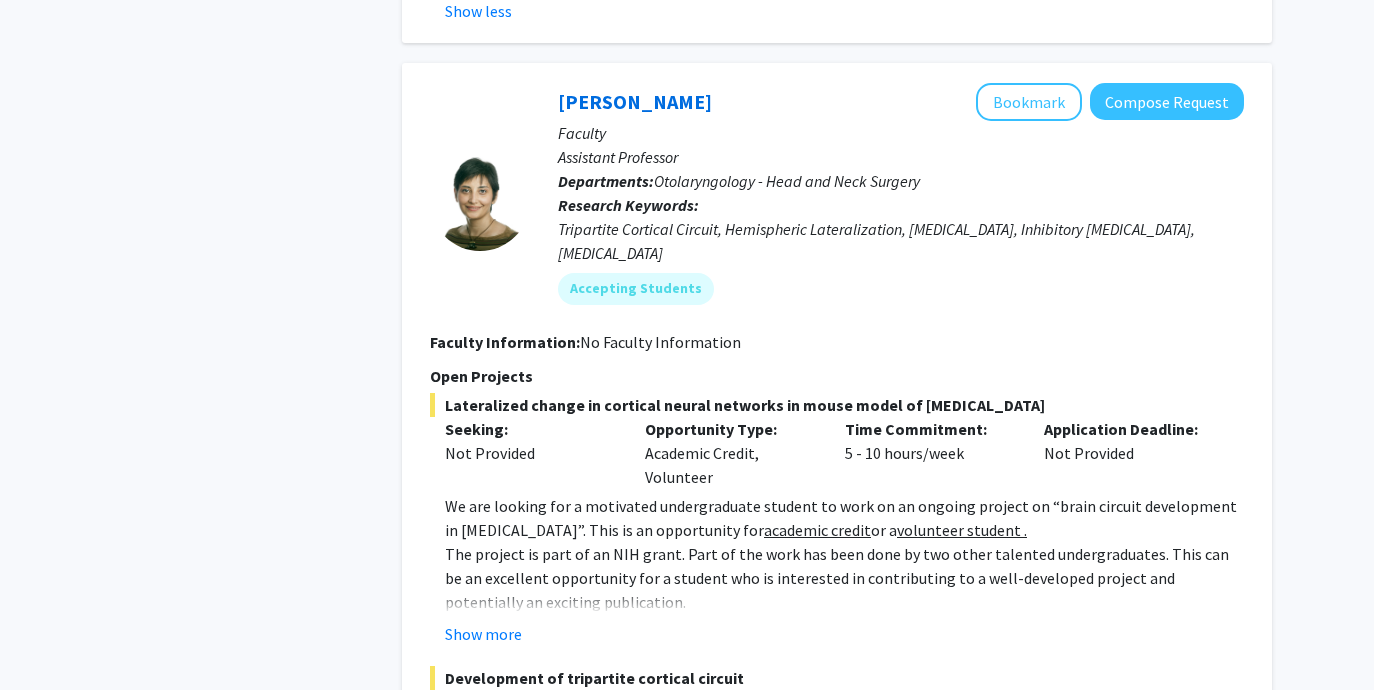 scroll, scrollTop: 1375, scrollLeft: 0, axis: vertical 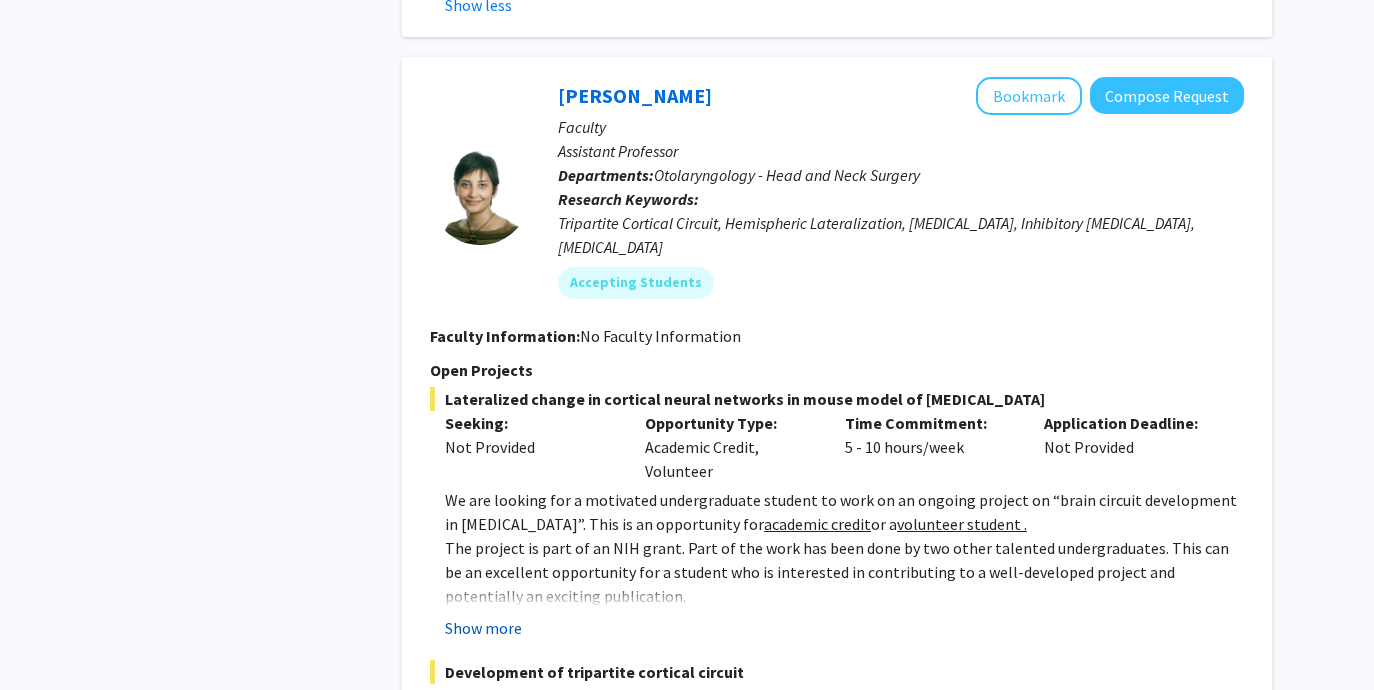 click on "Show more" 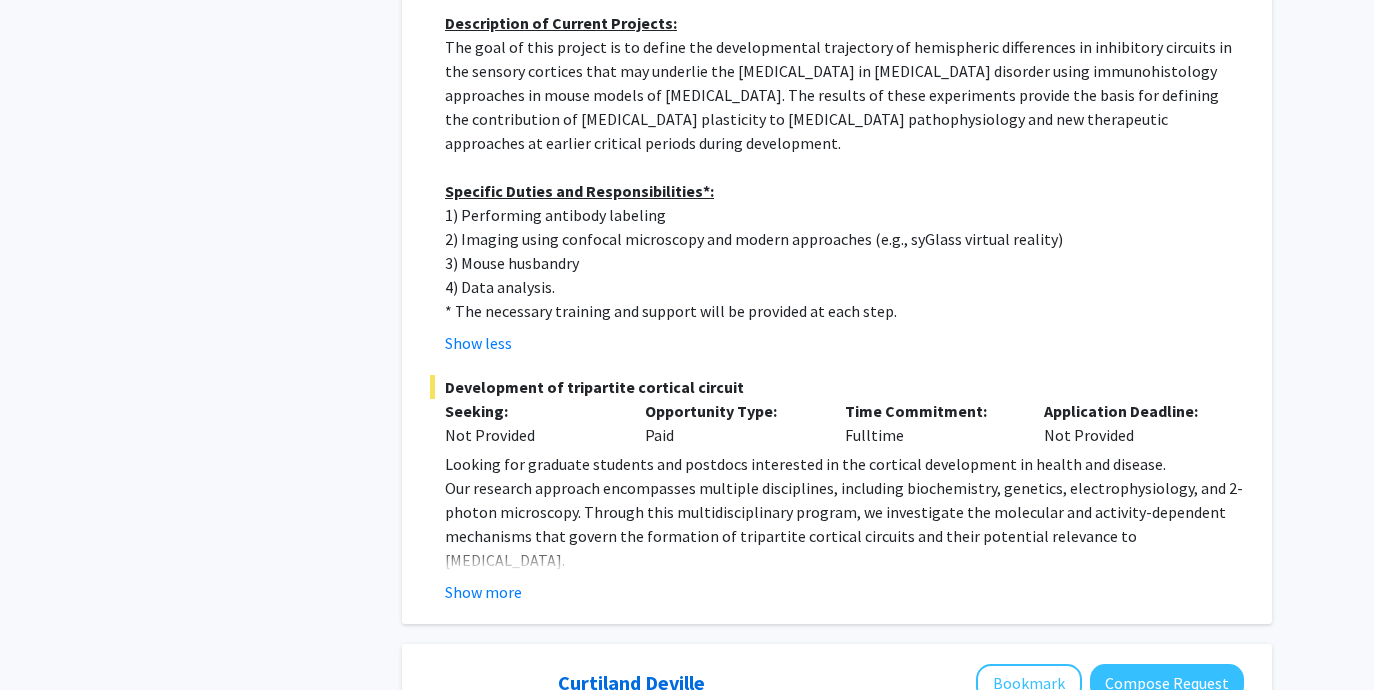 scroll, scrollTop: 2005, scrollLeft: 0, axis: vertical 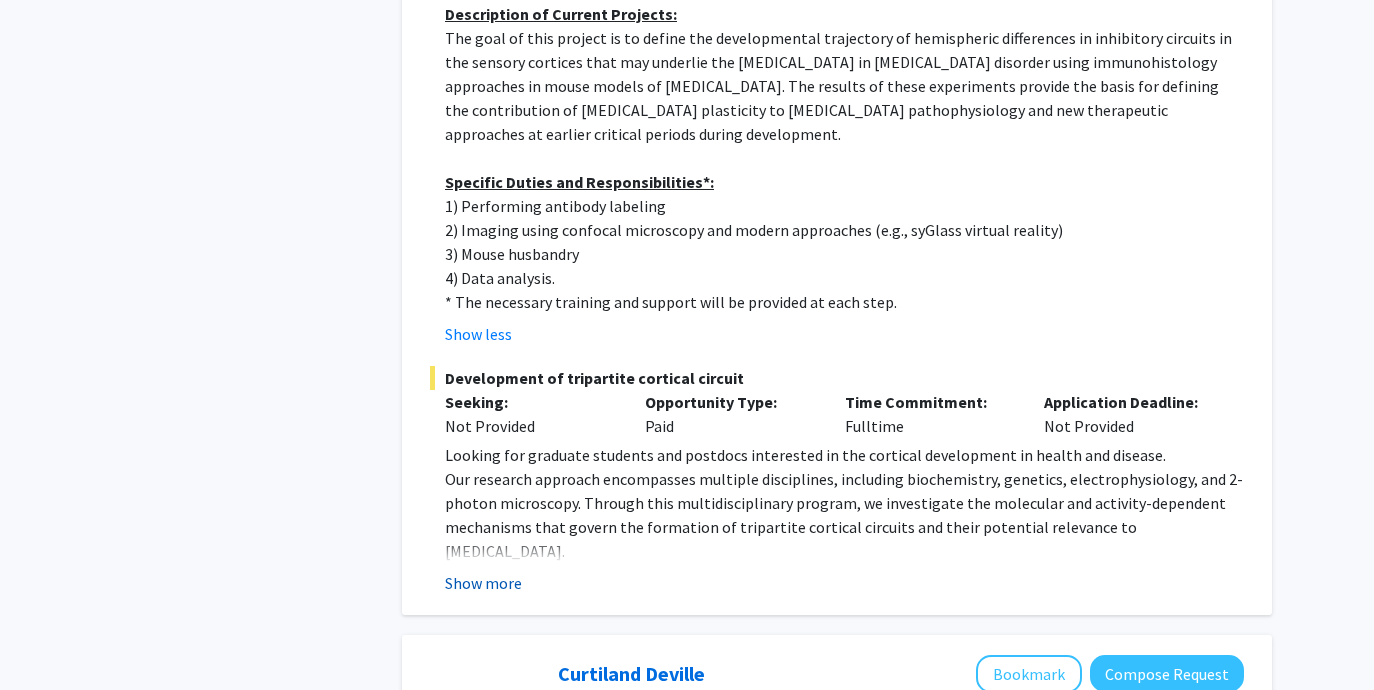 click on "Show more" 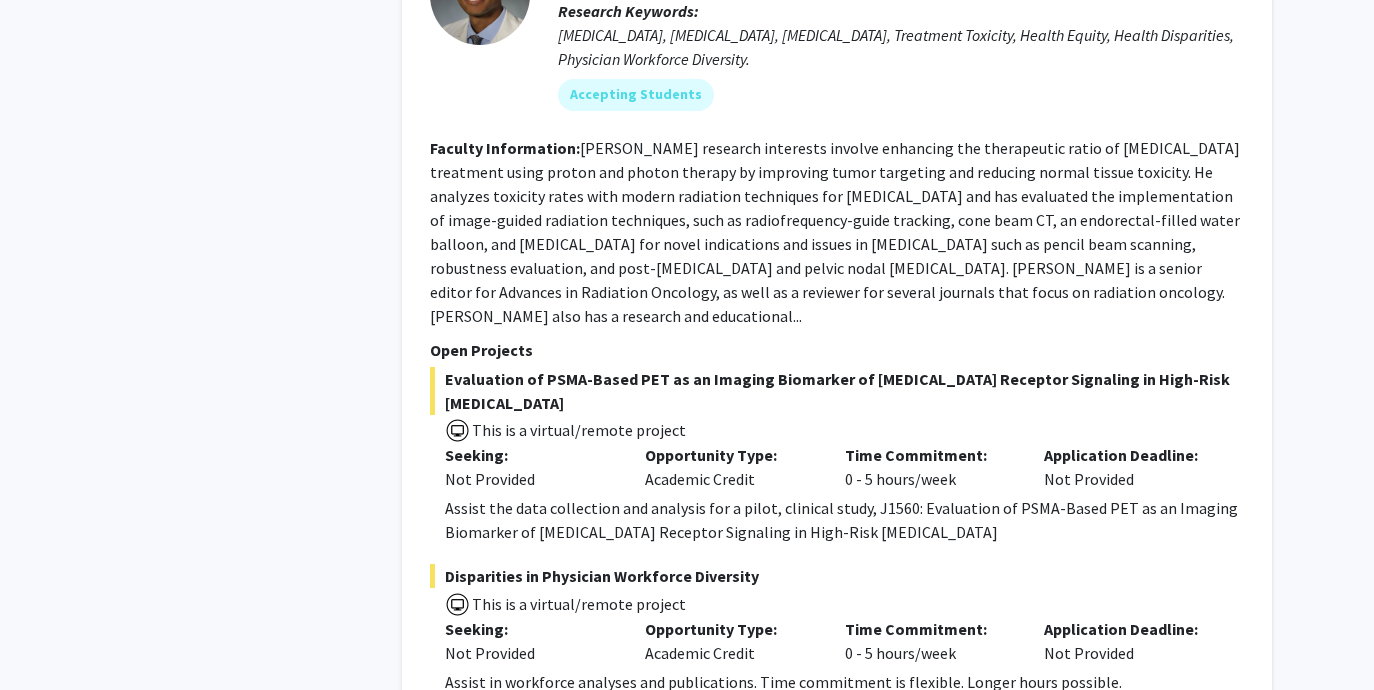 scroll, scrollTop: 2432, scrollLeft: 0, axis: vertical 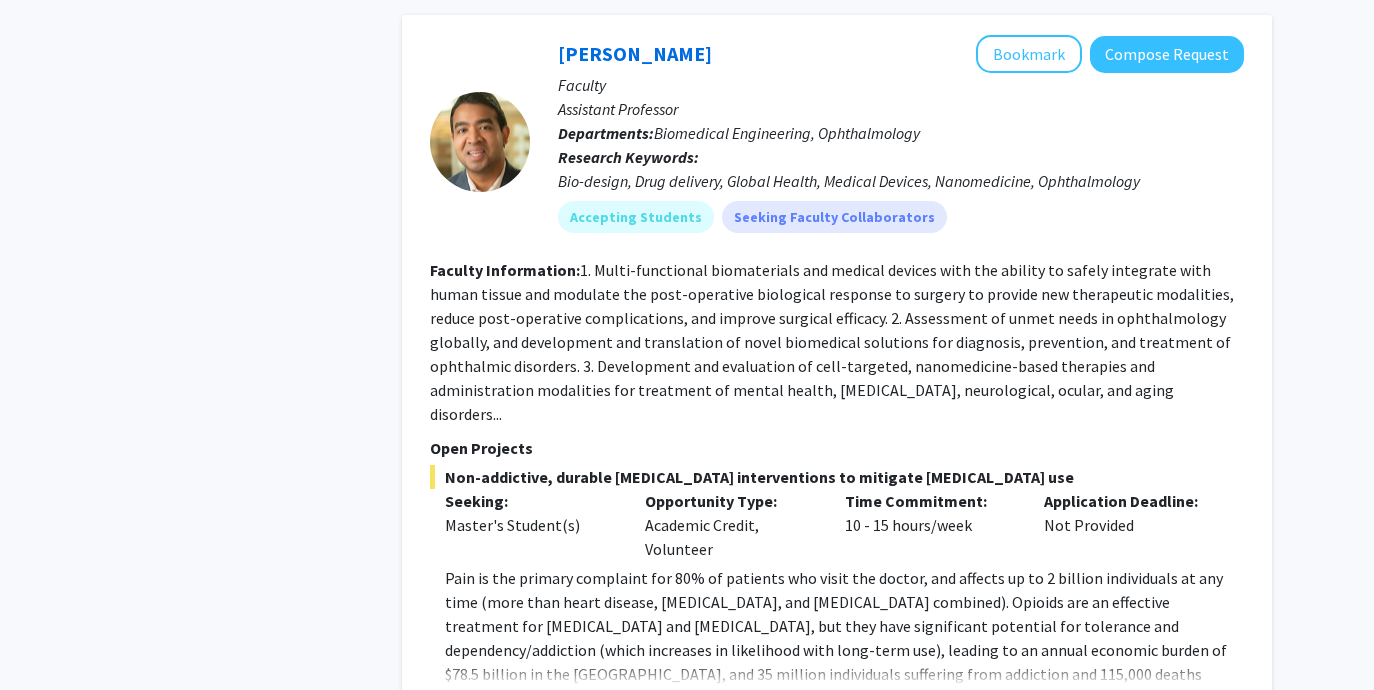 click on "Show more" 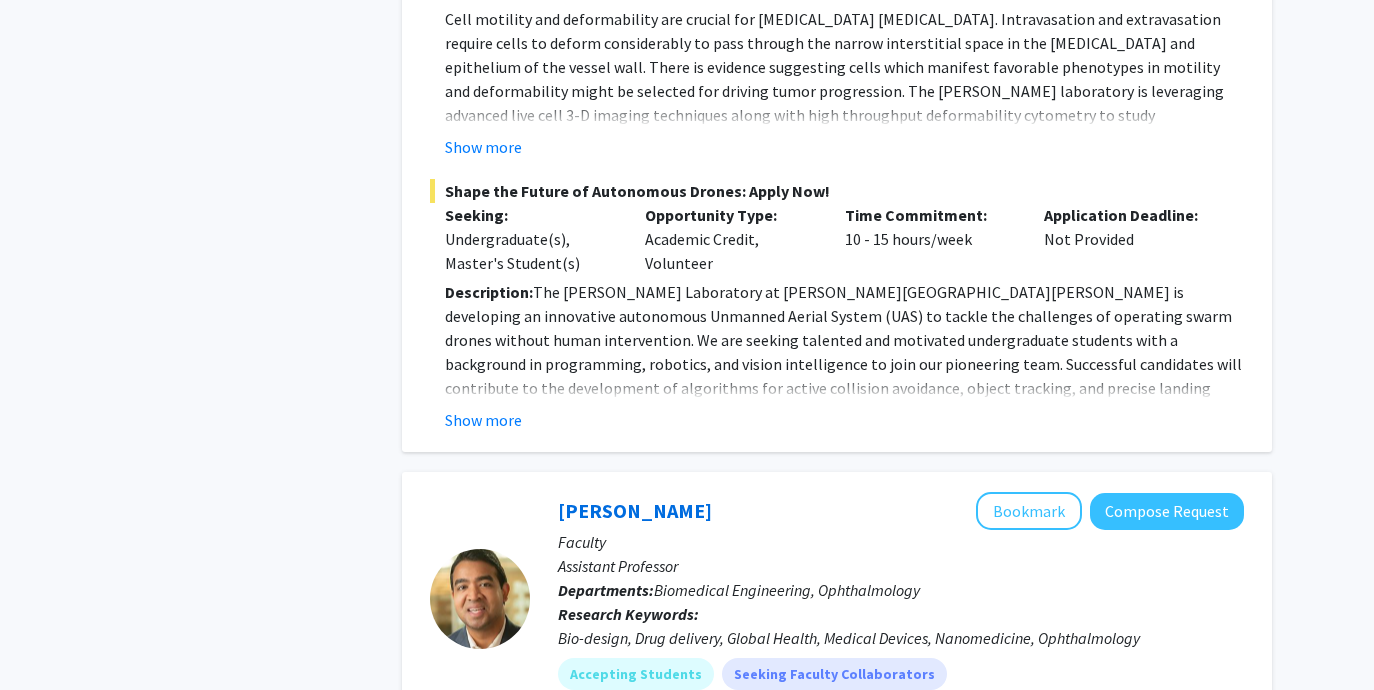 scroll, scrollTop: 9657, scrollLeft: 0, axis: vertical 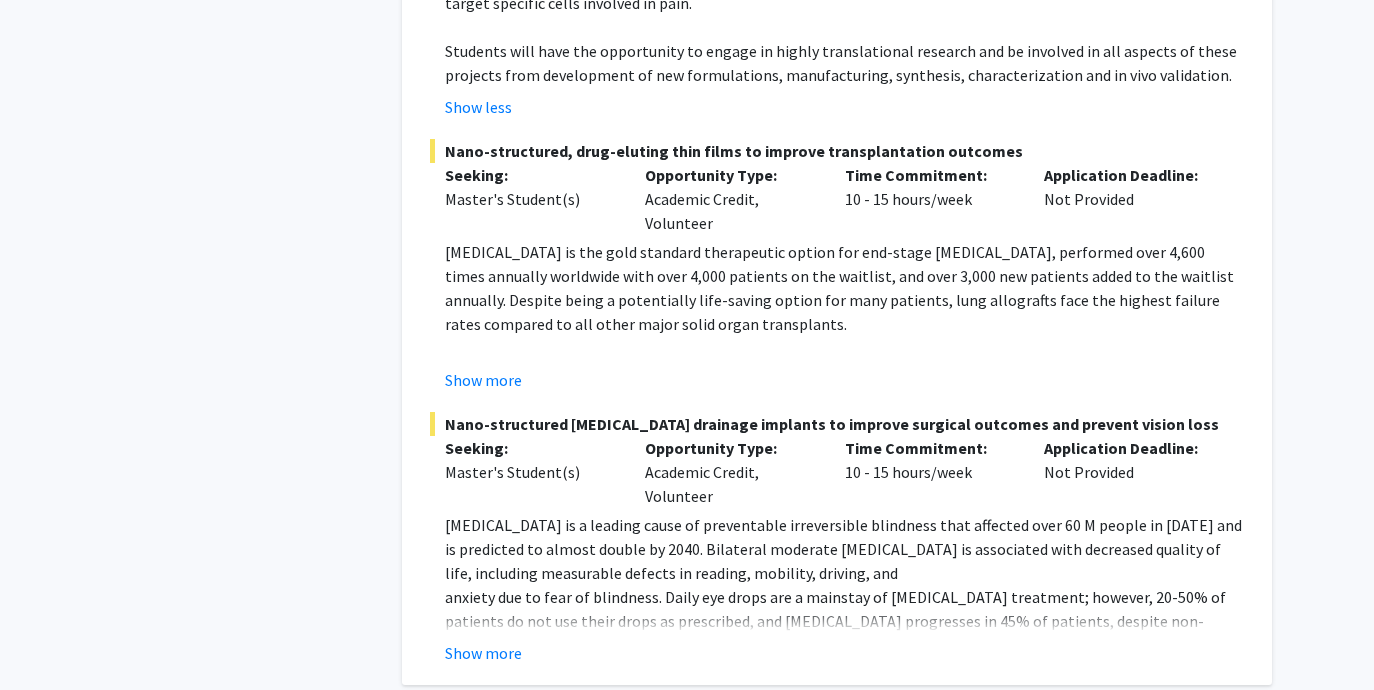 click on "2" 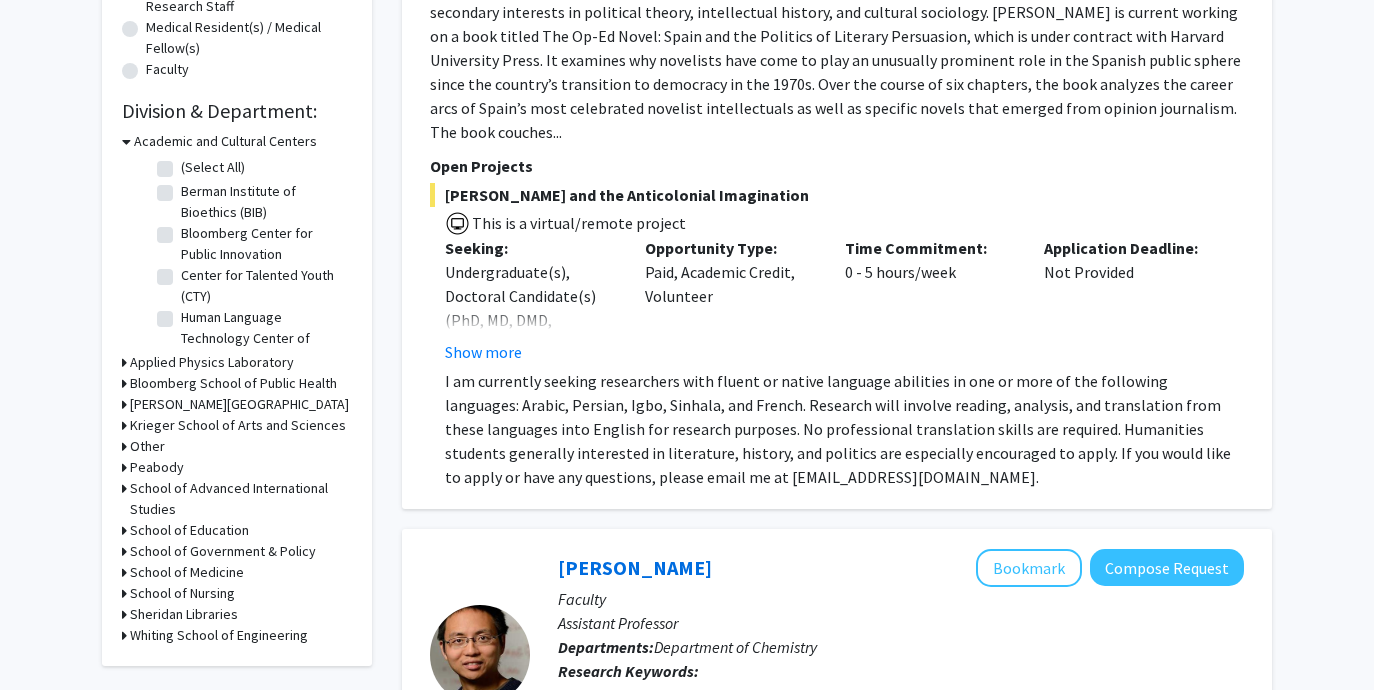scroll, scrollTop: 549, scrollLeft: 0, axis: vertical 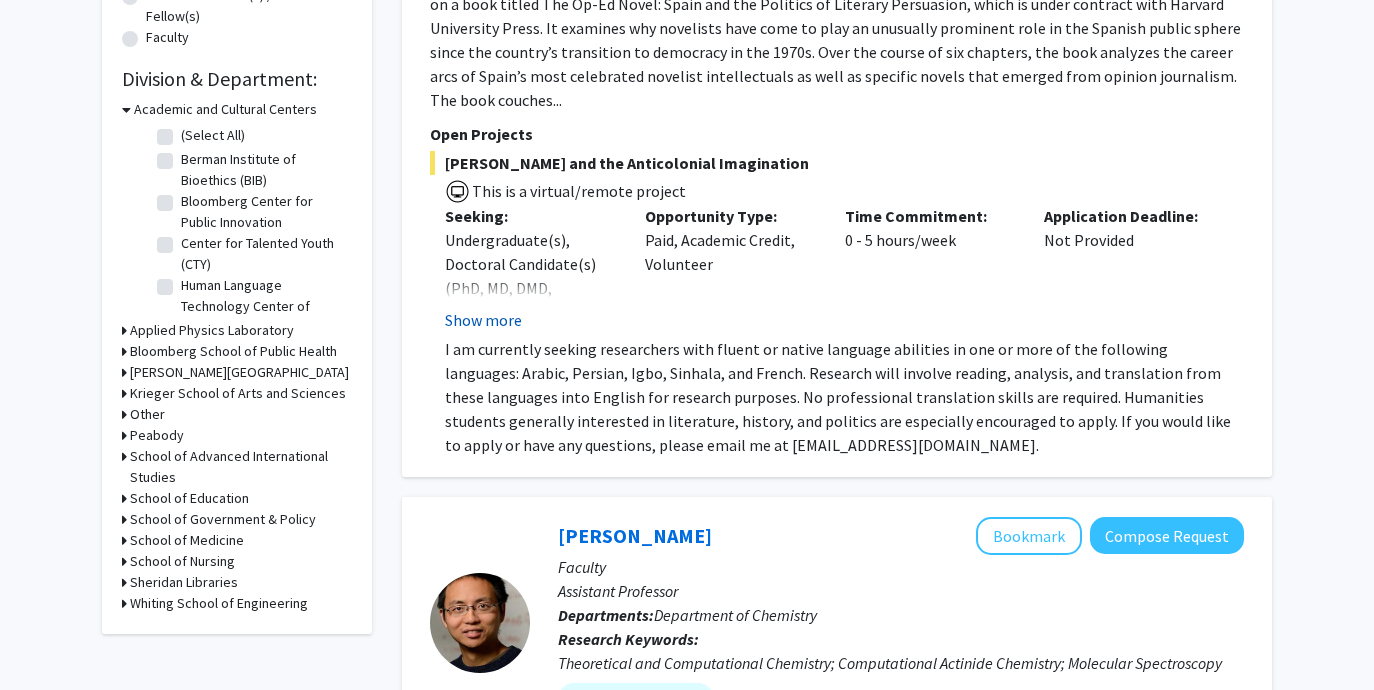 click on "Show more" 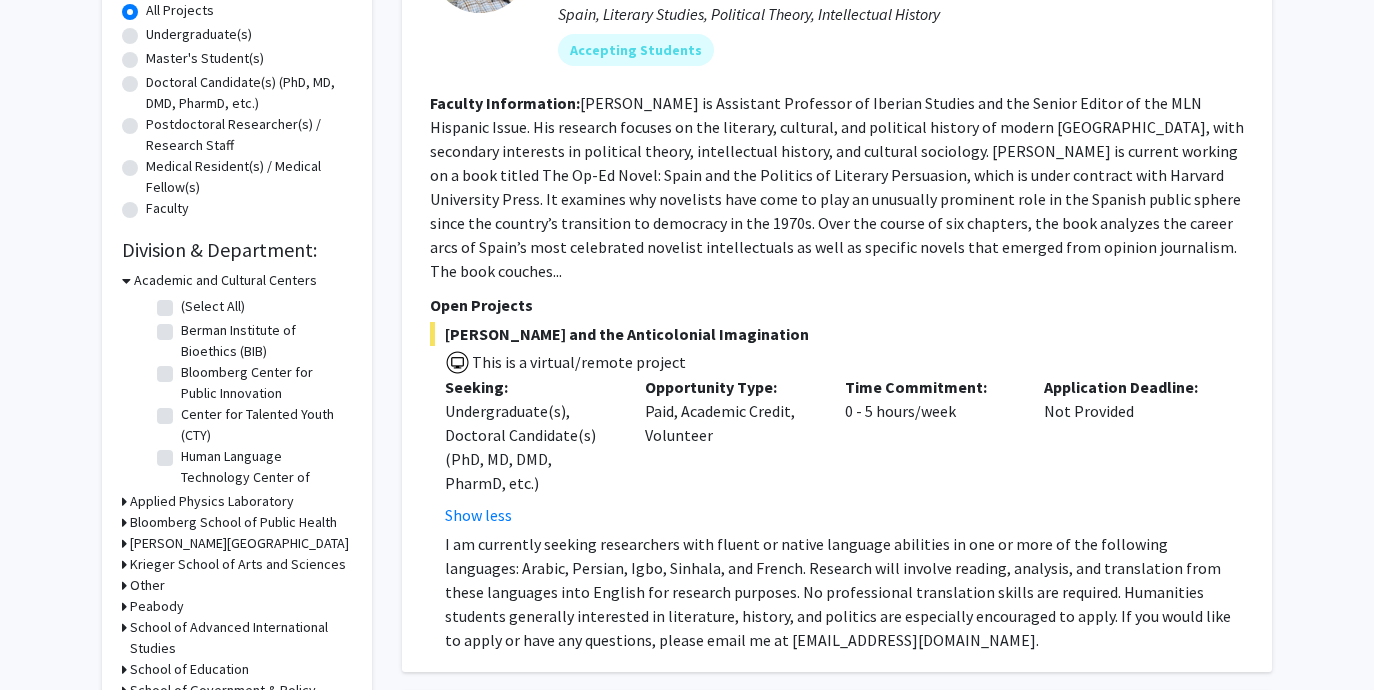 scroll, scrollTop: 439, scrollLeft: 0, axis: vertical 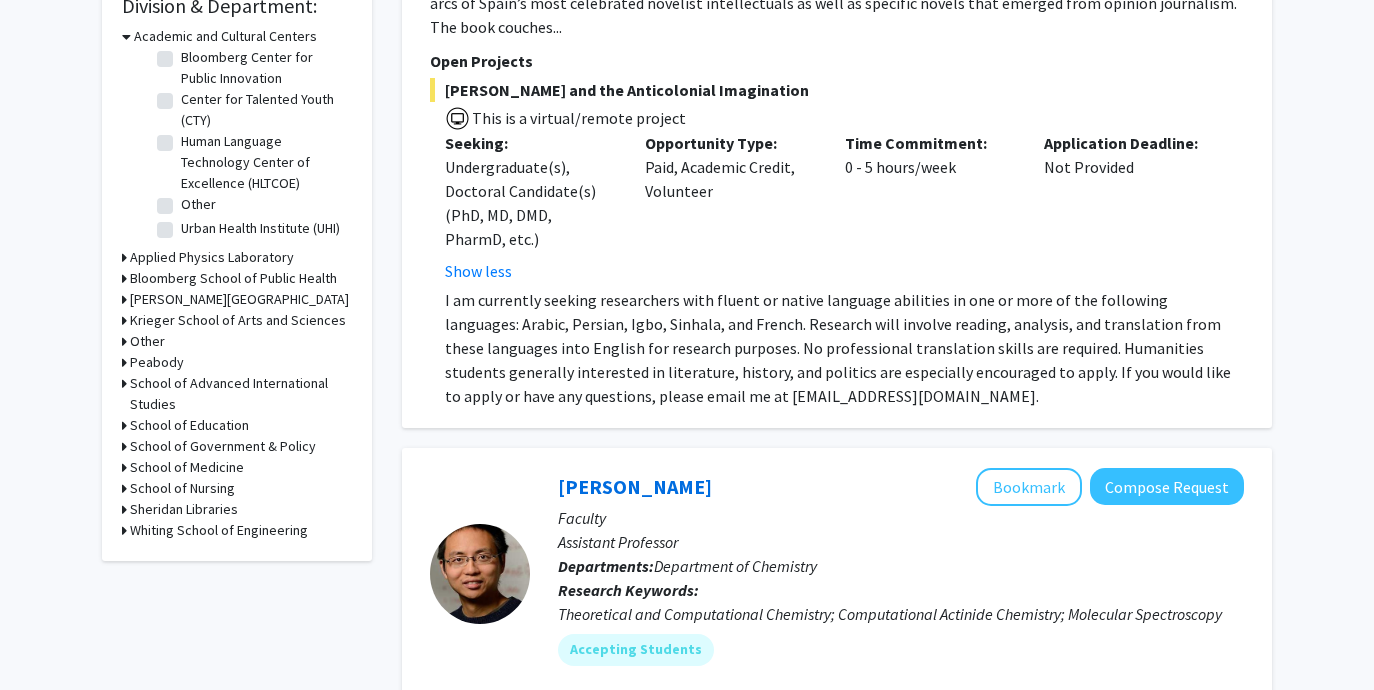 click on "School of Medicine" at bounding box center [187, 467] 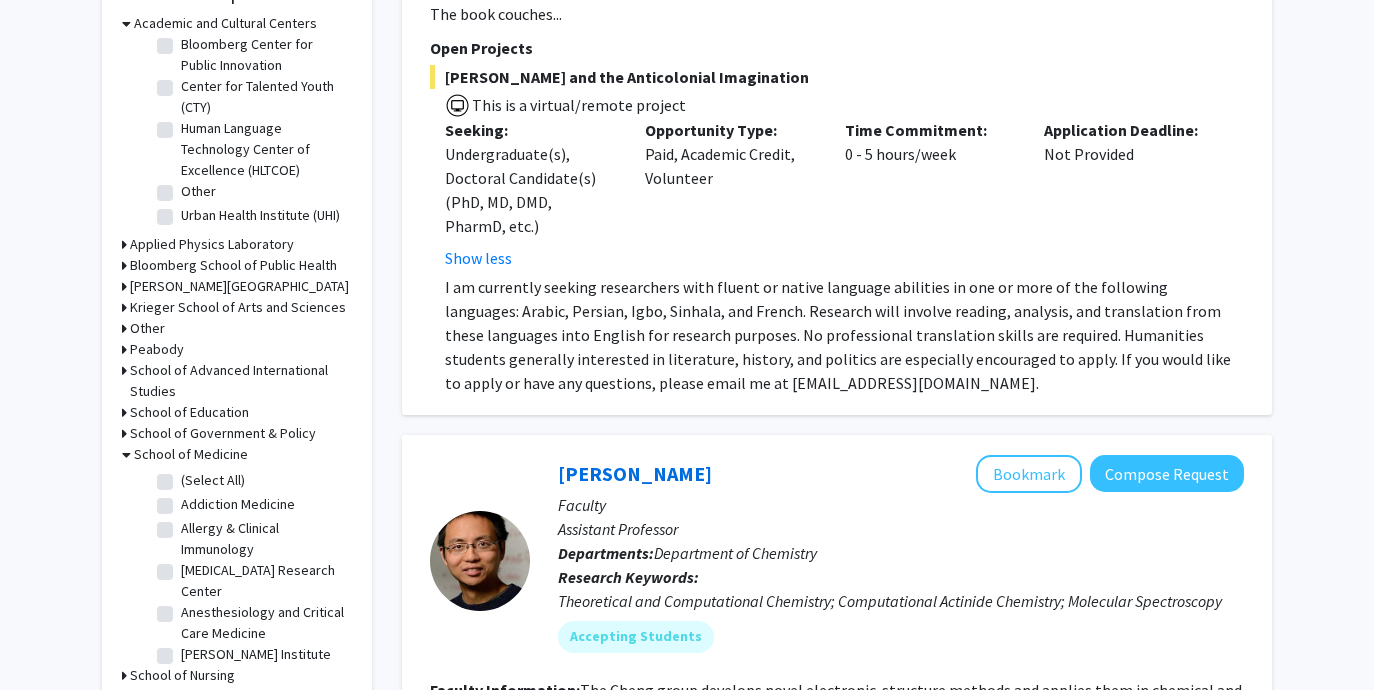 scroll, scrollTop: 639, scrollLeft: 0, axis: vertical 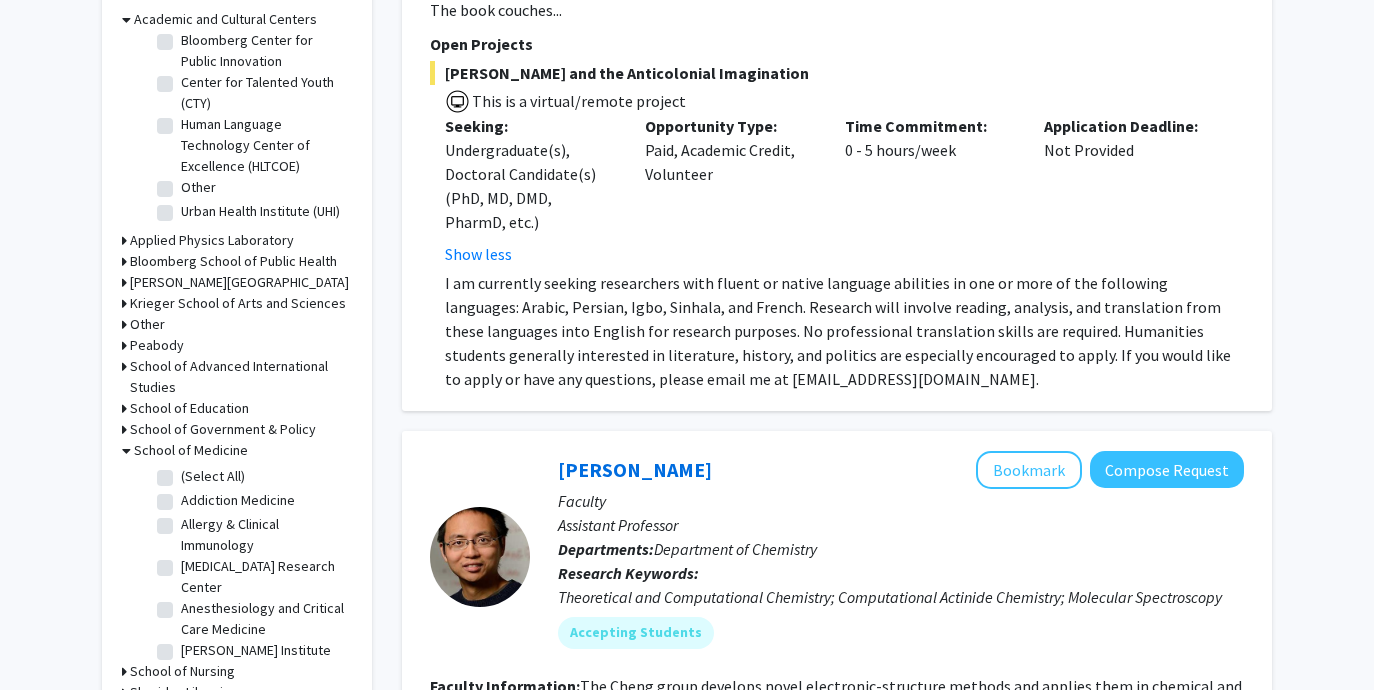 click on "(Select All)" 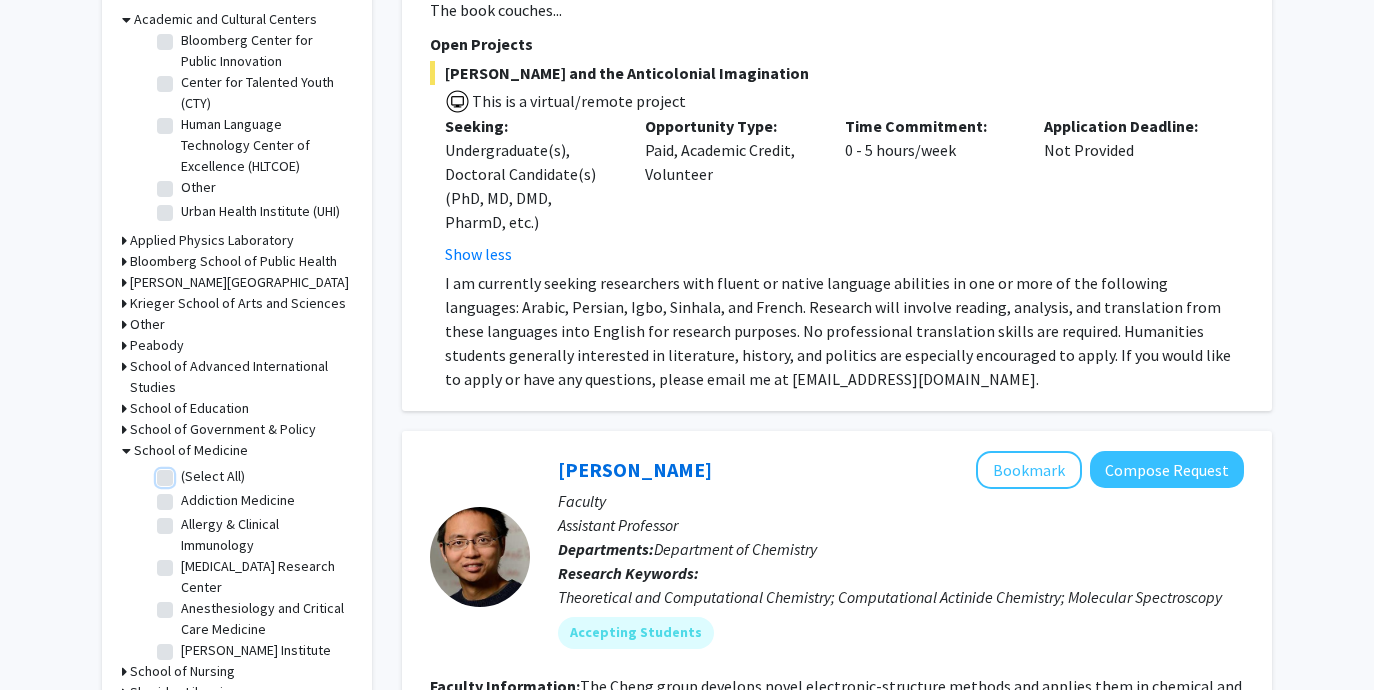 click on "(Select All)" at bounding box center [187, 472] 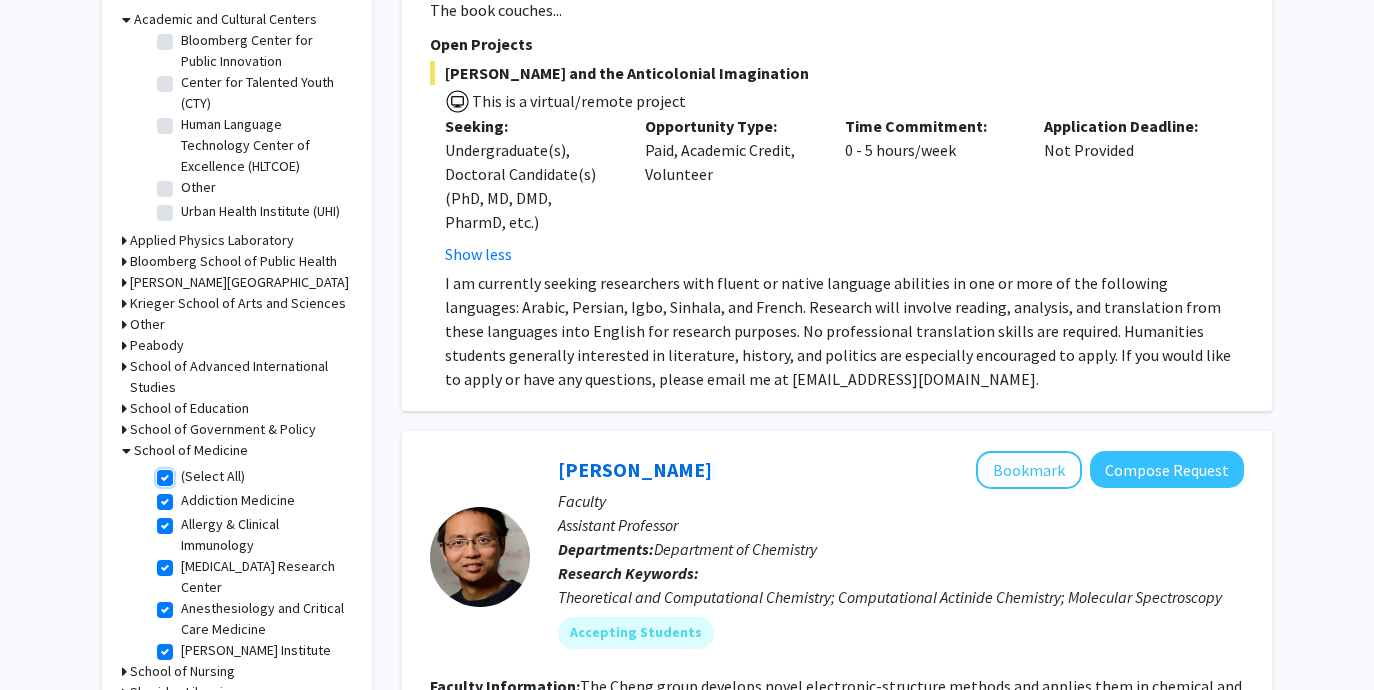 checkbox on "true" 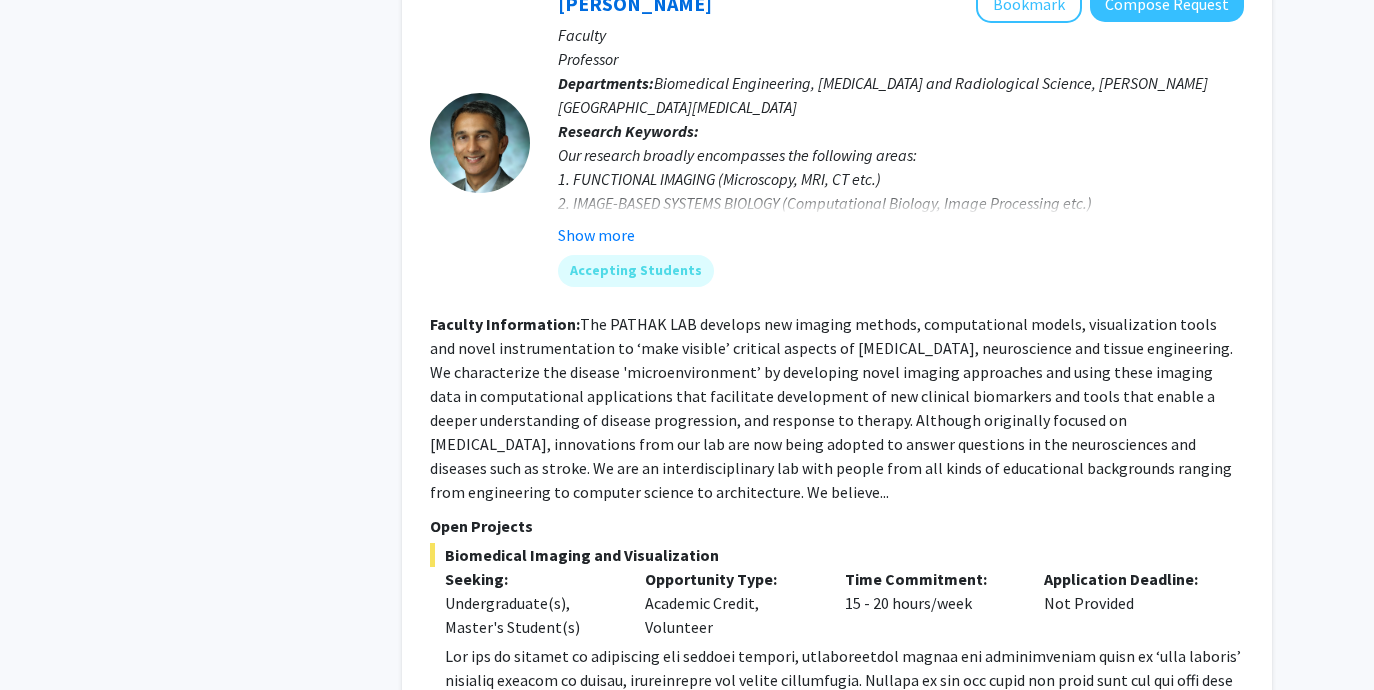 scroll, scrollTop: 3275, scrollLeft: 0, axis: vertical 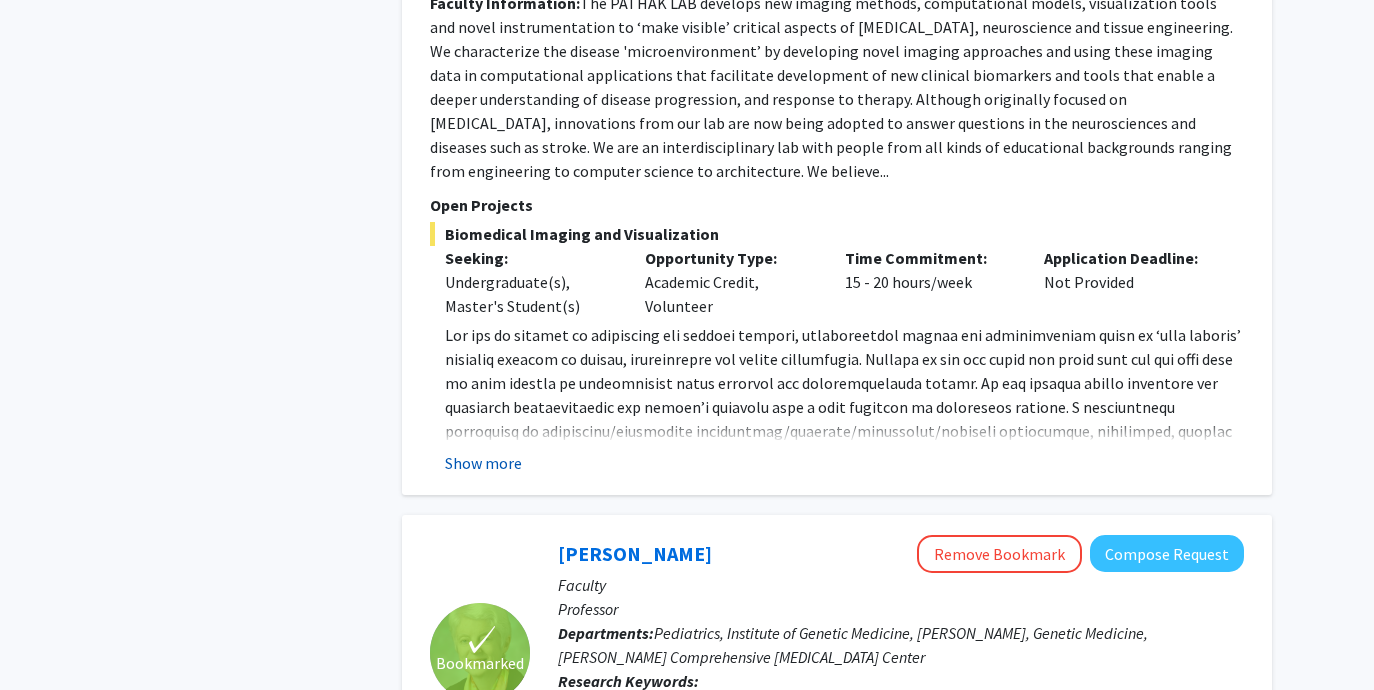 click on "Show more" 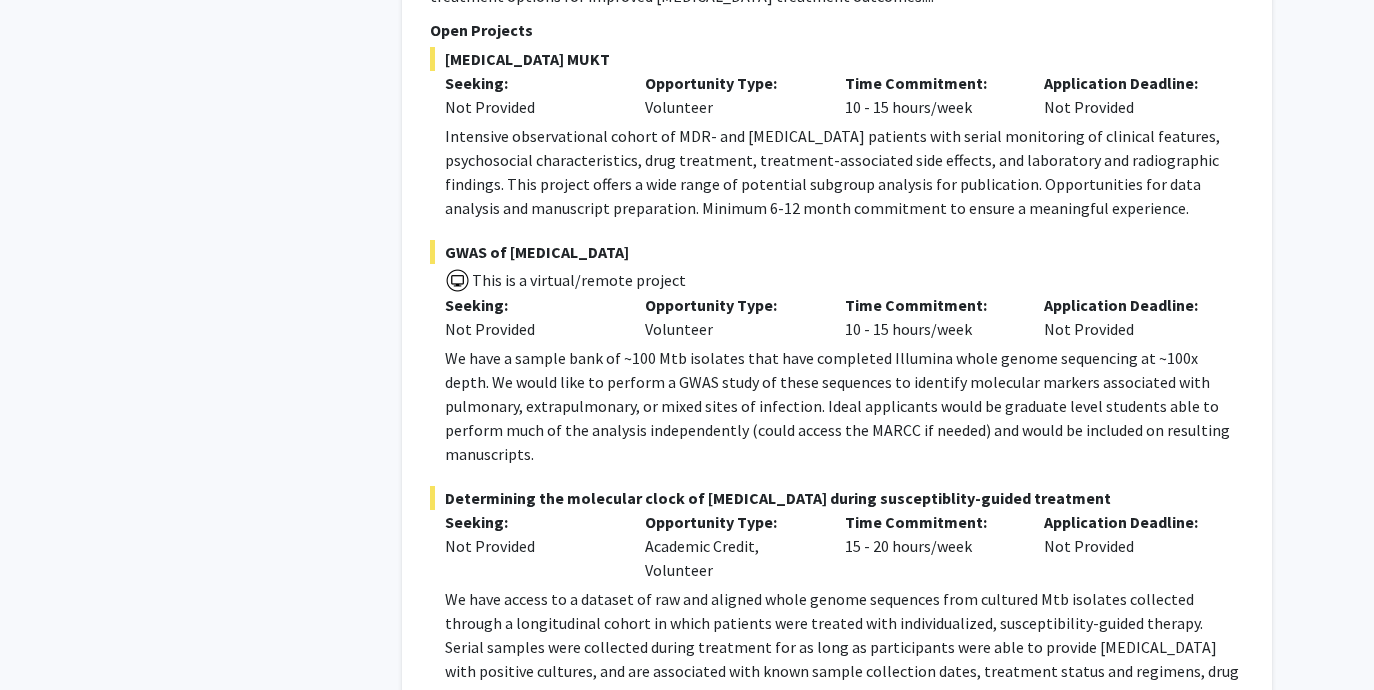 scroll, scrollTop: 8933, scrollLeft: 0, axis: vertical 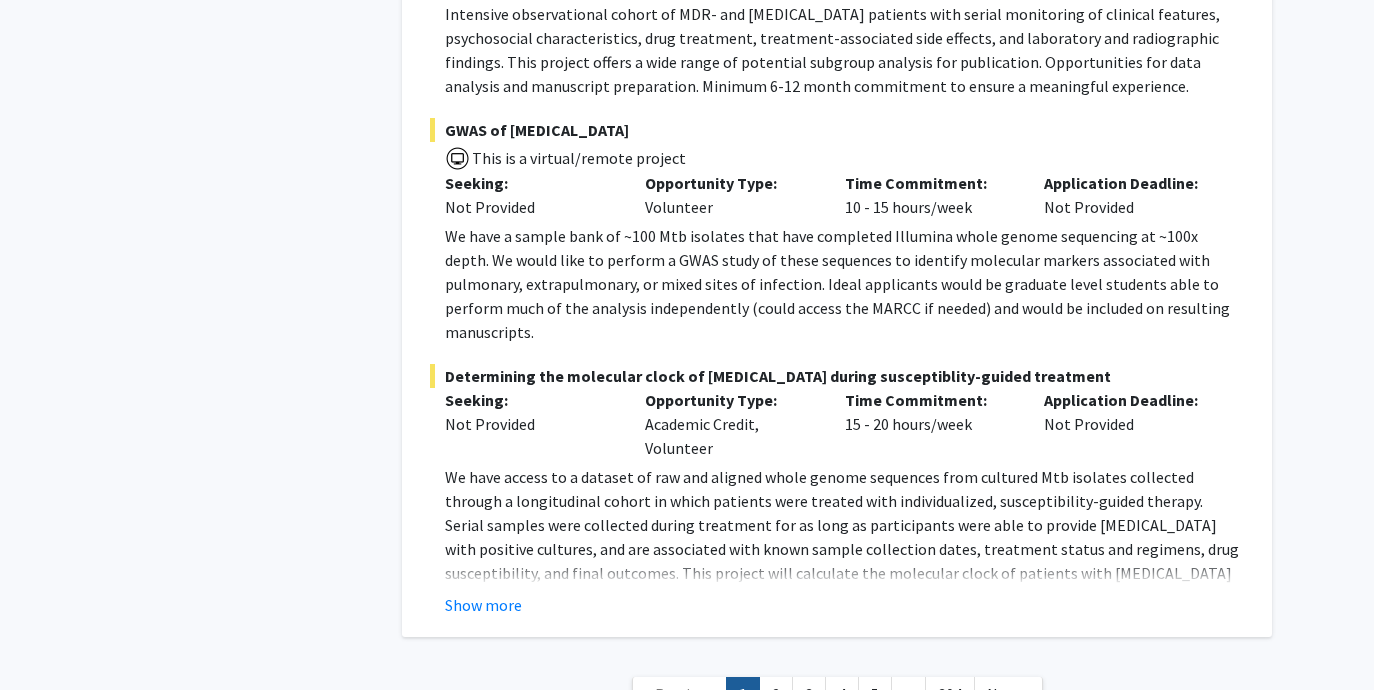 click on "2" 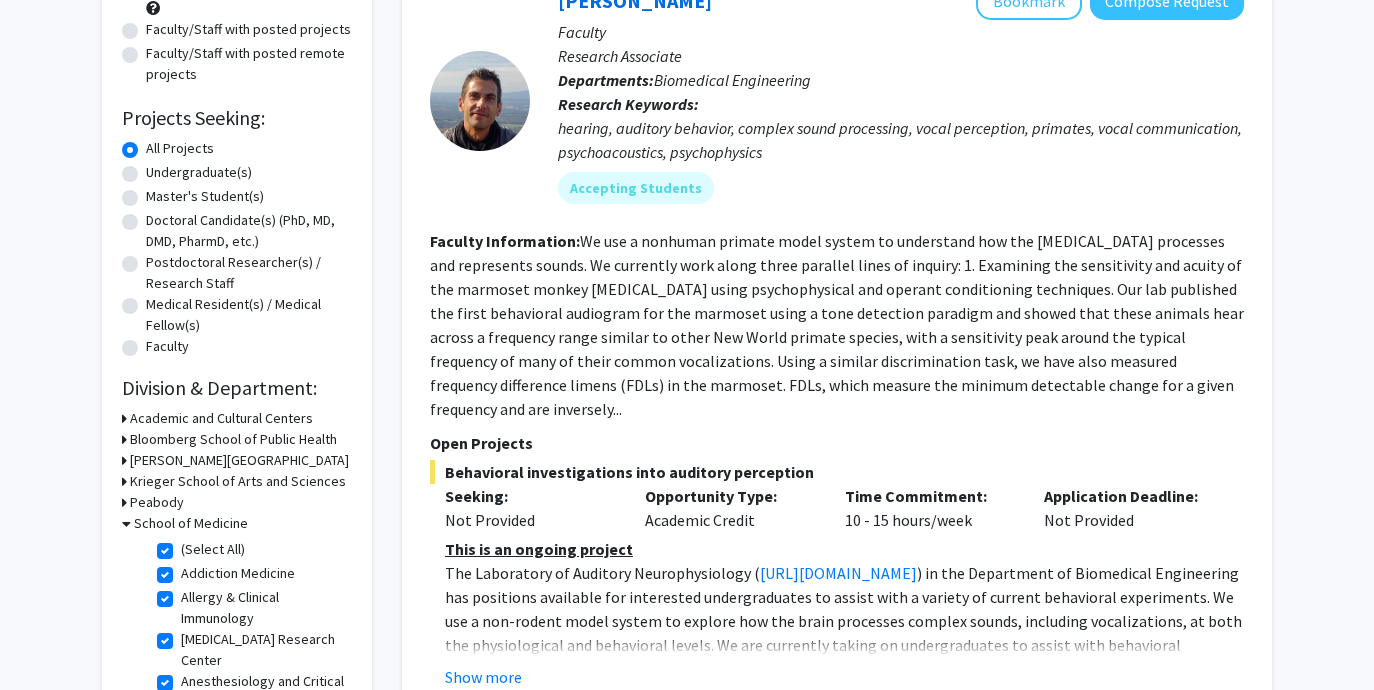 scroll, scrollTop: 324, scrollLeft: 0, axis: vertical 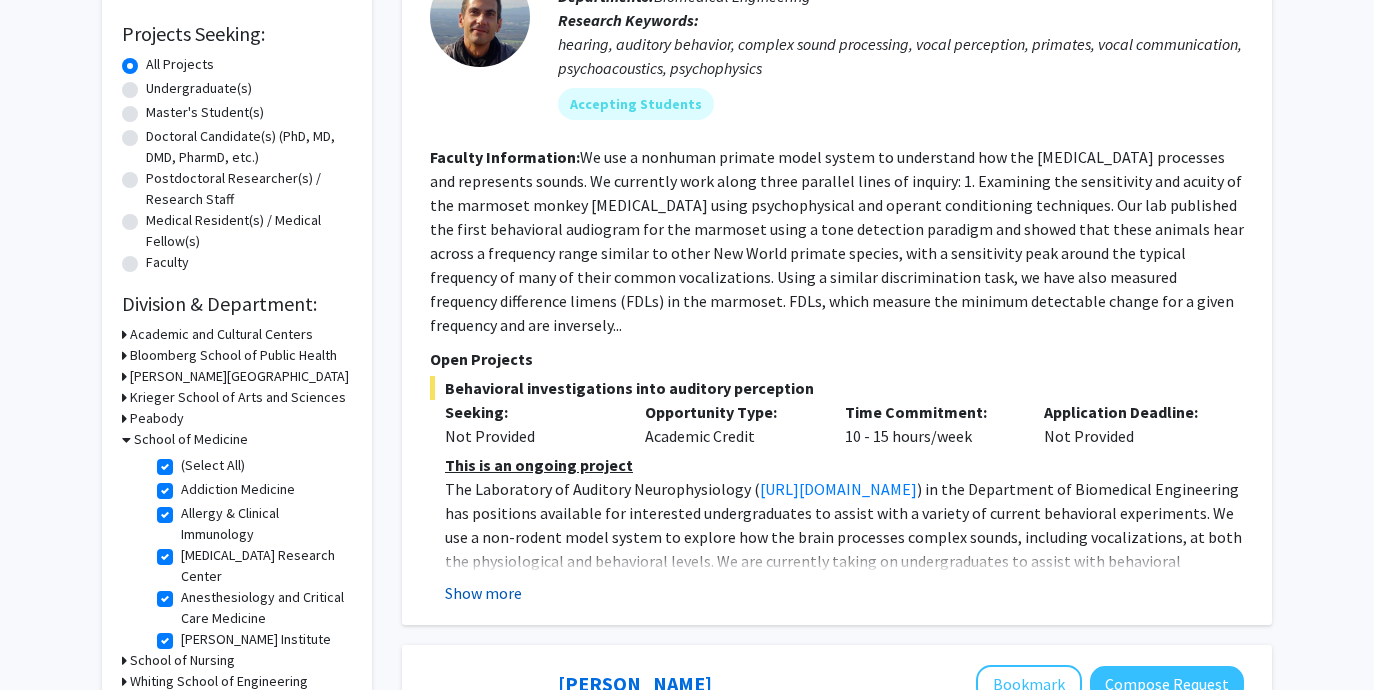 click on "Show more" 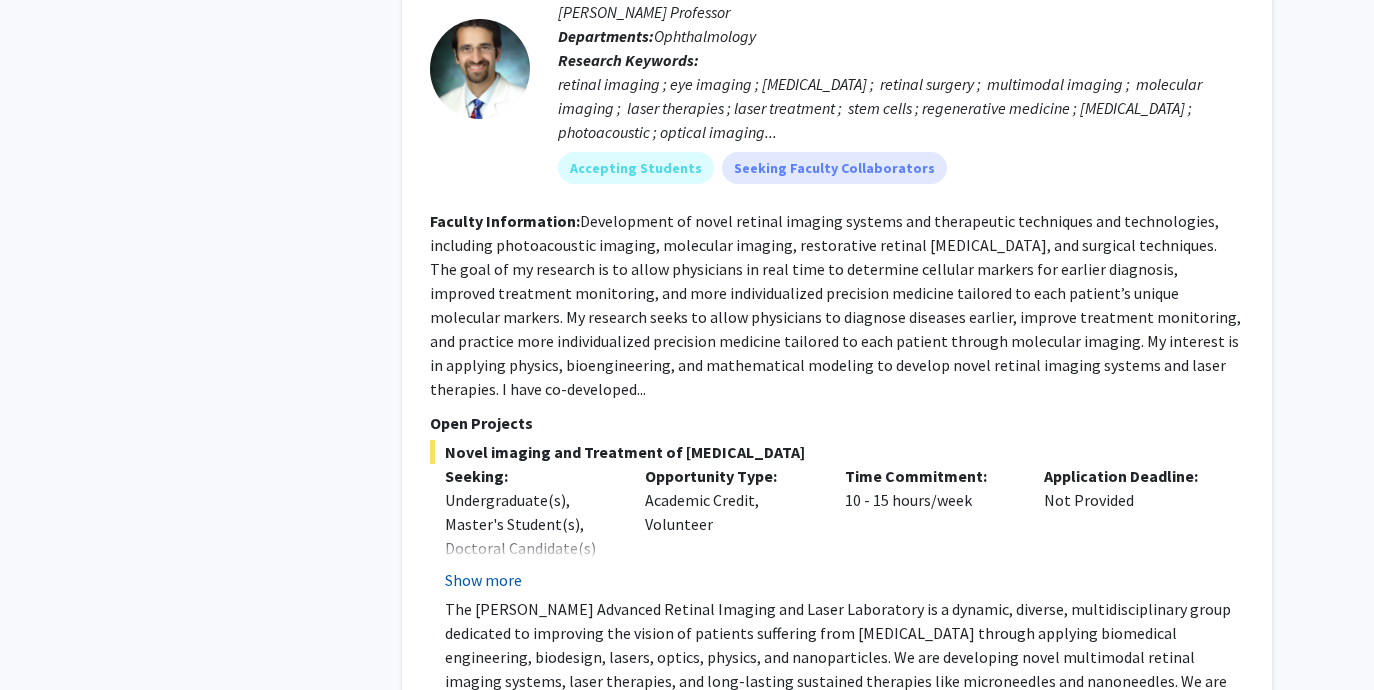 scroll, scrollTop: 1294, scrollLeft: 0, axis: vertical 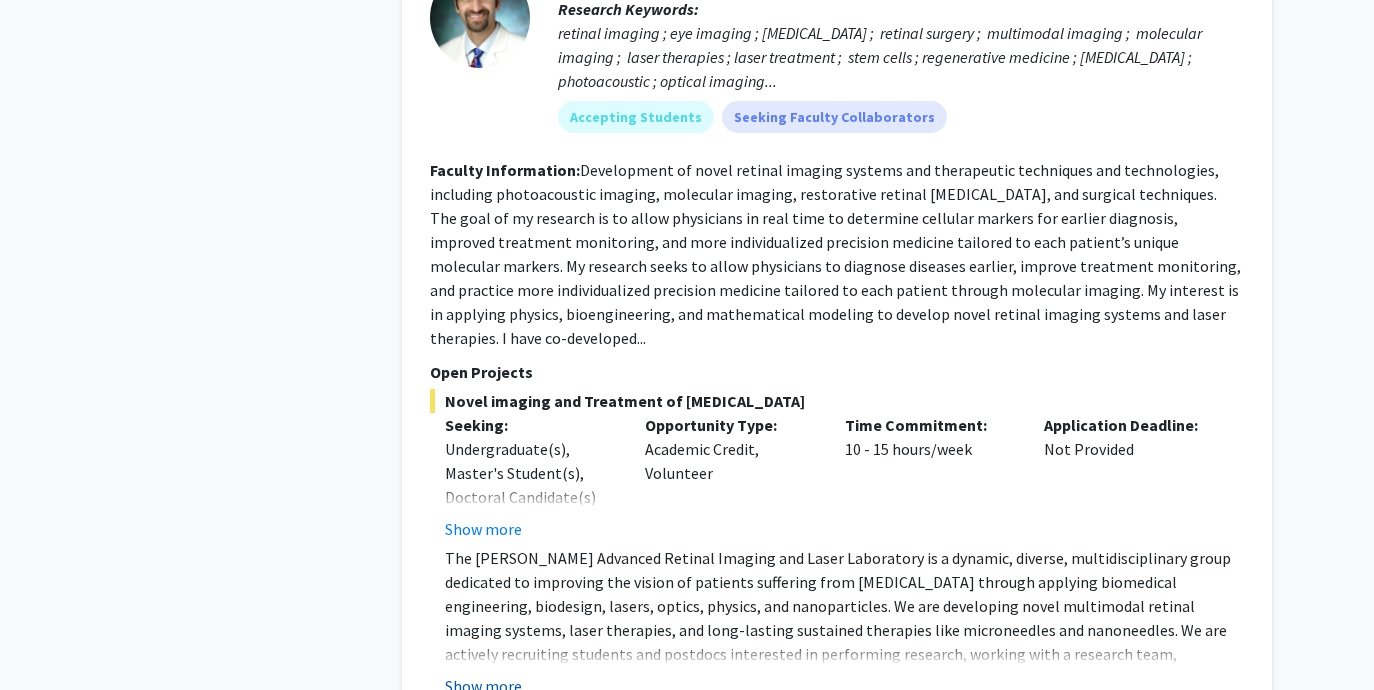 click on "Show more" 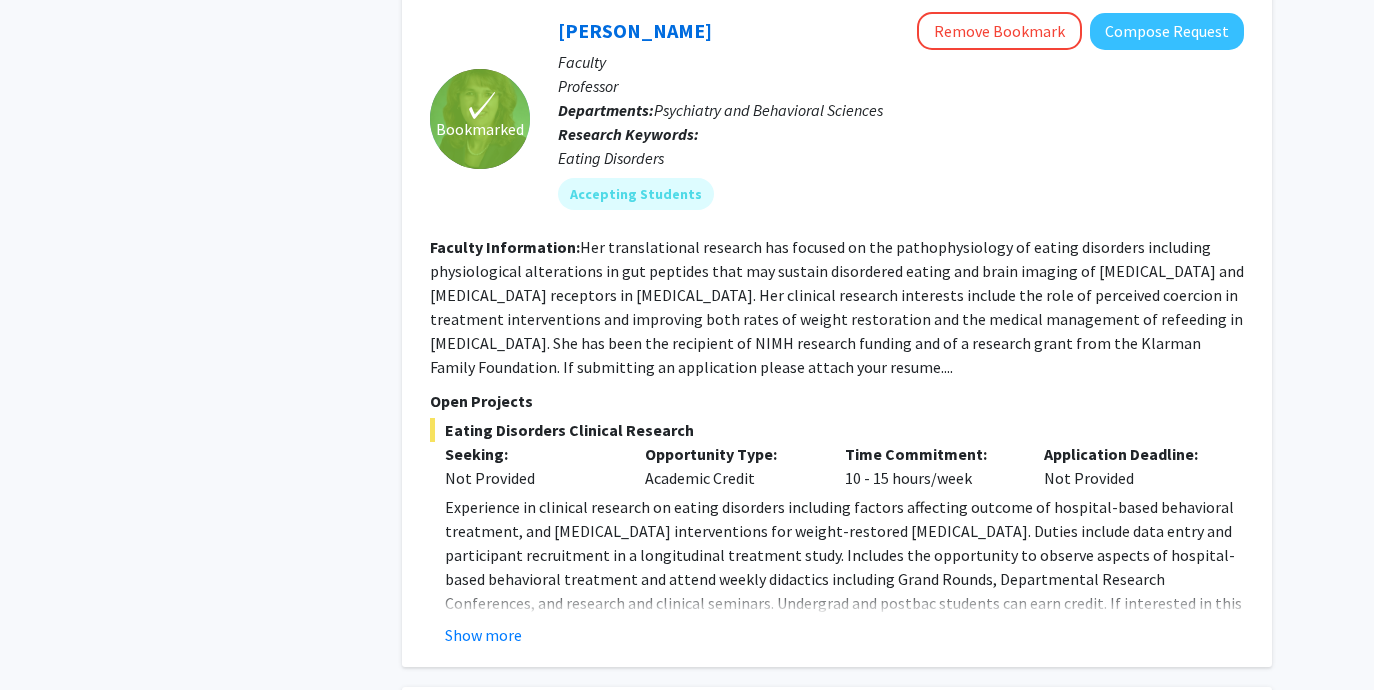 scroll, scrollTop: 2114, scrollLeft: 0, axis: vertical 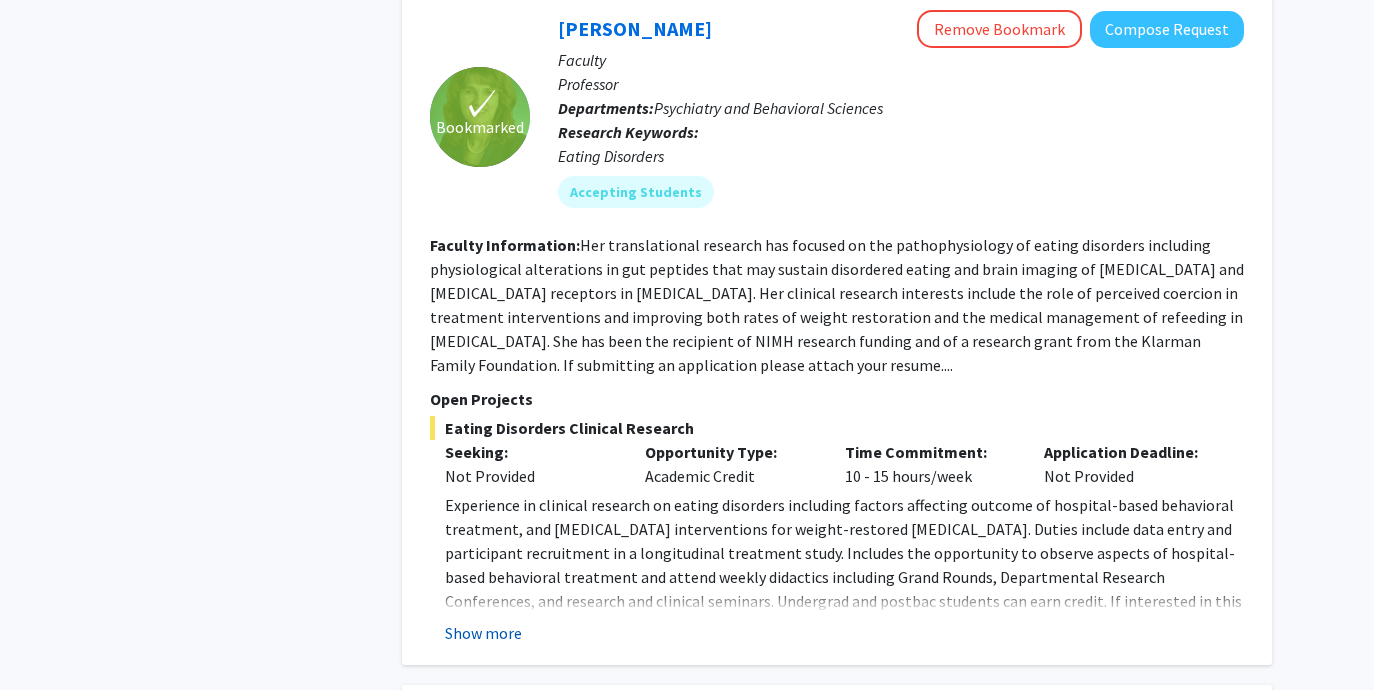 click on "Show more" 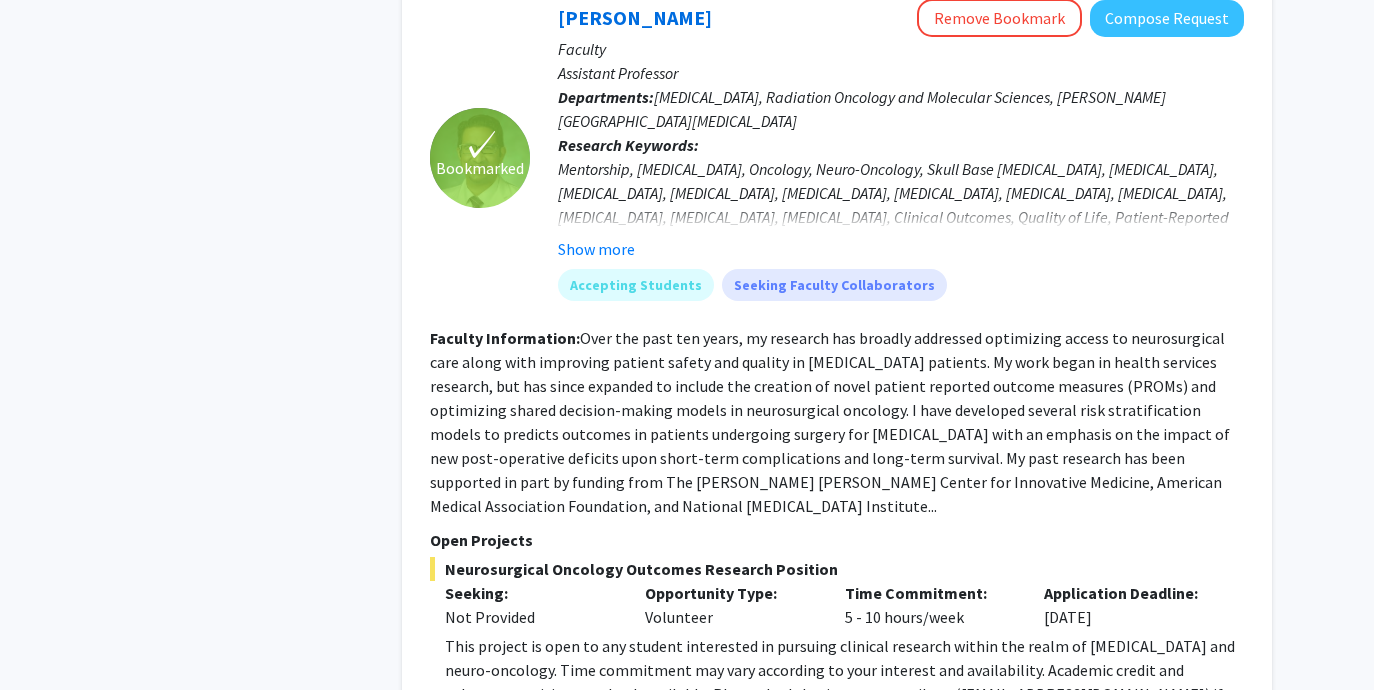 scroll, scrollTop: 3536, scrollLeft: 0, axis: vertical 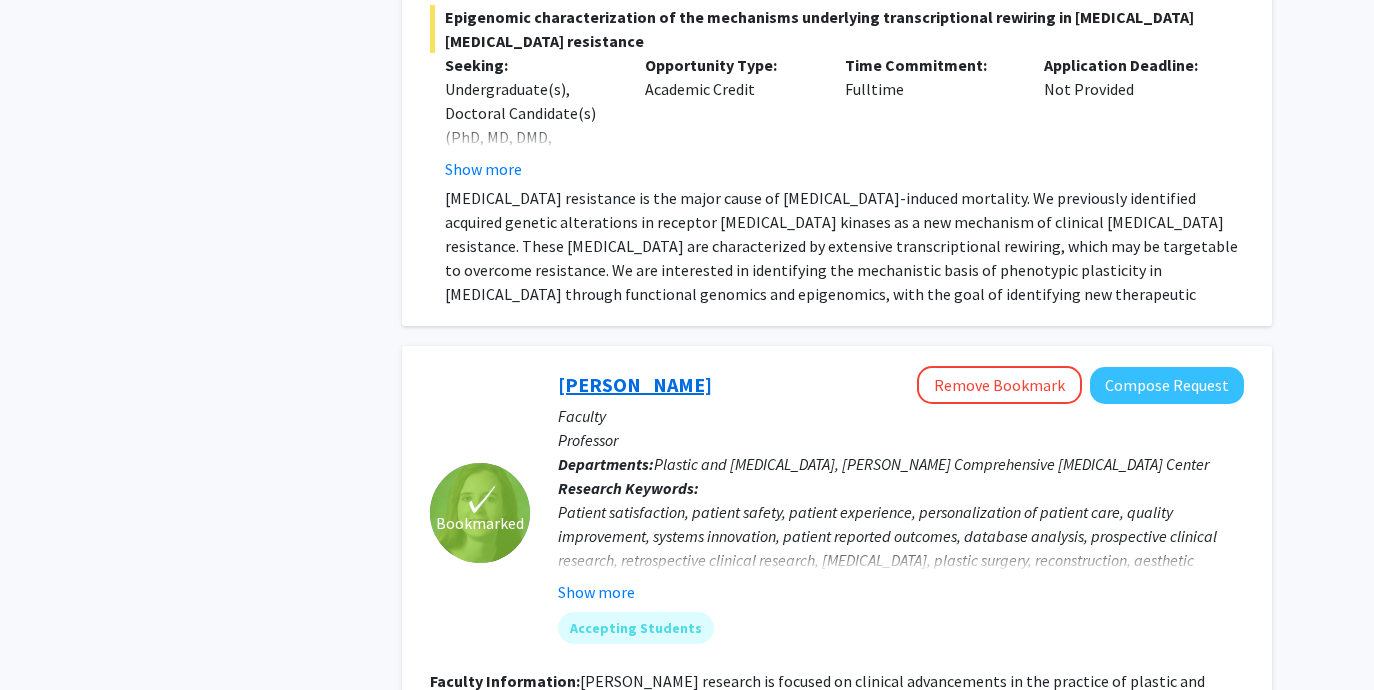click on "[PERSON_NAME]" 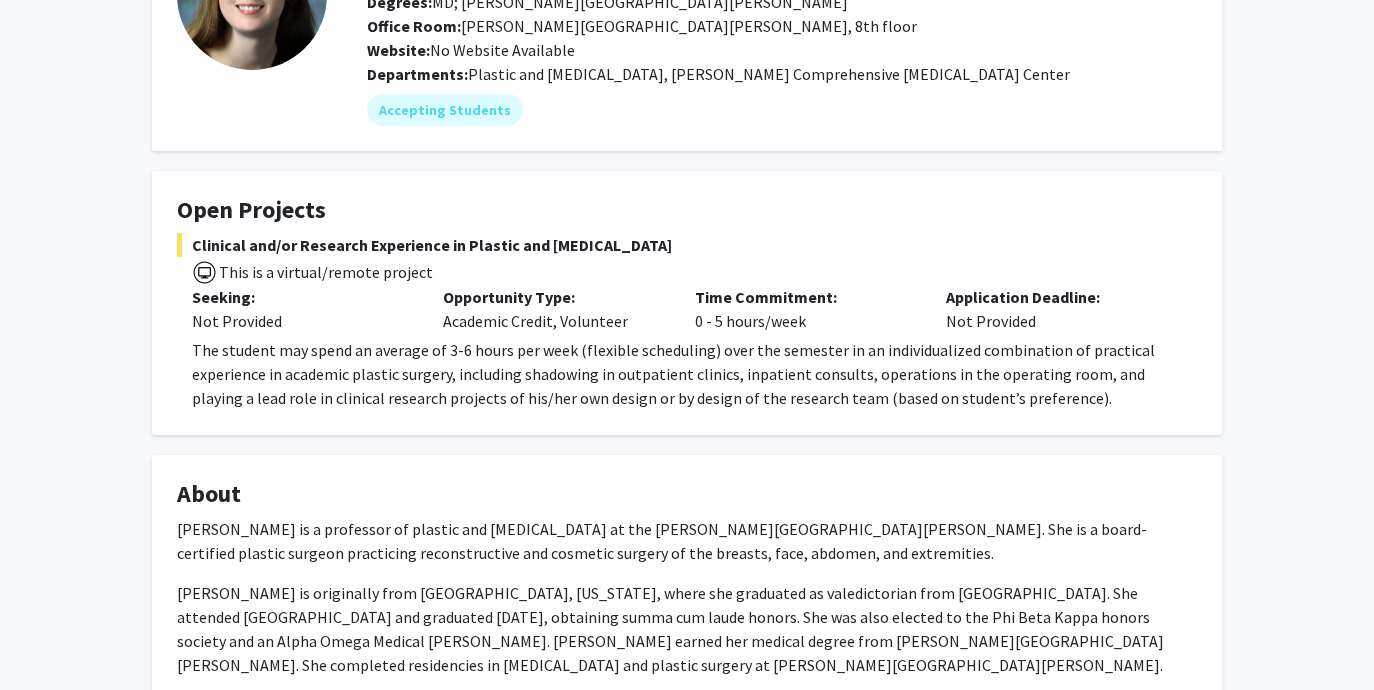 scroll, scrollTop: 0, scrollLeft: 0, axis: both 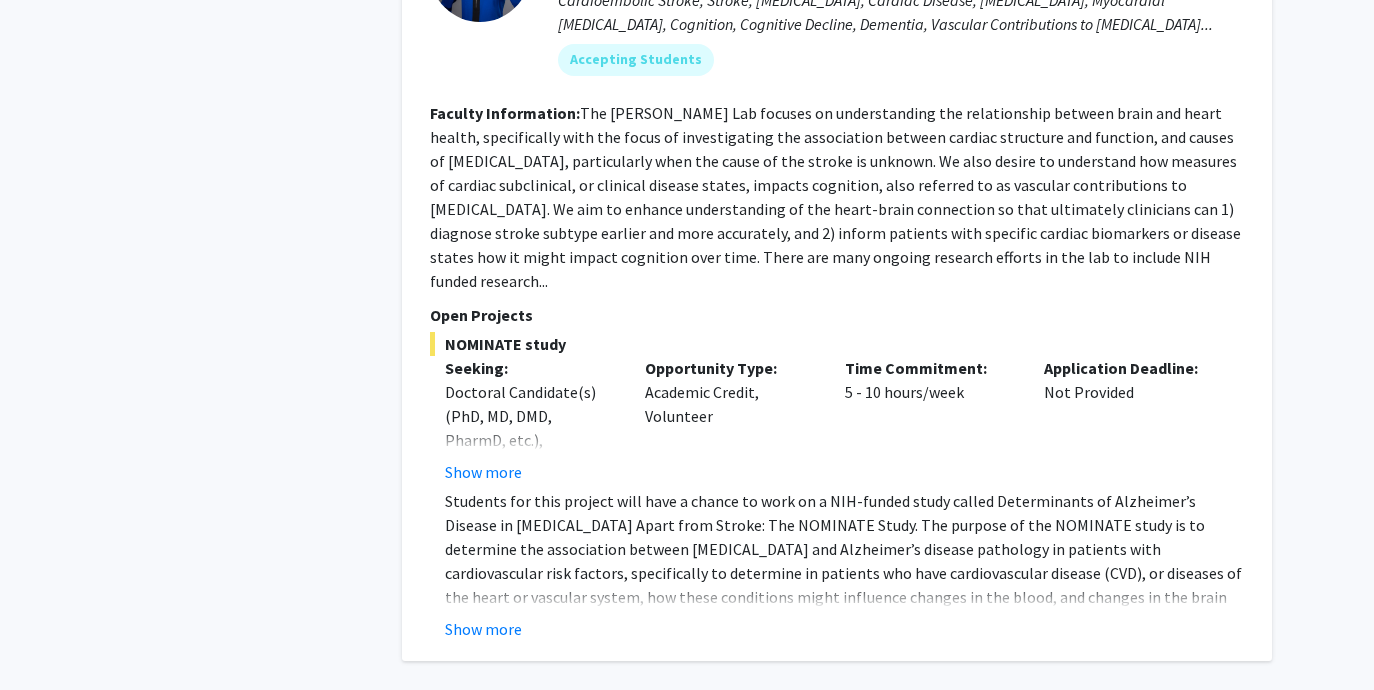 click on "3" 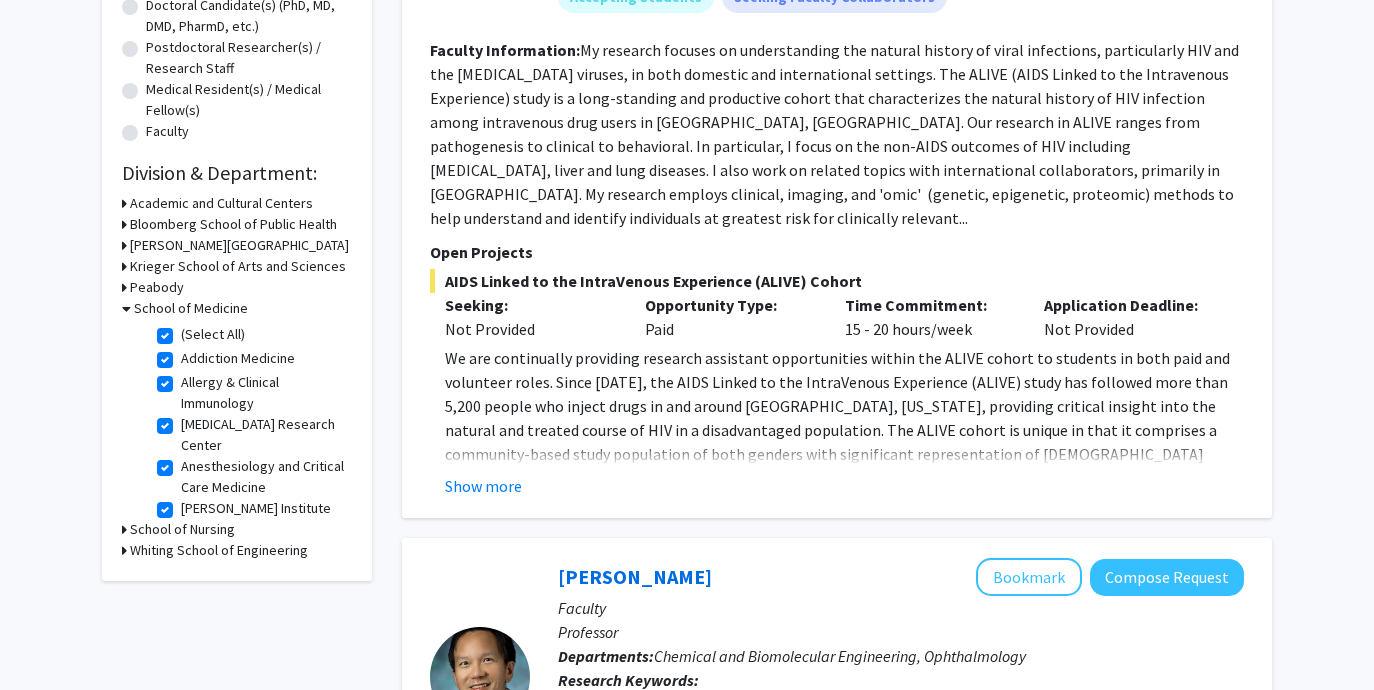 scroll, scrollTop: 453, scrollLeft: 0, axis: vertical 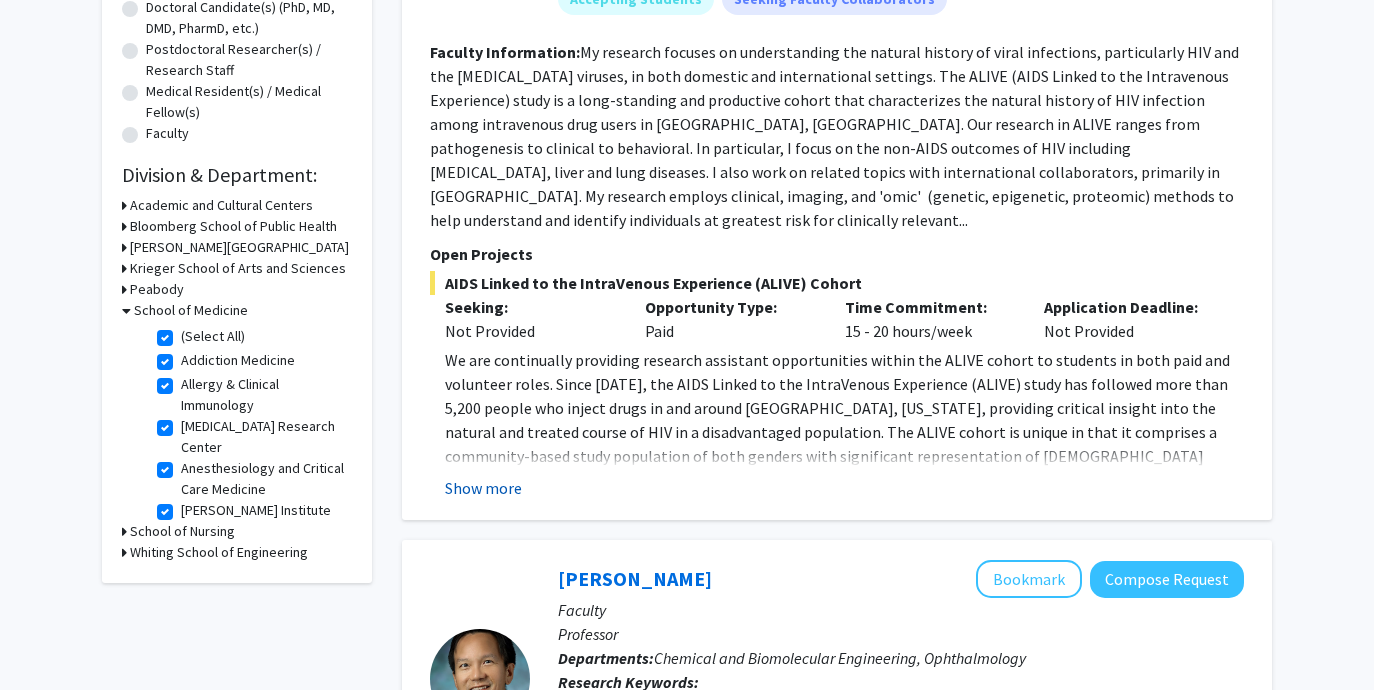 click on "Show more" 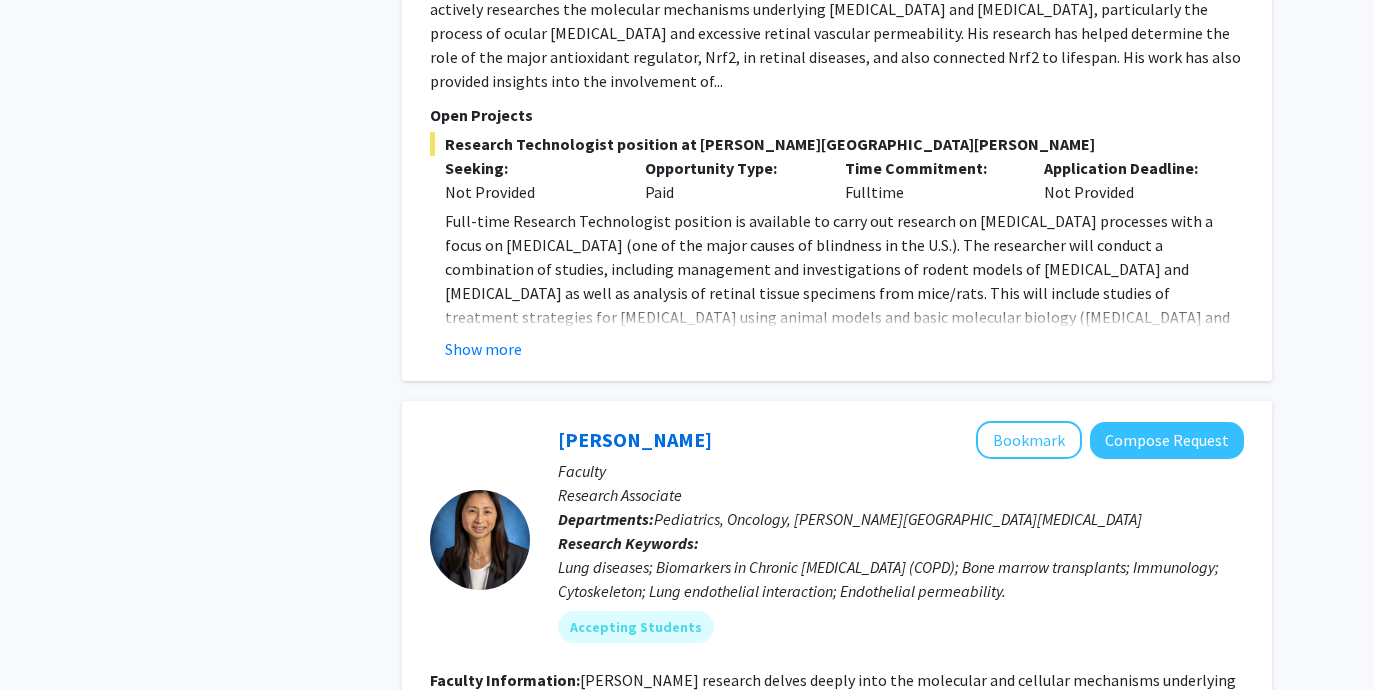 scroll, scrollTop: 1523, scrollLeft: 0, axis: vertical 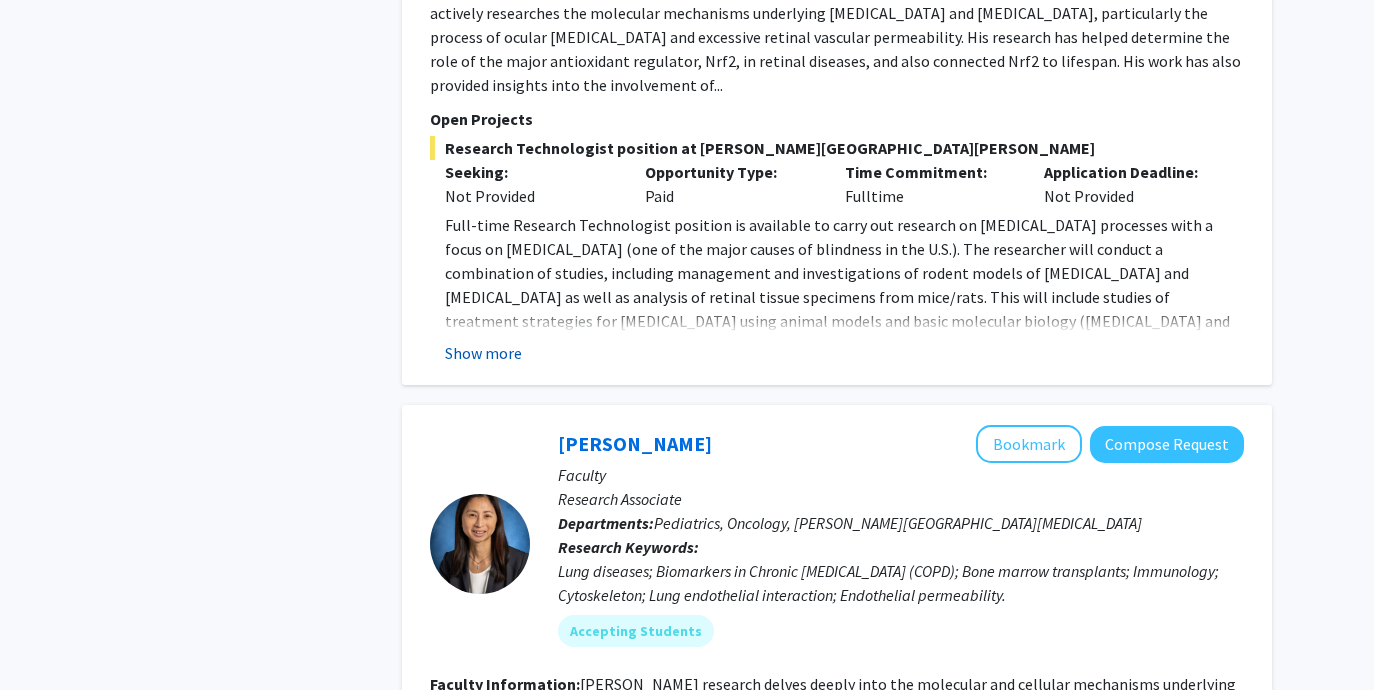 click on "Show more" 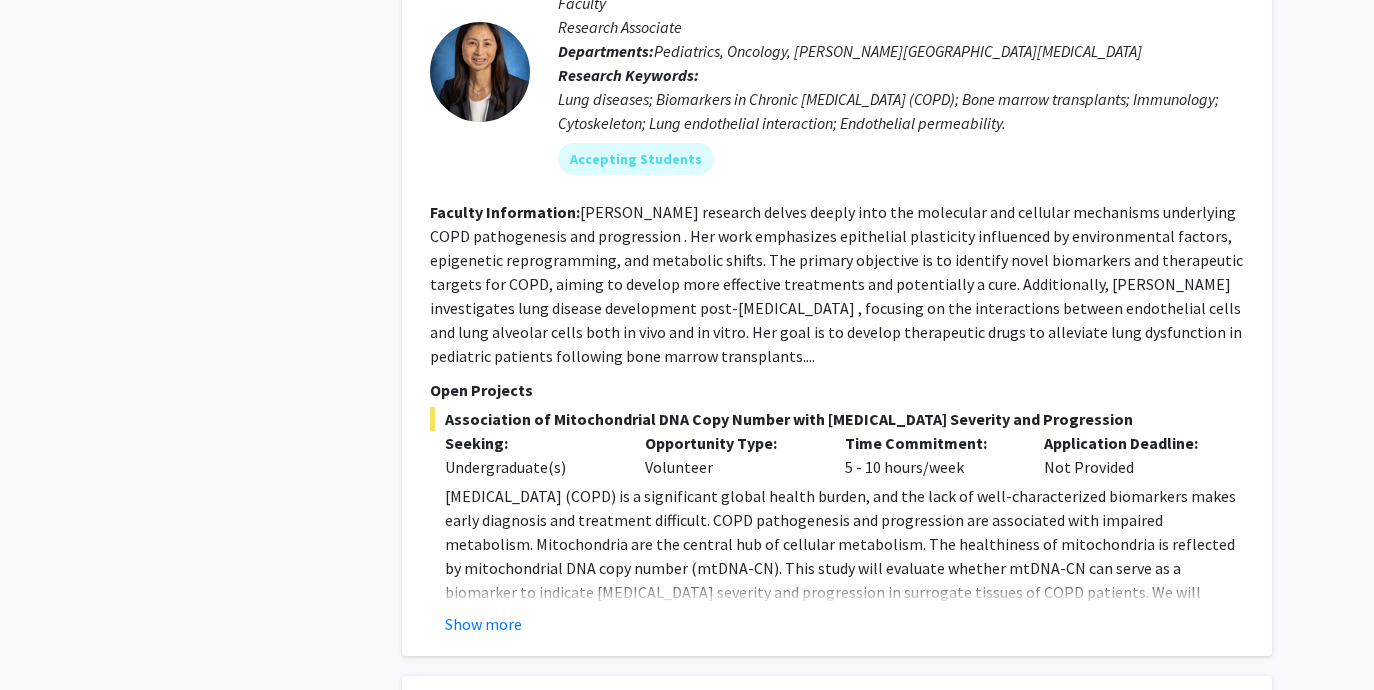scroll, scrollTop: 2127, scrollLeft: 0, axis: vertical 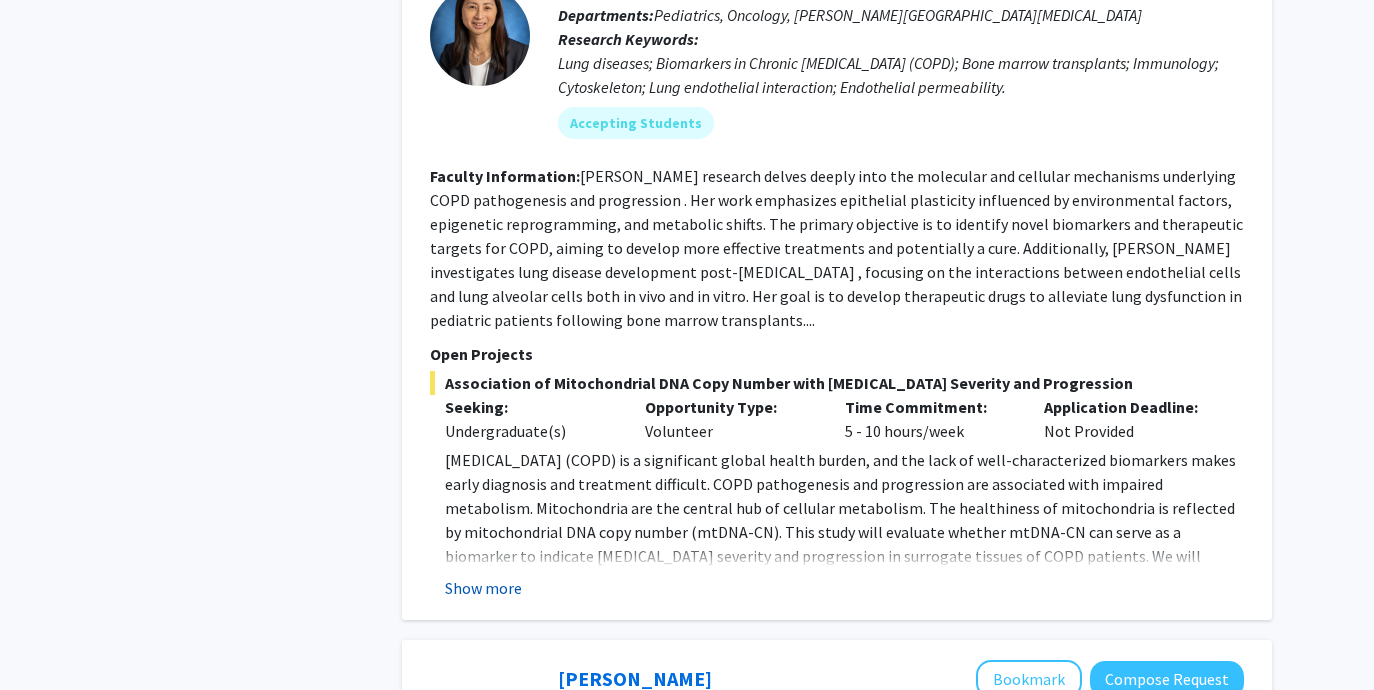 click on "Show more" 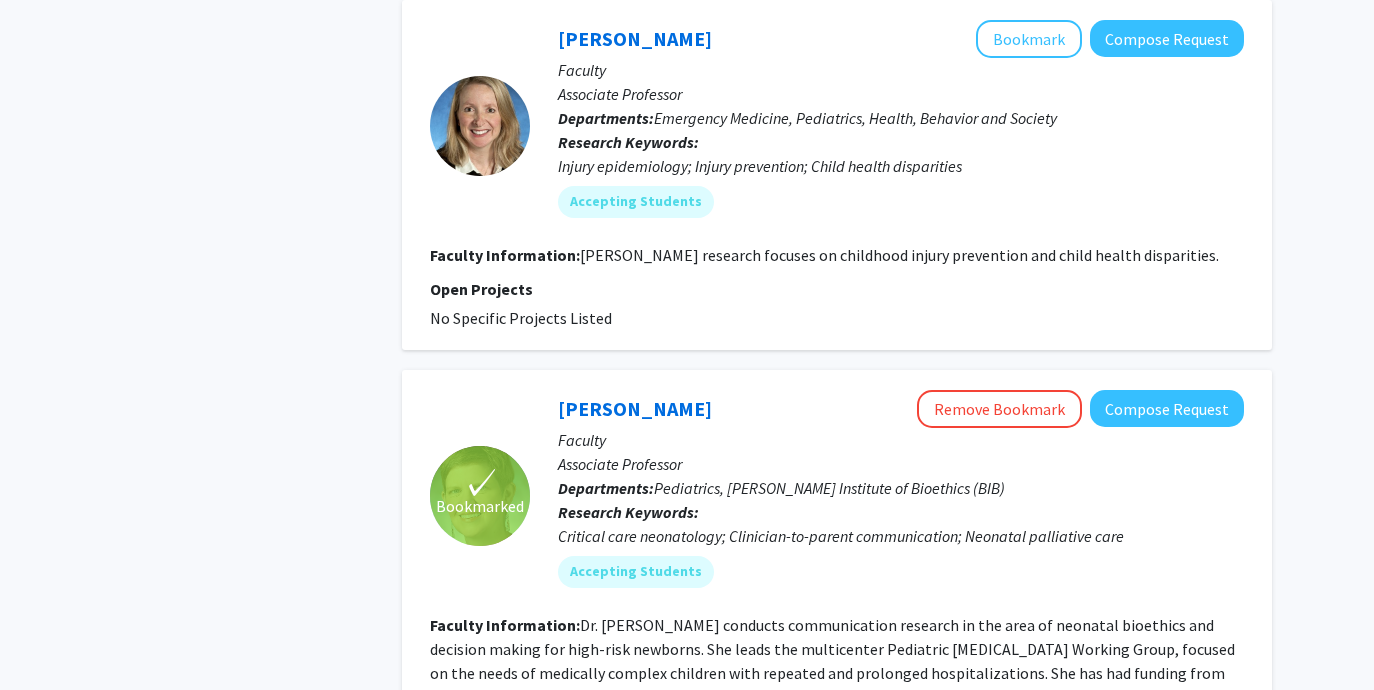 scroll, scrollTop: 4428, scrollLeft: 0, axis: vertical 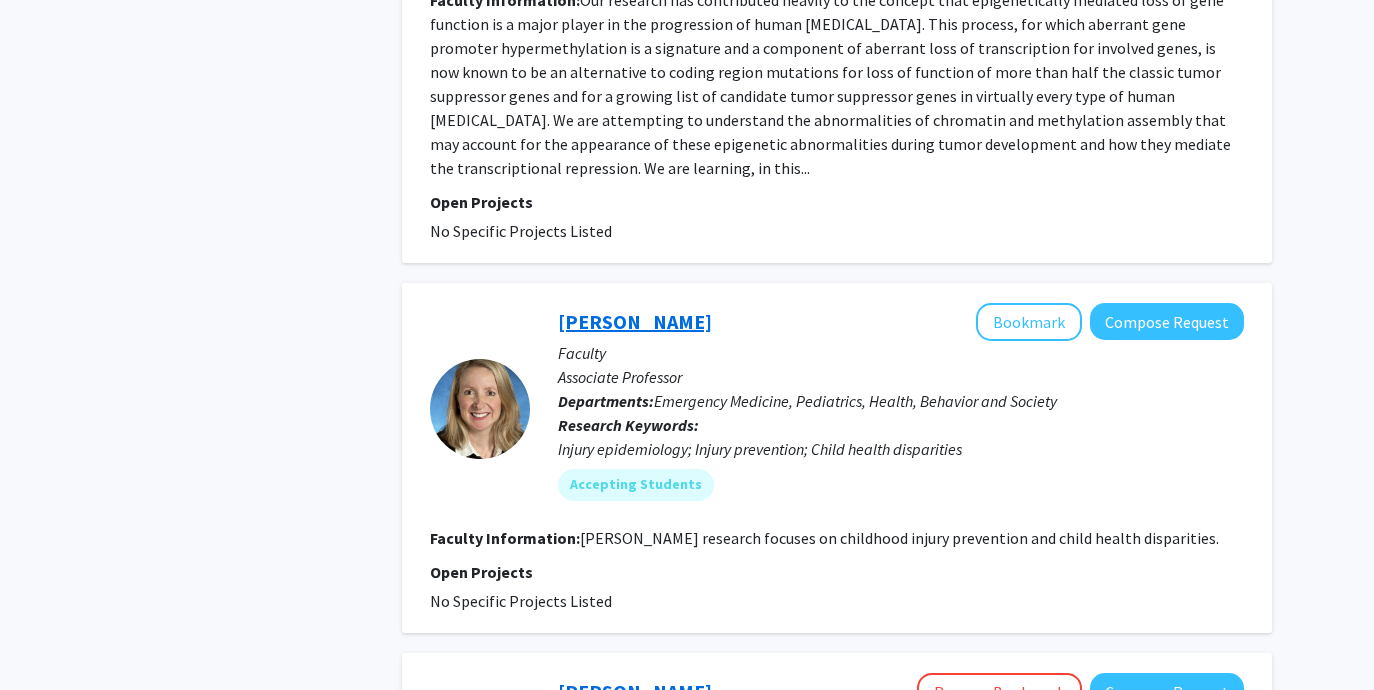 click on "[PERSON_NAME]" 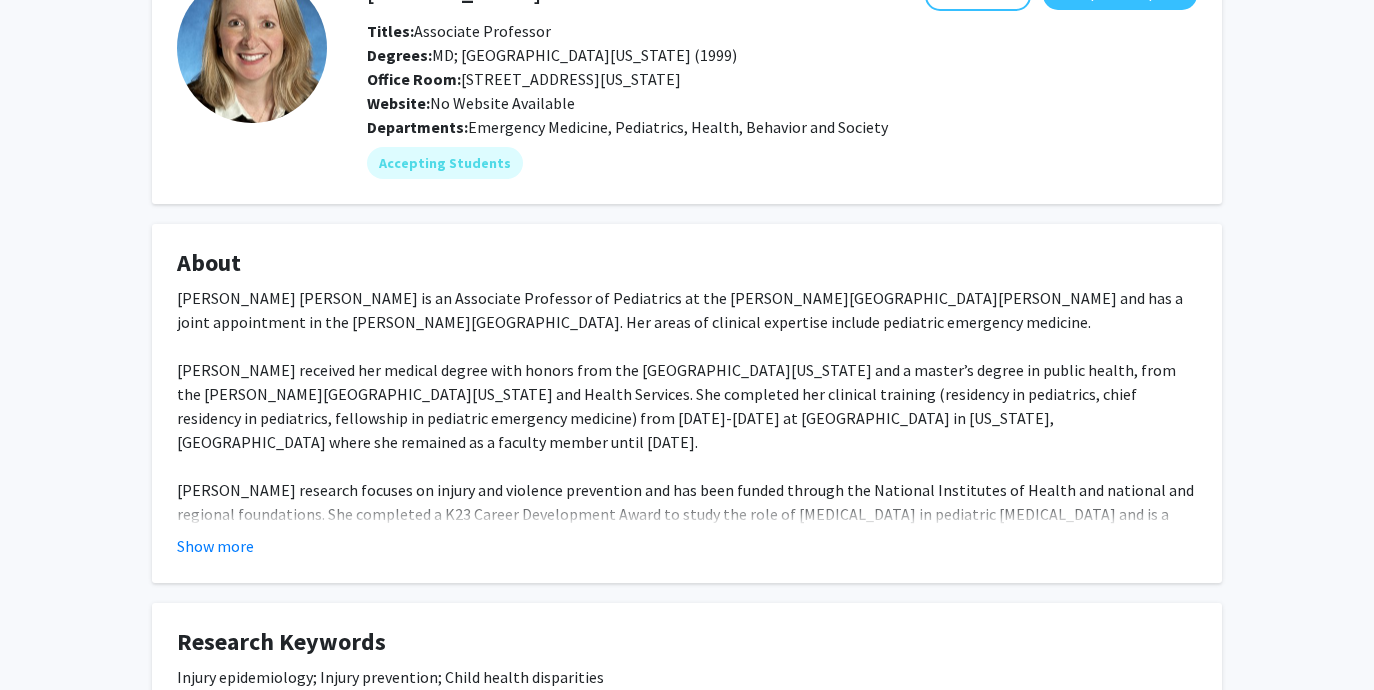 scroll, scrollTop: 145, scrollLeft: 0, axis: vertical 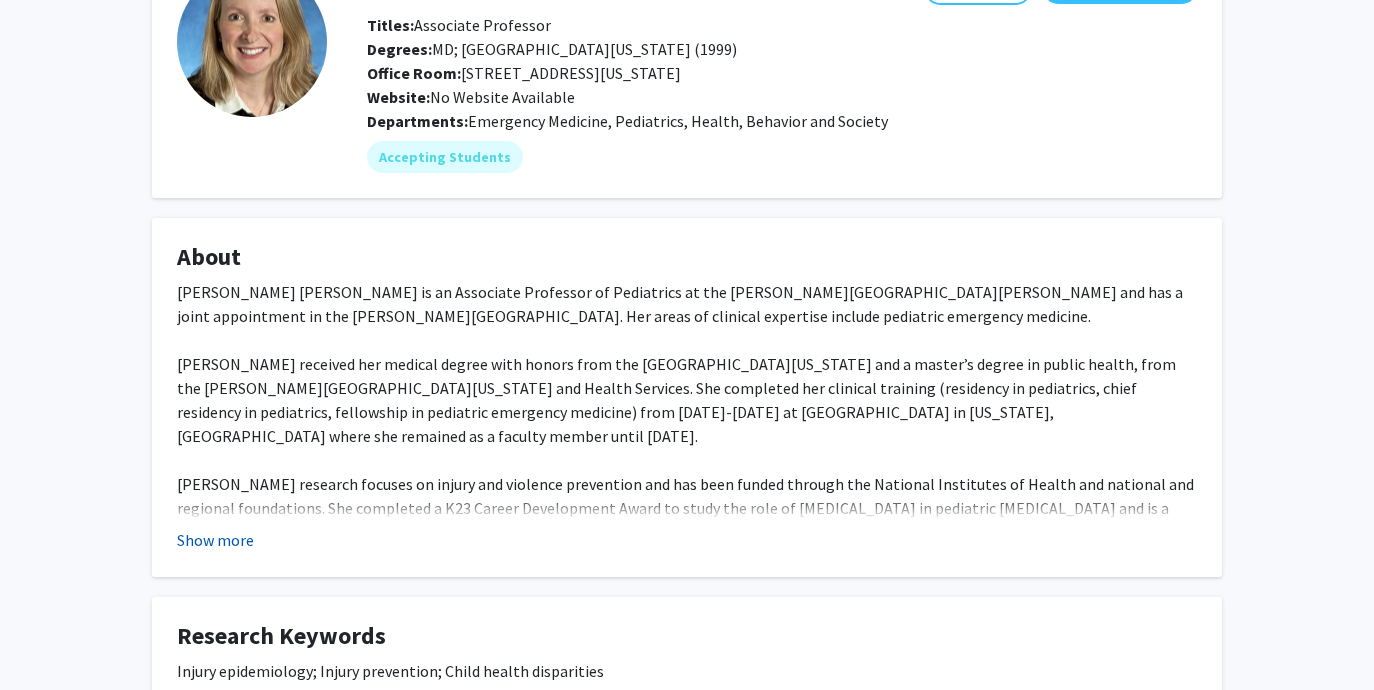 click on "Show more" 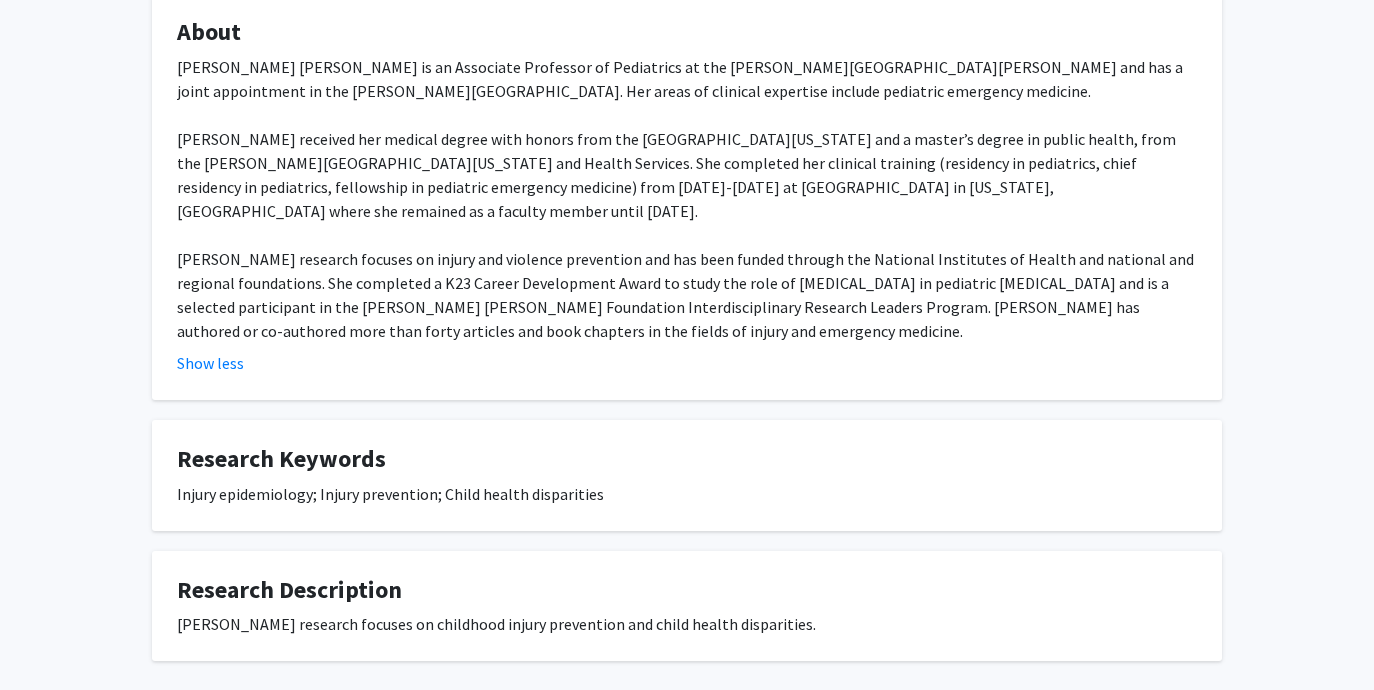 scroll, scrollTop: 466, scrollLeft: 0, axis: vertical 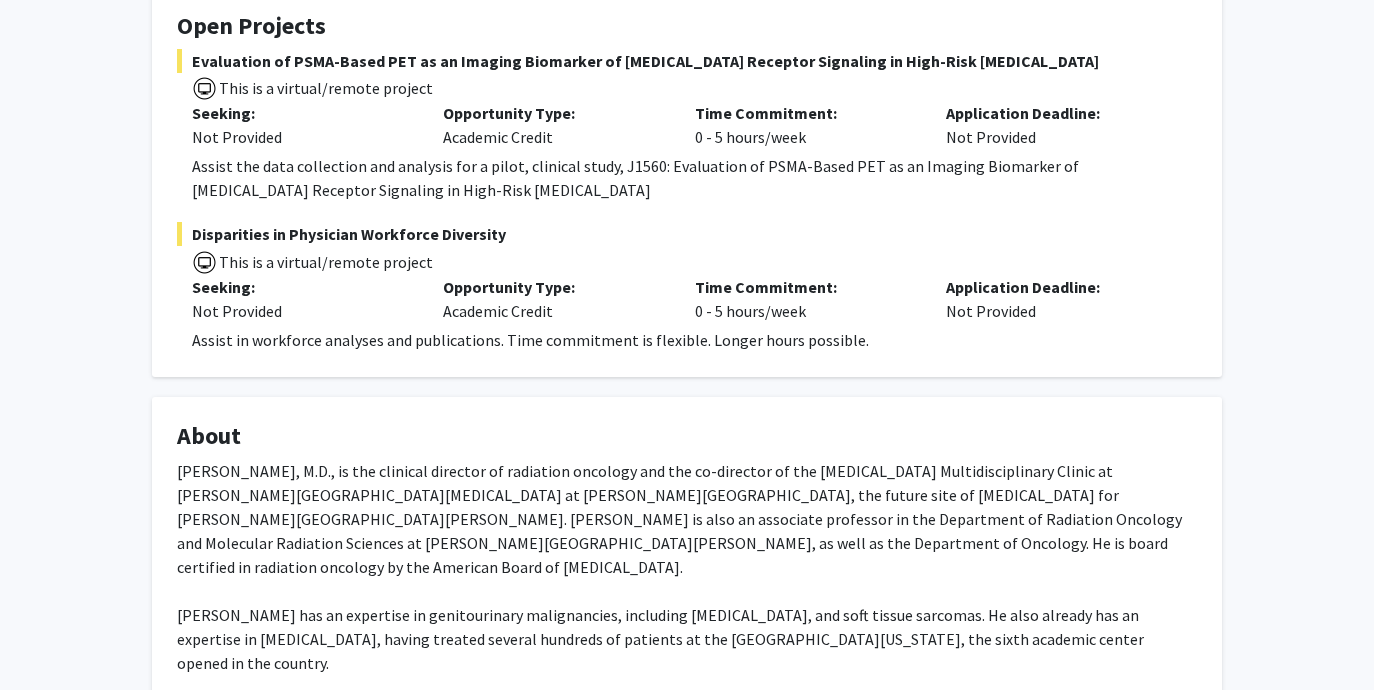 click on "This is a virtual/remote project" 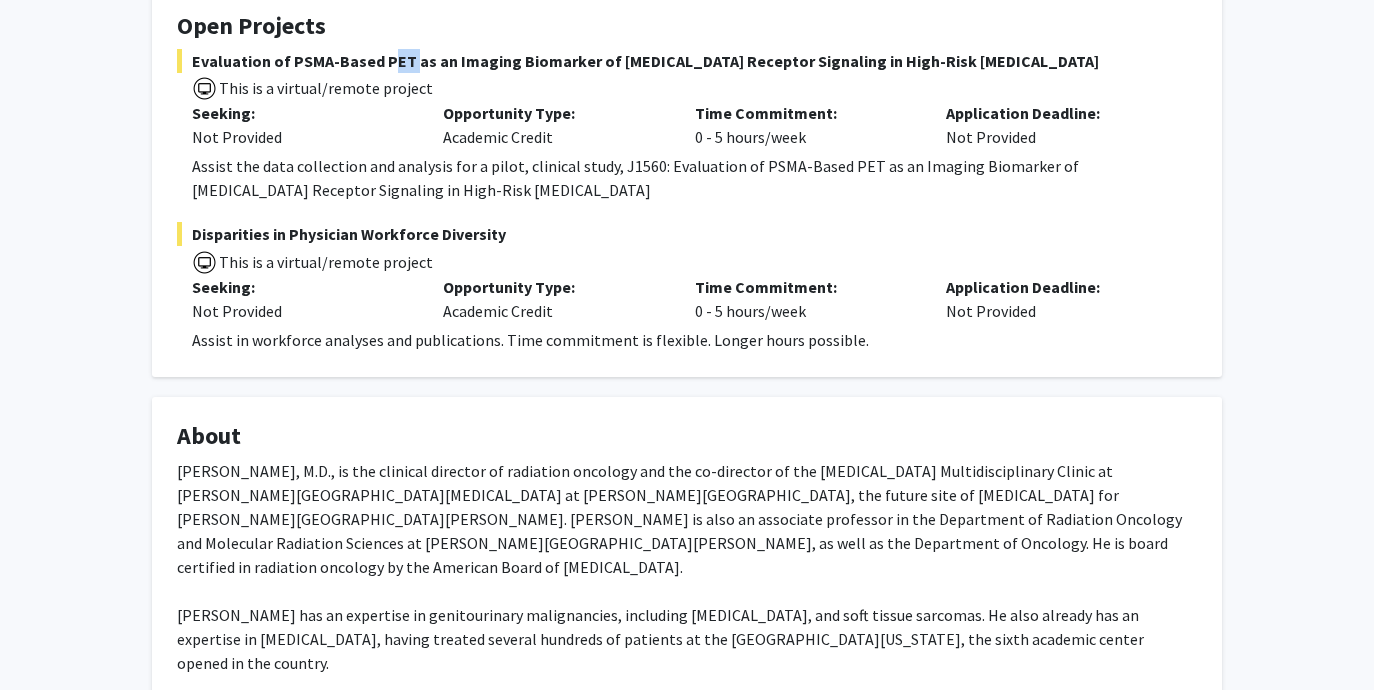 click on "Evaluation of PSMA-Based PET as an Imaging Biomarker of [MEDICAL_DATA] Receptor Signaling in High-Risk [MEDICAL_DATA]" 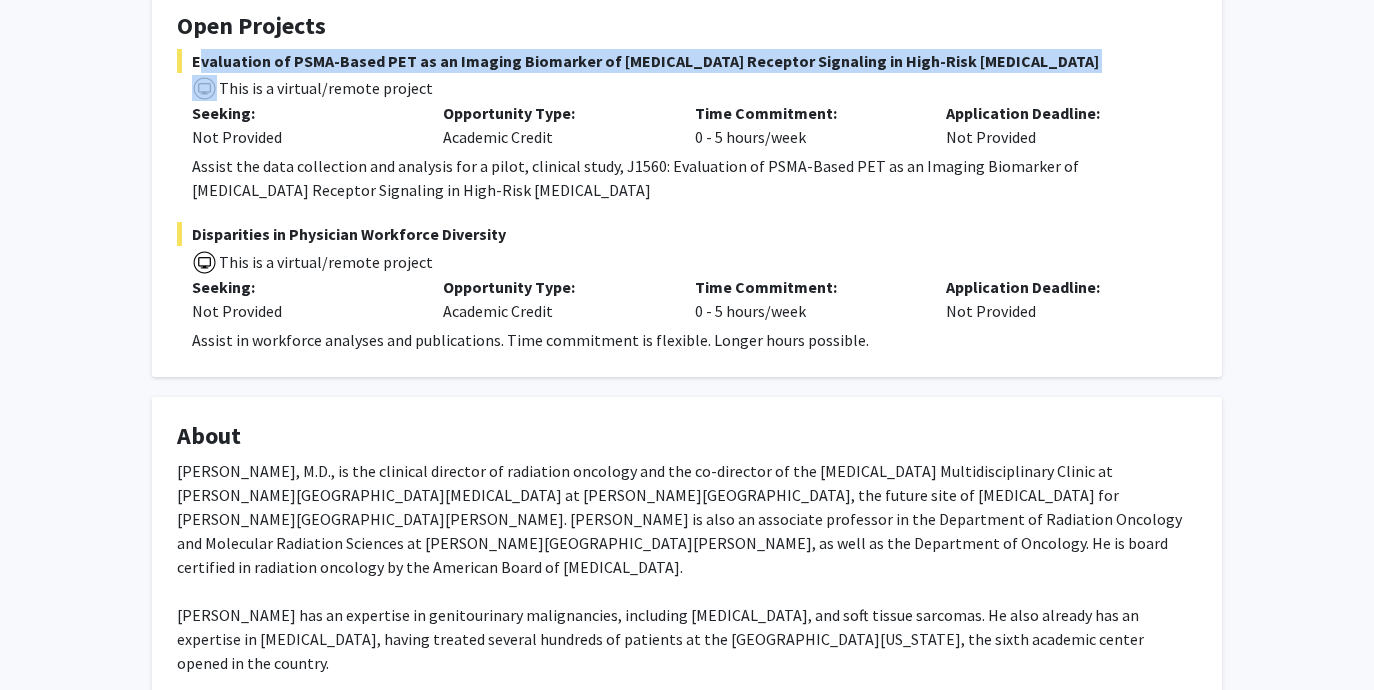 click on "Evaluation of PSMA-Based PET as an Imaging Biomarker of [MEDICAL_DATA] Receptor Signaling in High-Risk [MEDICAL_DATA]" 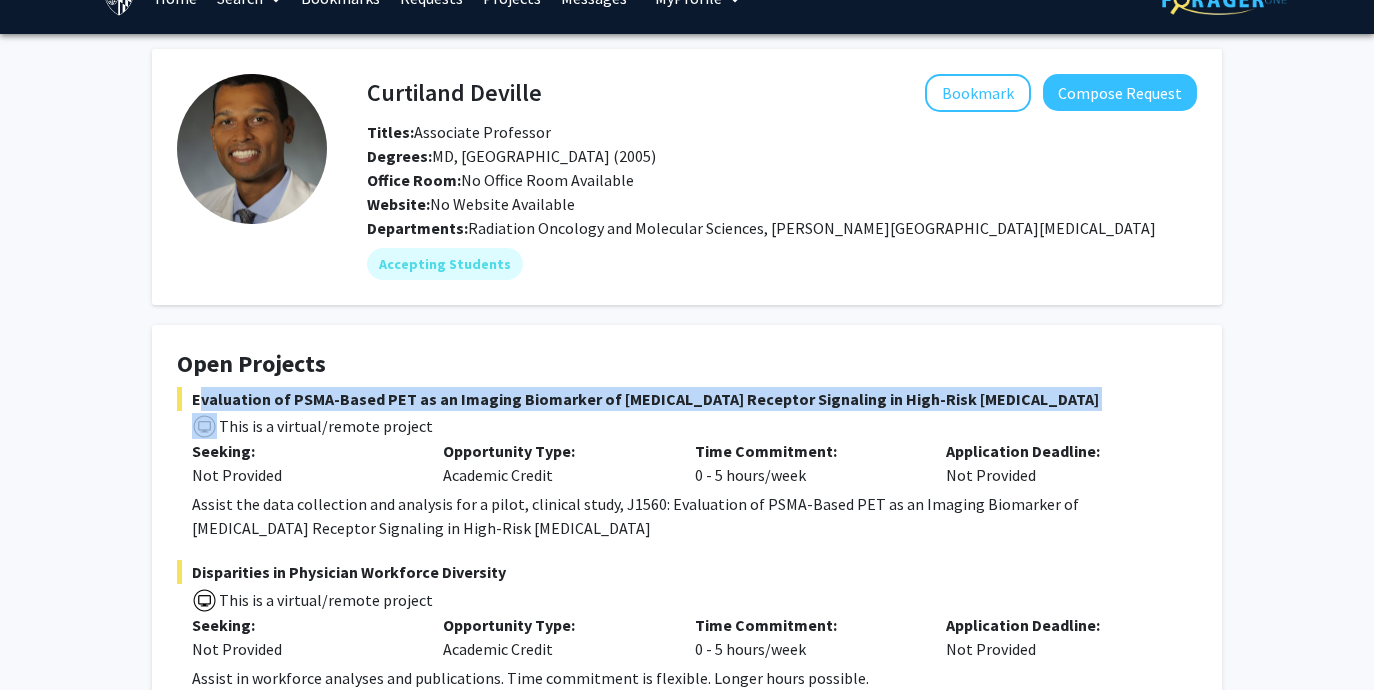scroll, scrollTop: 13, scrollLeft: 0, axis: vertical 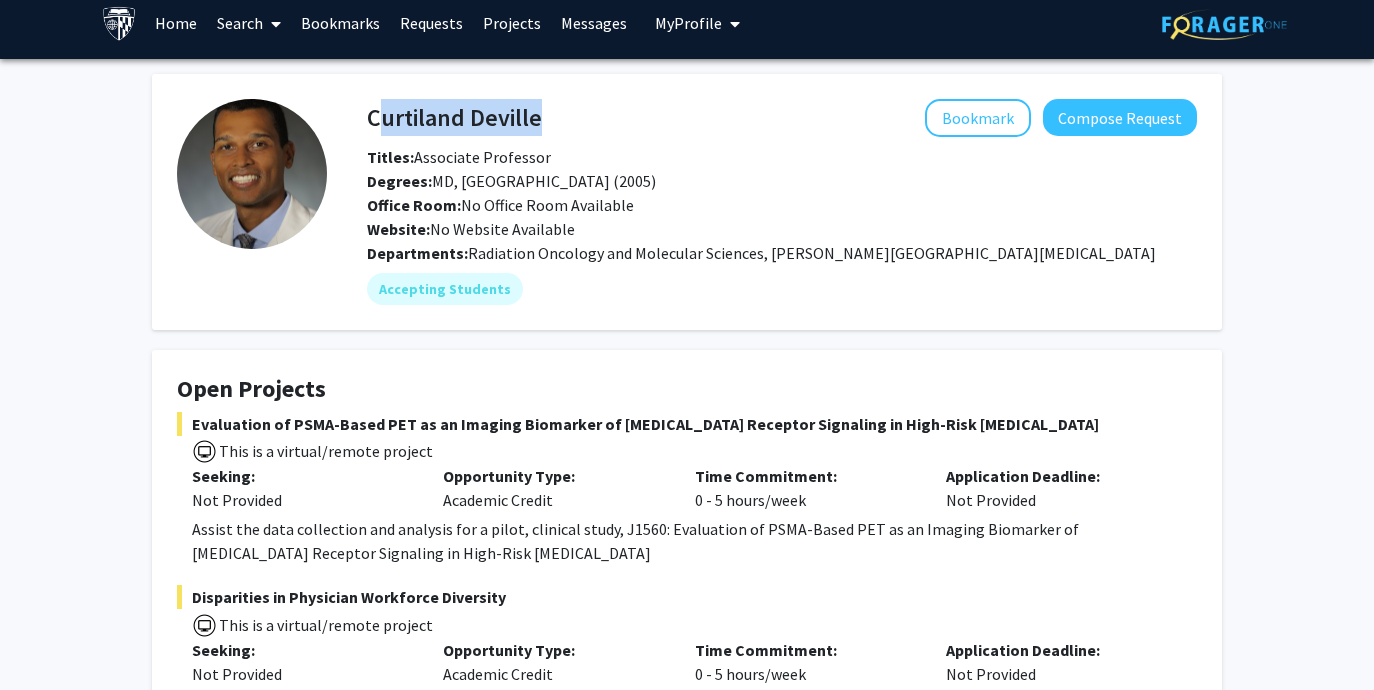drag, startPoint x: 370, startPoint y: 119, endPoint x: 598, endPoint y: 119, distance: 228 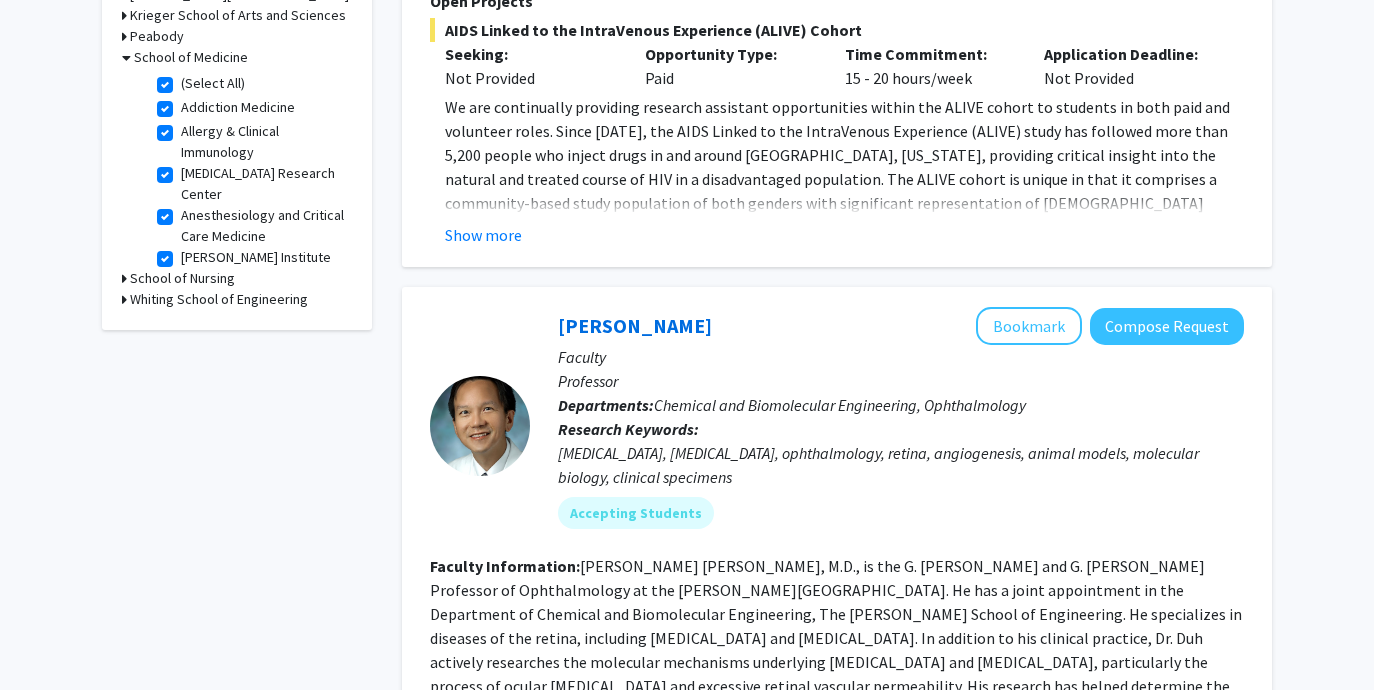 scroll, scrollTop: 206, scrollLeft: 0, axis: vertical 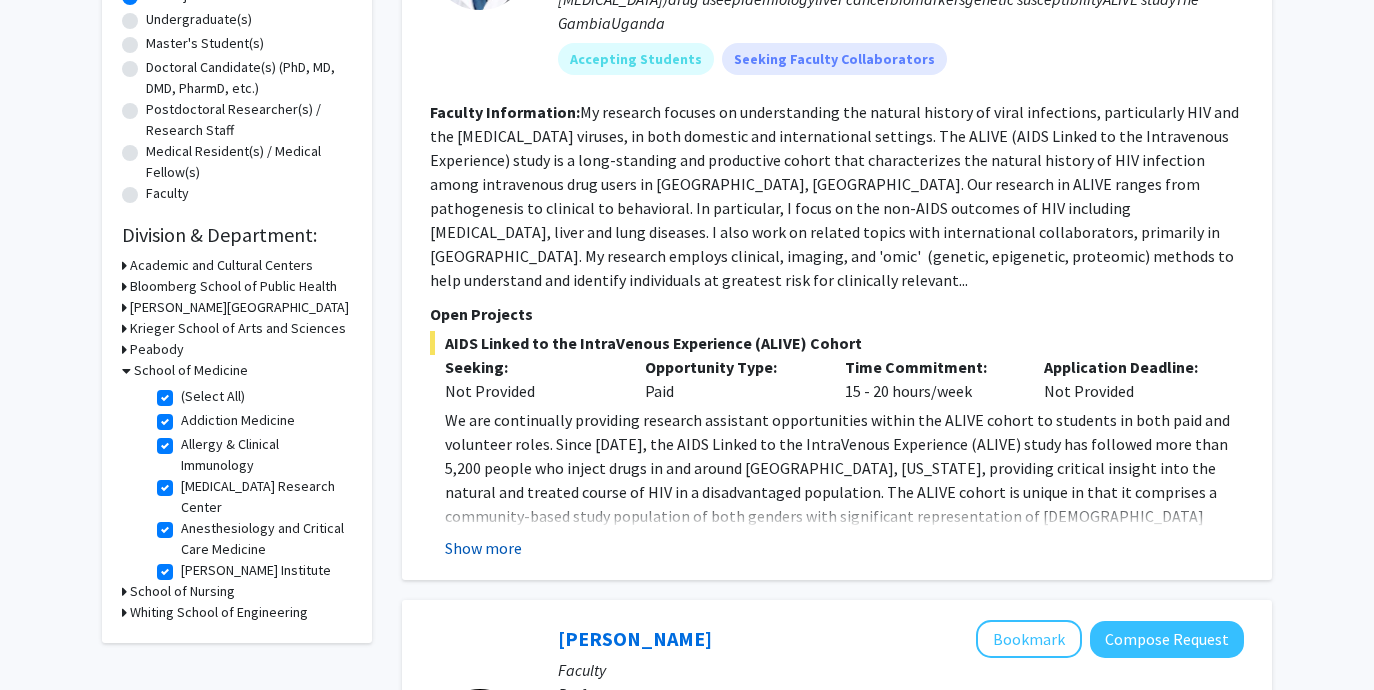 click on "Show more" 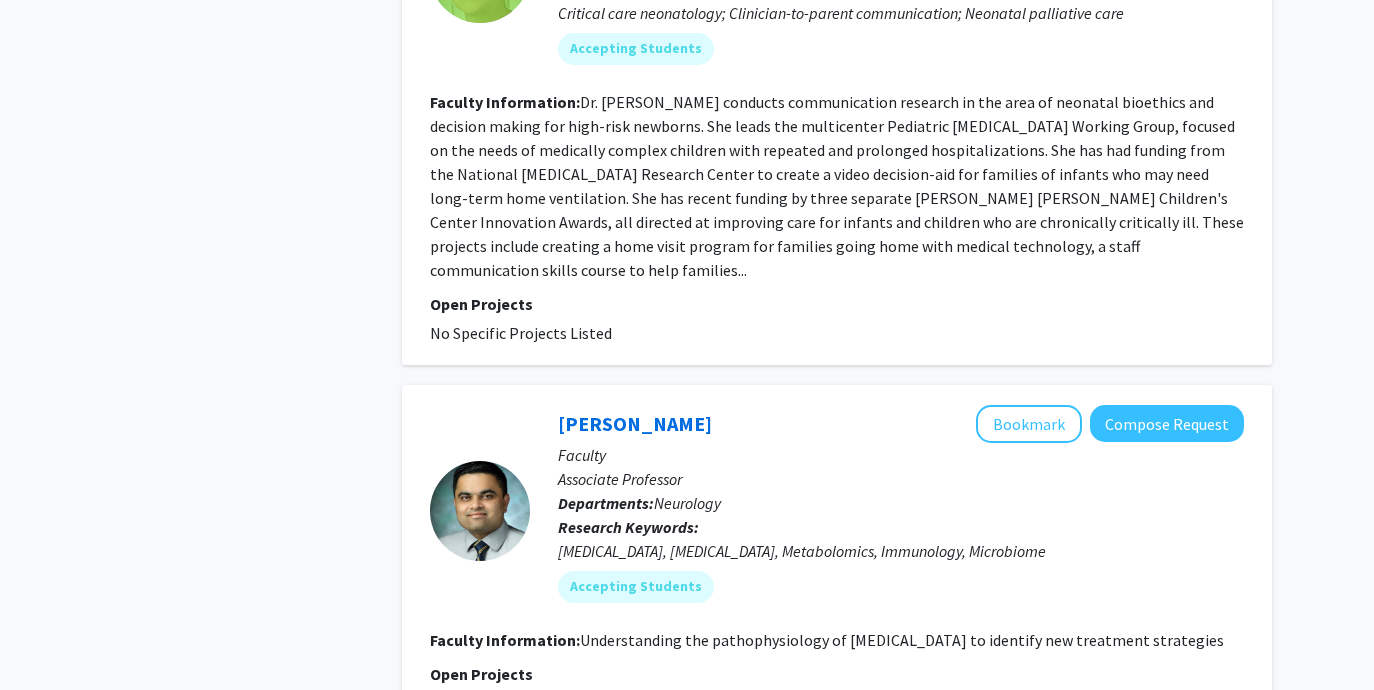 scroll, scrollTop: 5702, scrollLeft: 0, axis: vertical 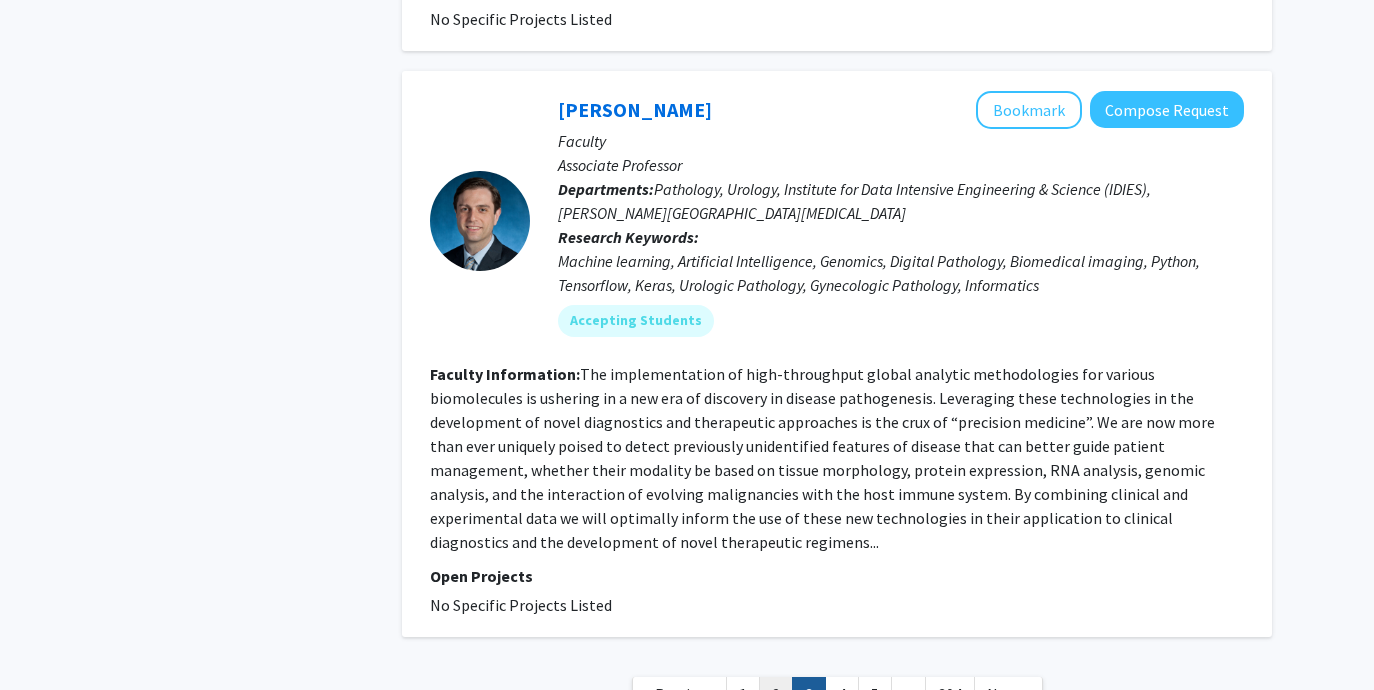 click on "2" 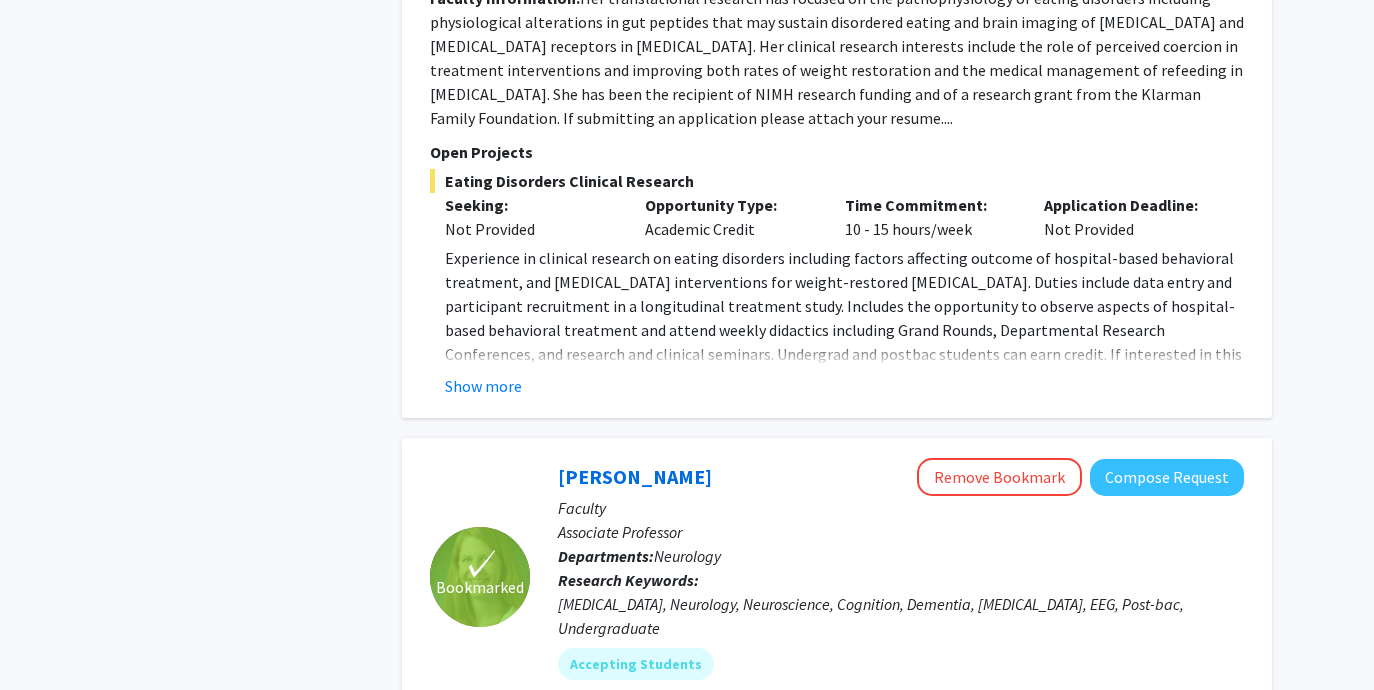 scroll, scrollTop: 1932, scrollLeft: 0, axis: vertical 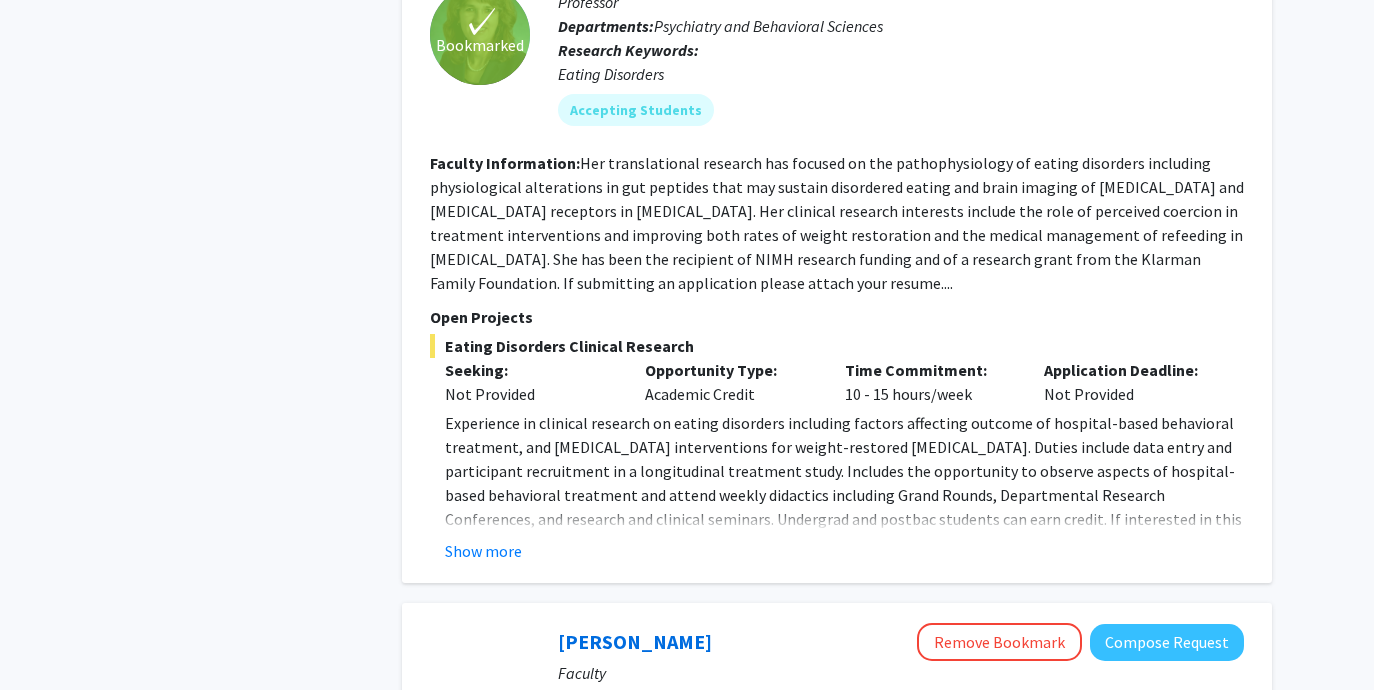click on "Show more" 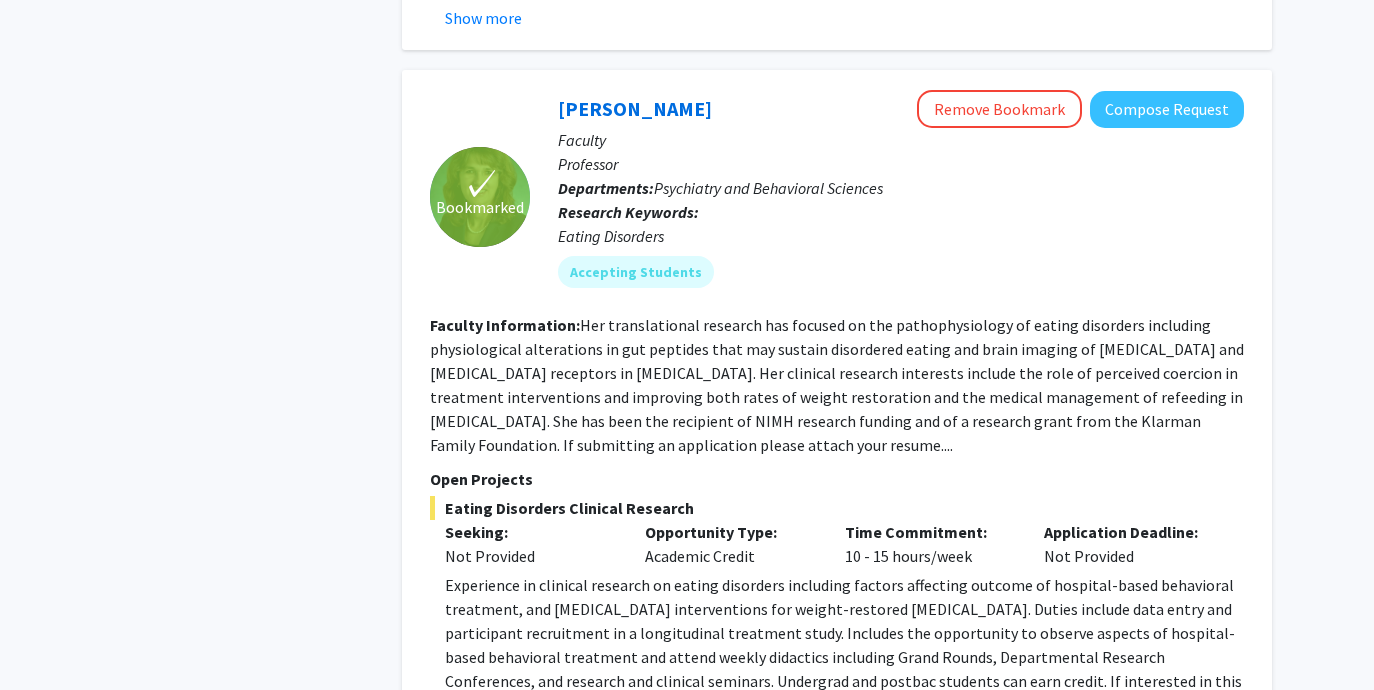 scroll, scrollTop: 1768, scrollLeft: 0, axis: vertical 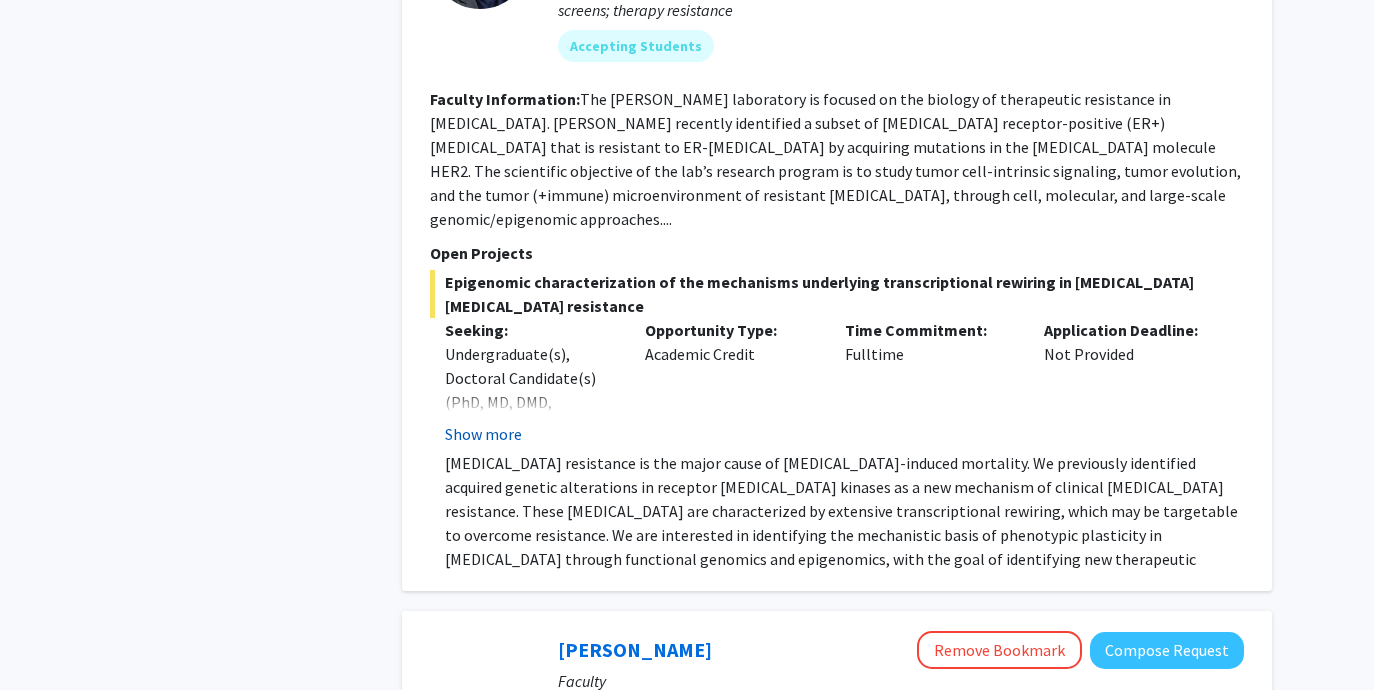 click on "Show more" 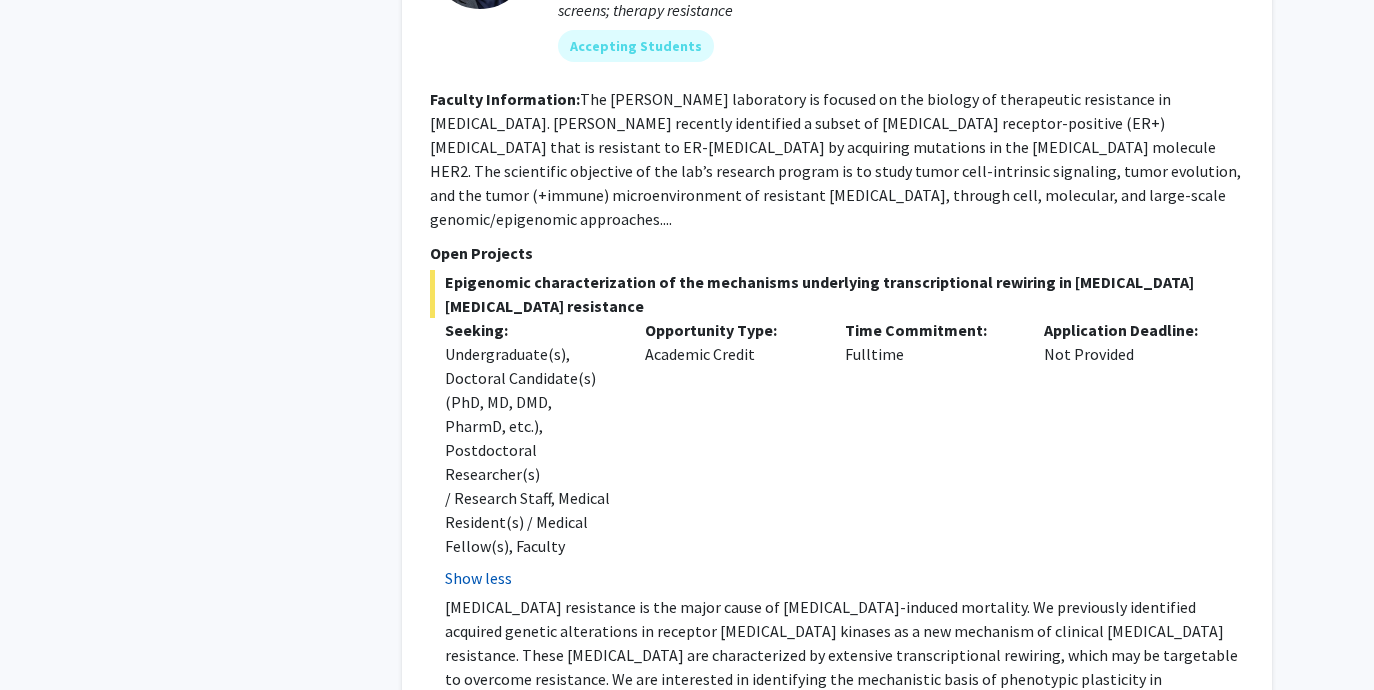 click on "Show less" 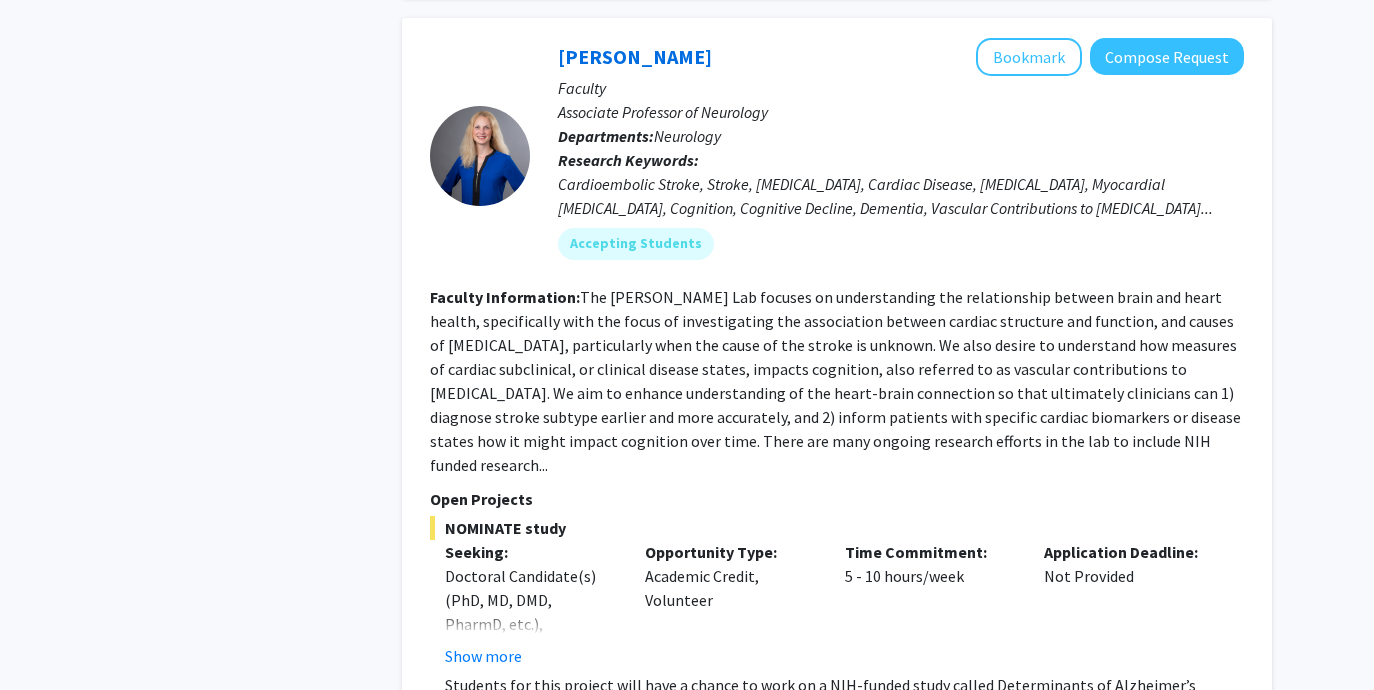 scroll, scrollTop: 7252, scrollLeft: 0, axis: vertical 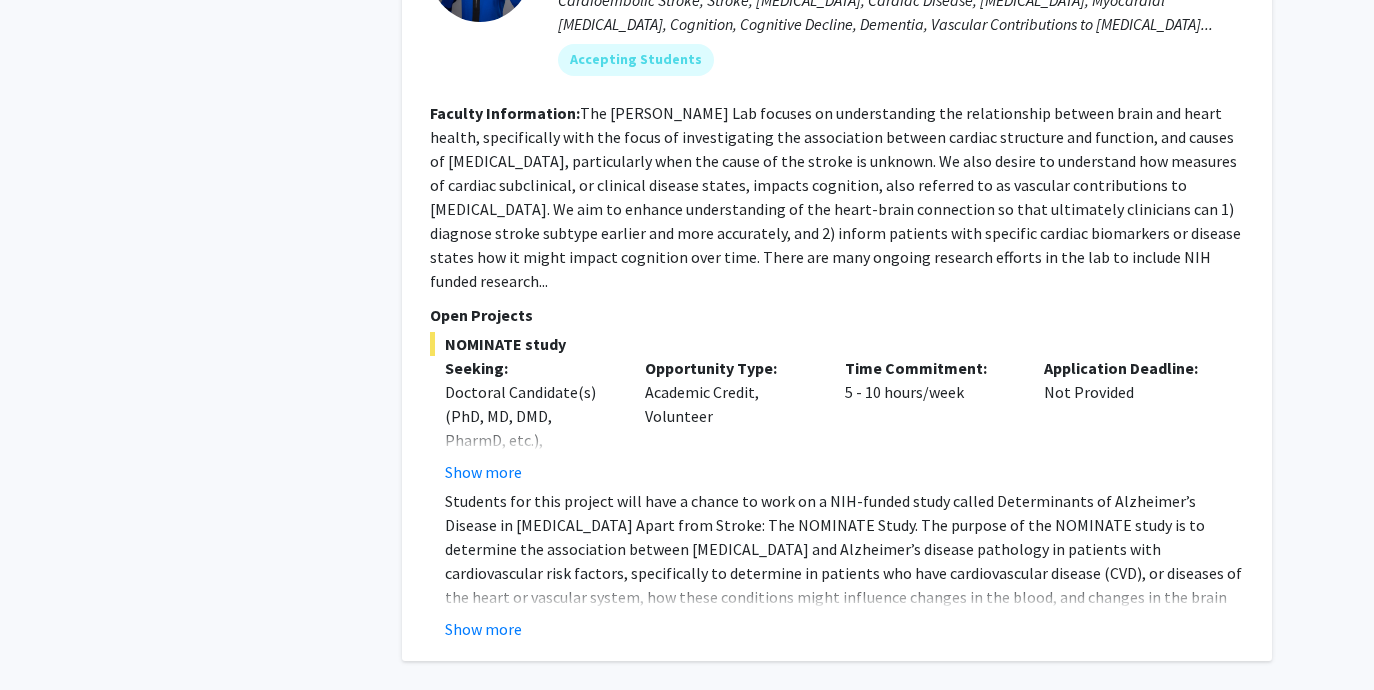 click on "5" 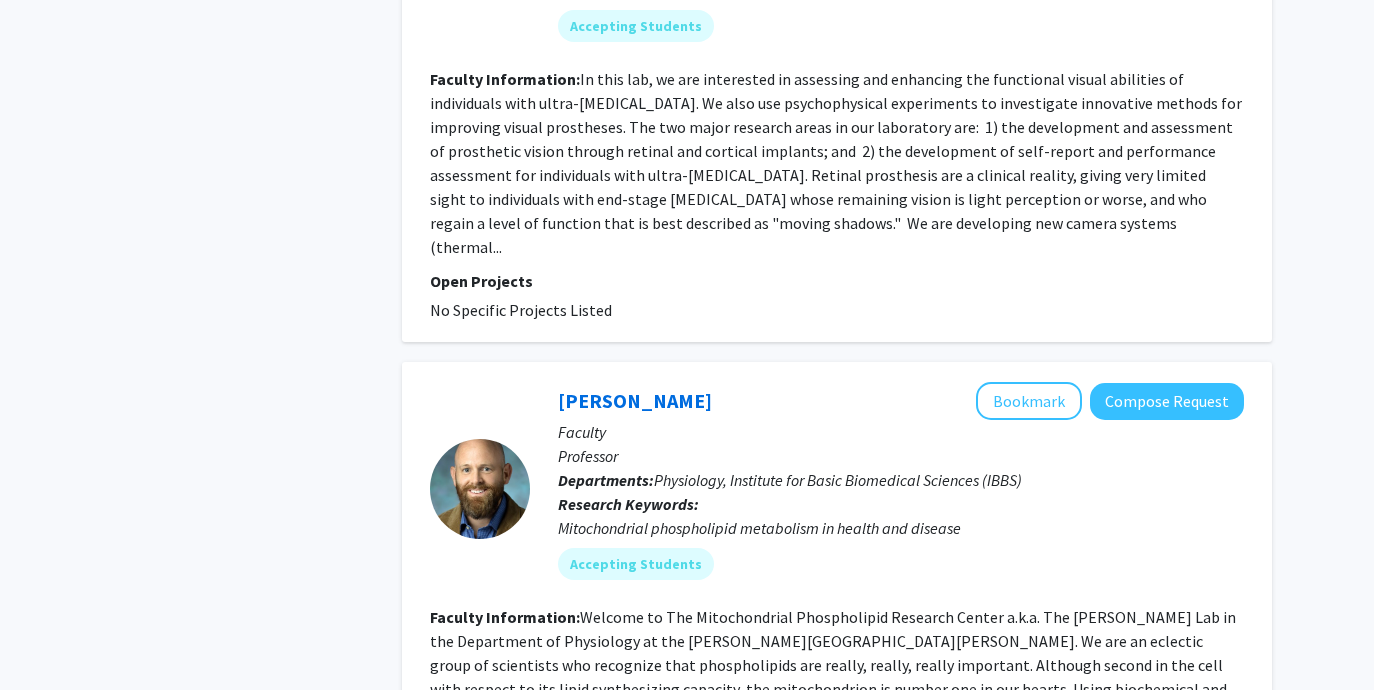 scroll, scrollTop: 4911, scrollLeft: 0, axis: vertical 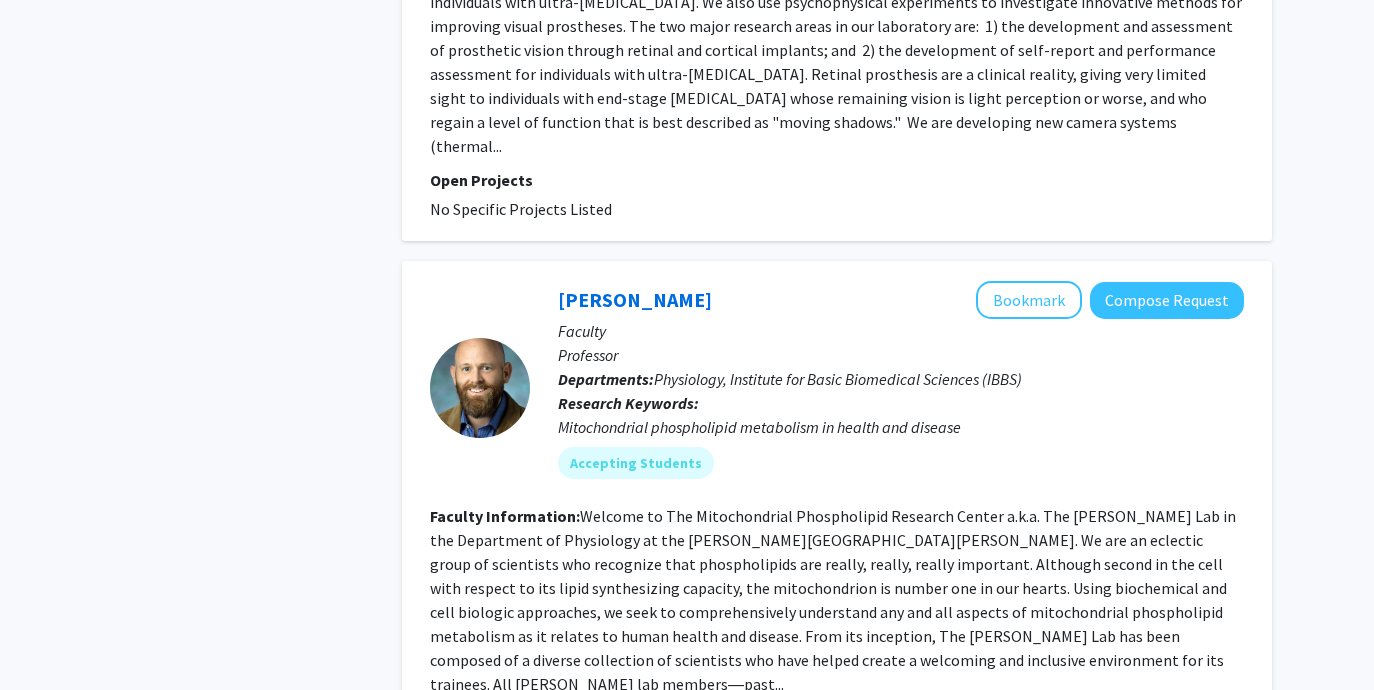 click on "6" 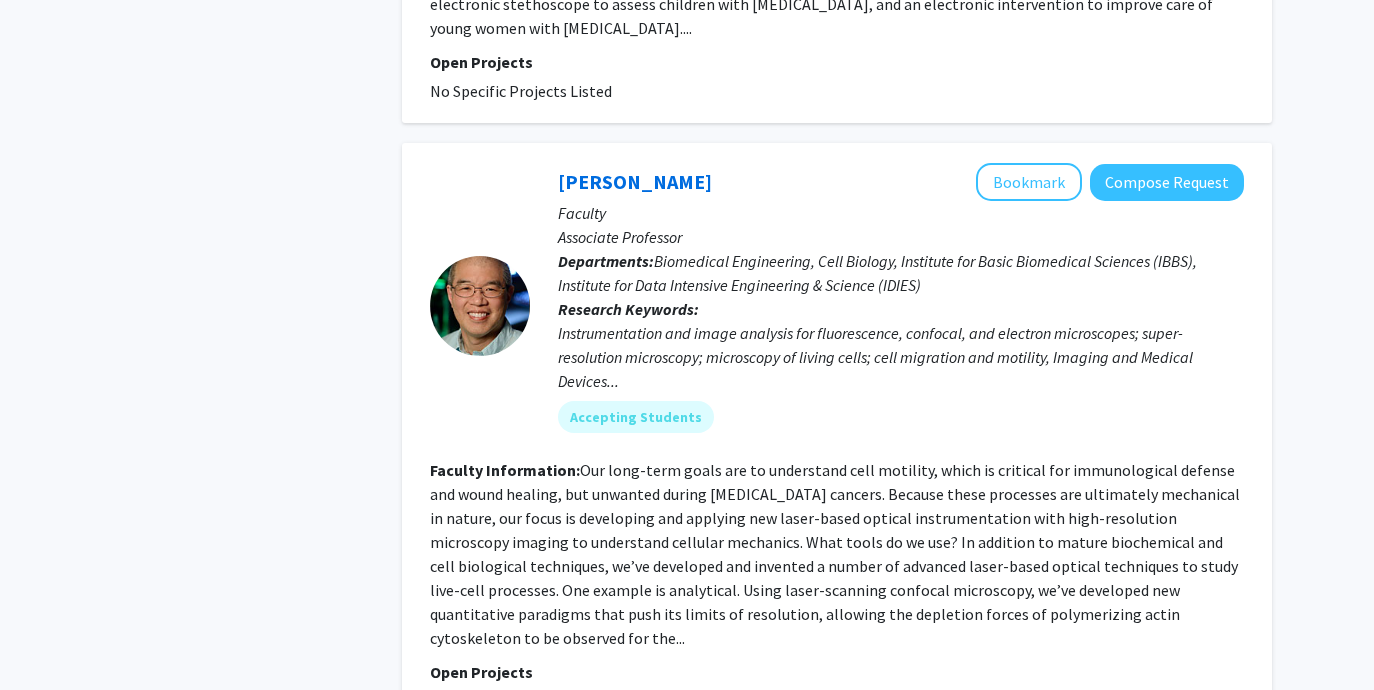 scroll, scrollTop: 4853, scrollLeft: 0, axis: vertical 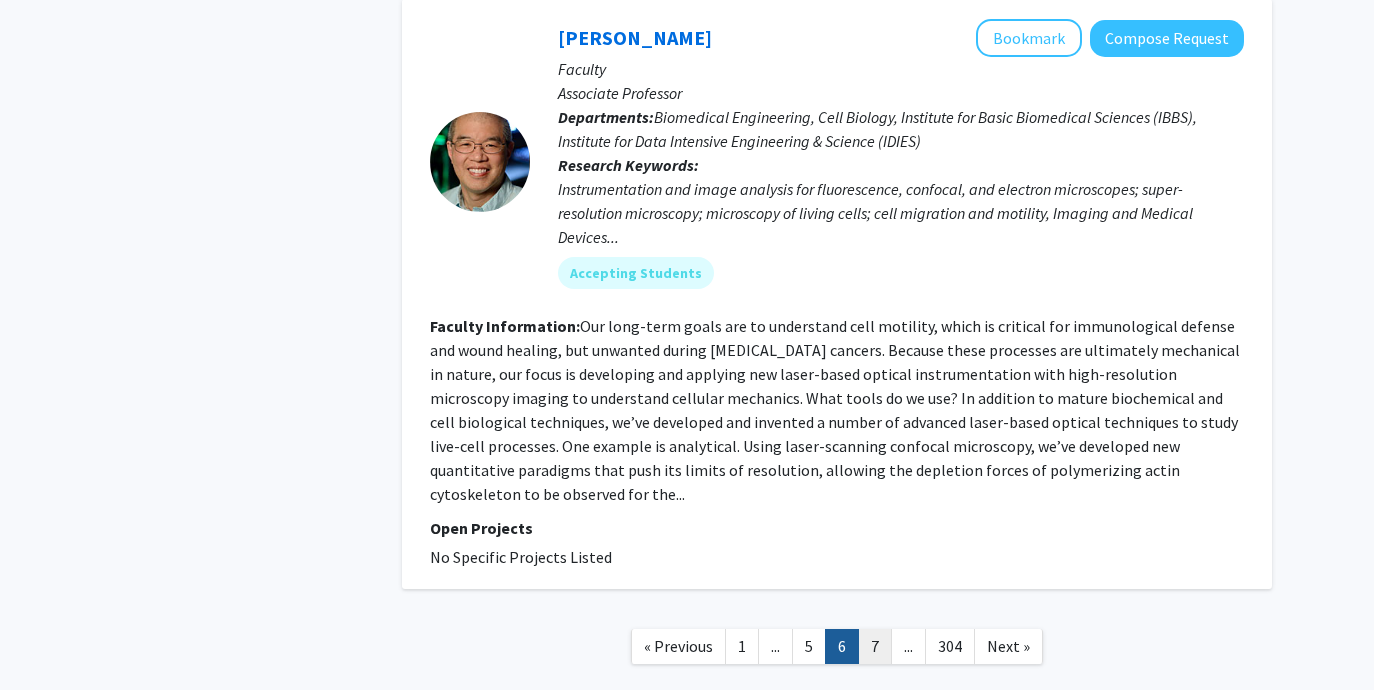 click on "7" 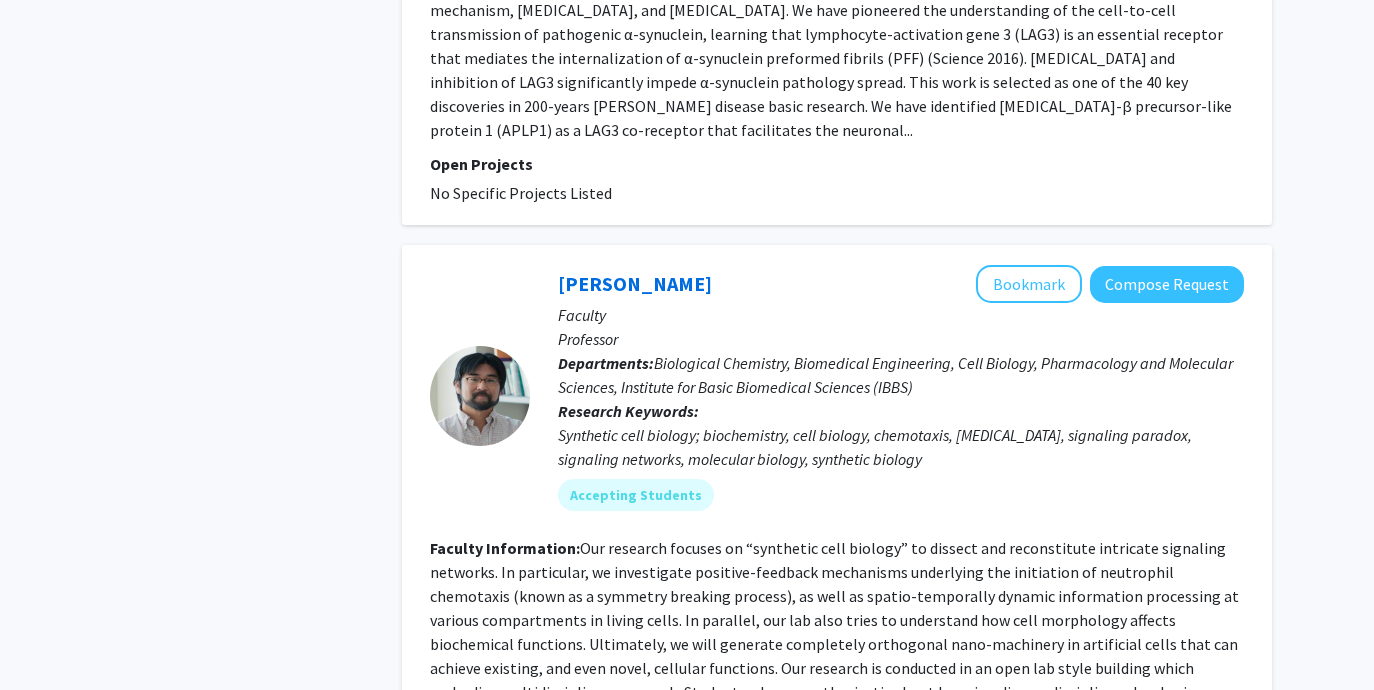 scroll, scrollTop: 5021, scrollLeft: 0, axis: vertical 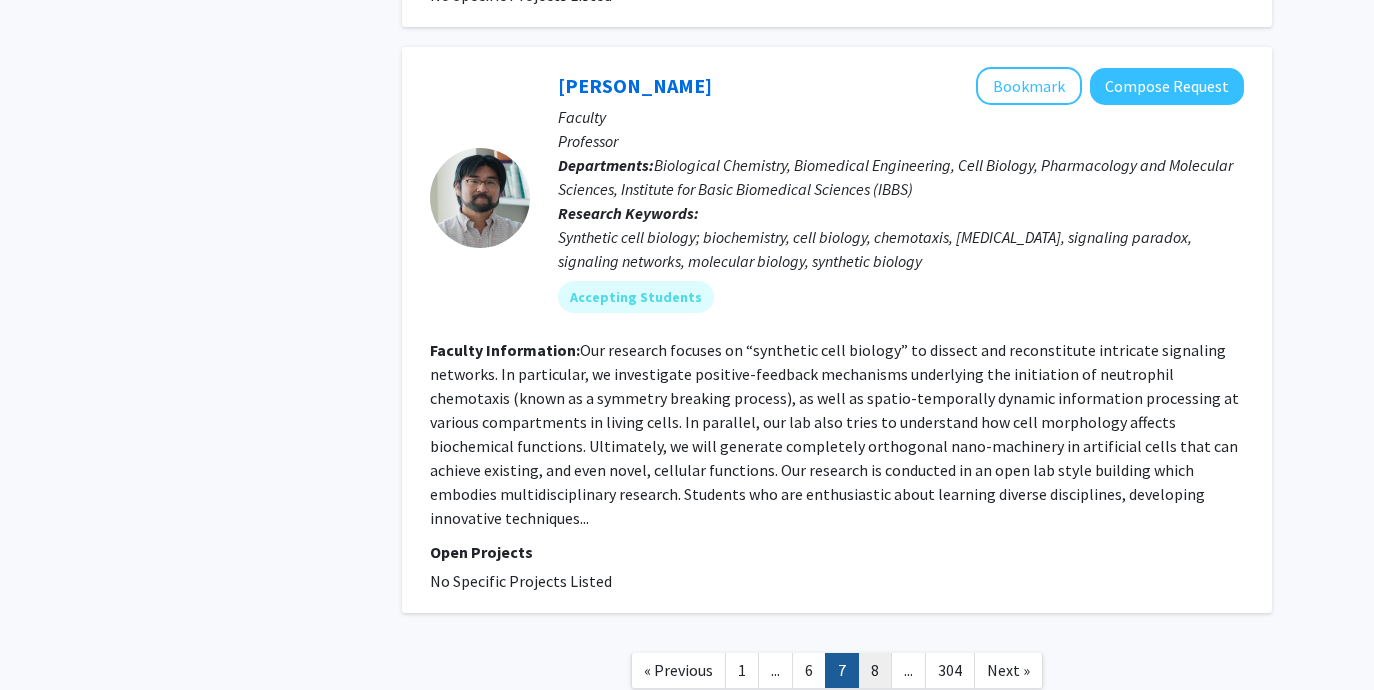 click on "8" 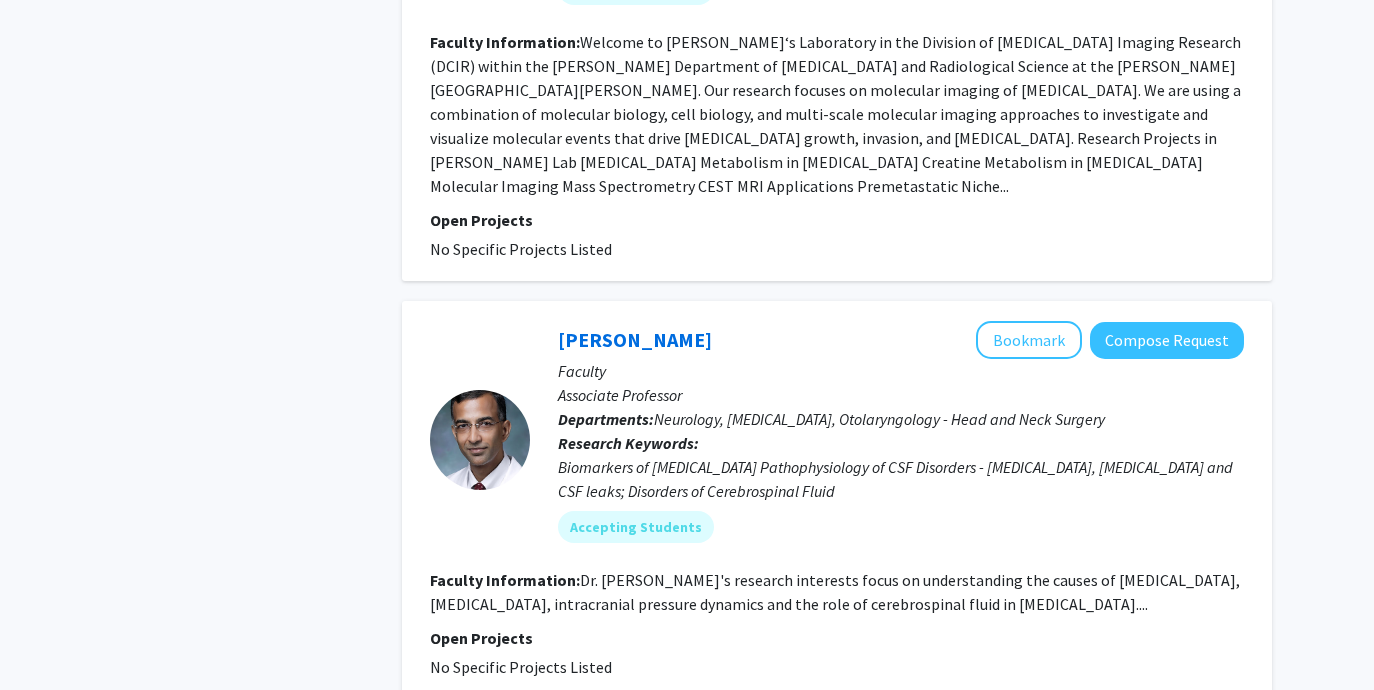 scroll, scrollTop: 4733, scrollLeft: 0, axis: vertical 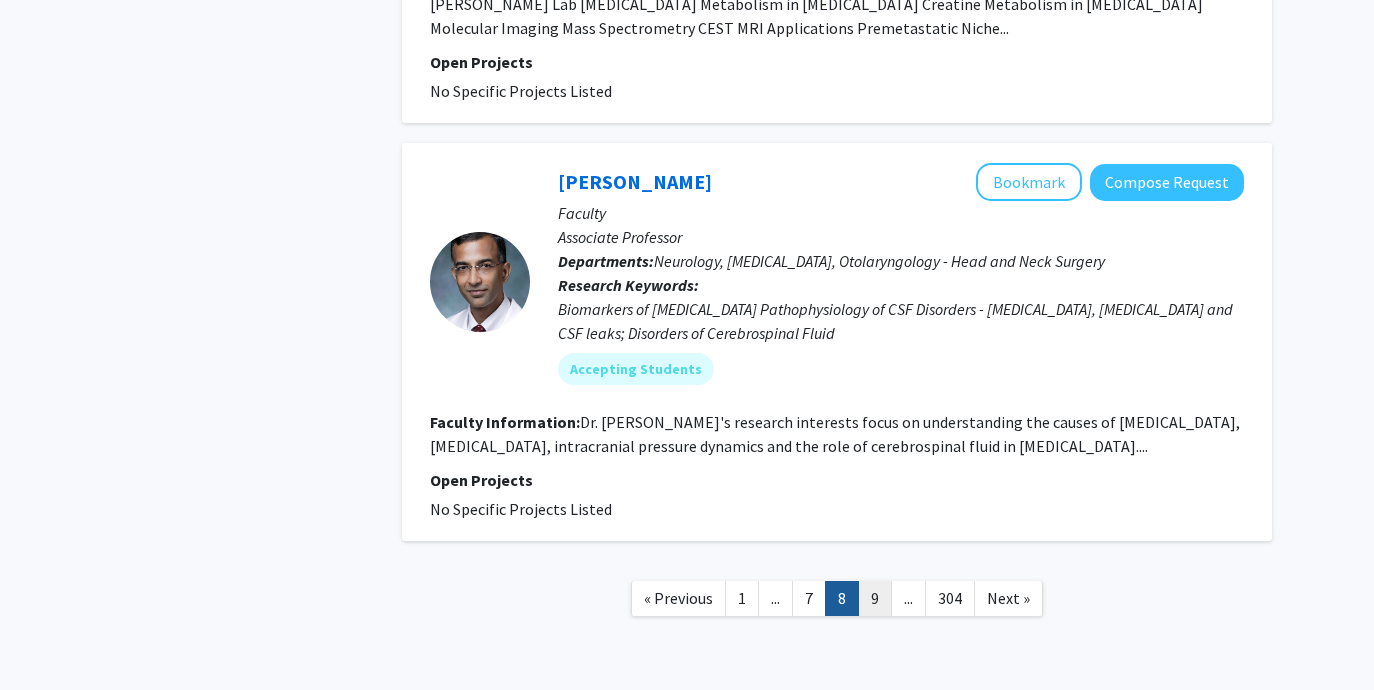 click on "9" 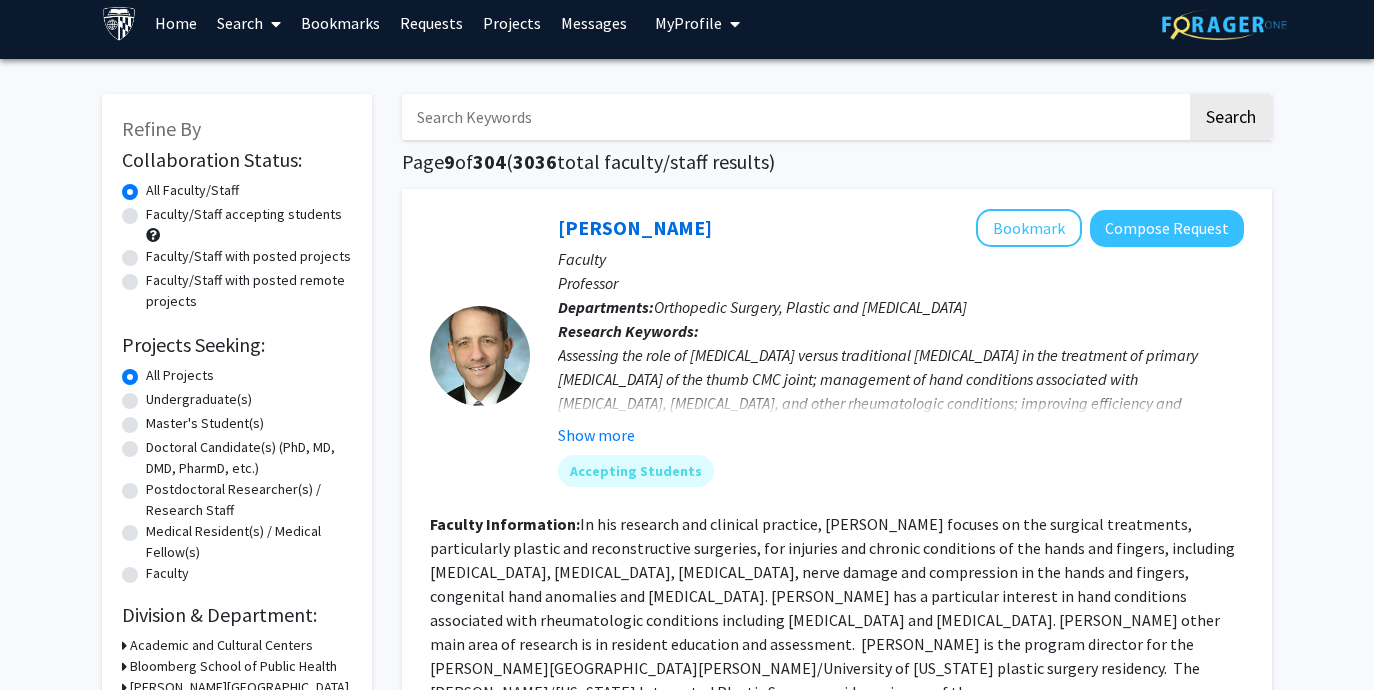 scroll, scrollTop: 41, scrollLeft: 0, axis: vertical 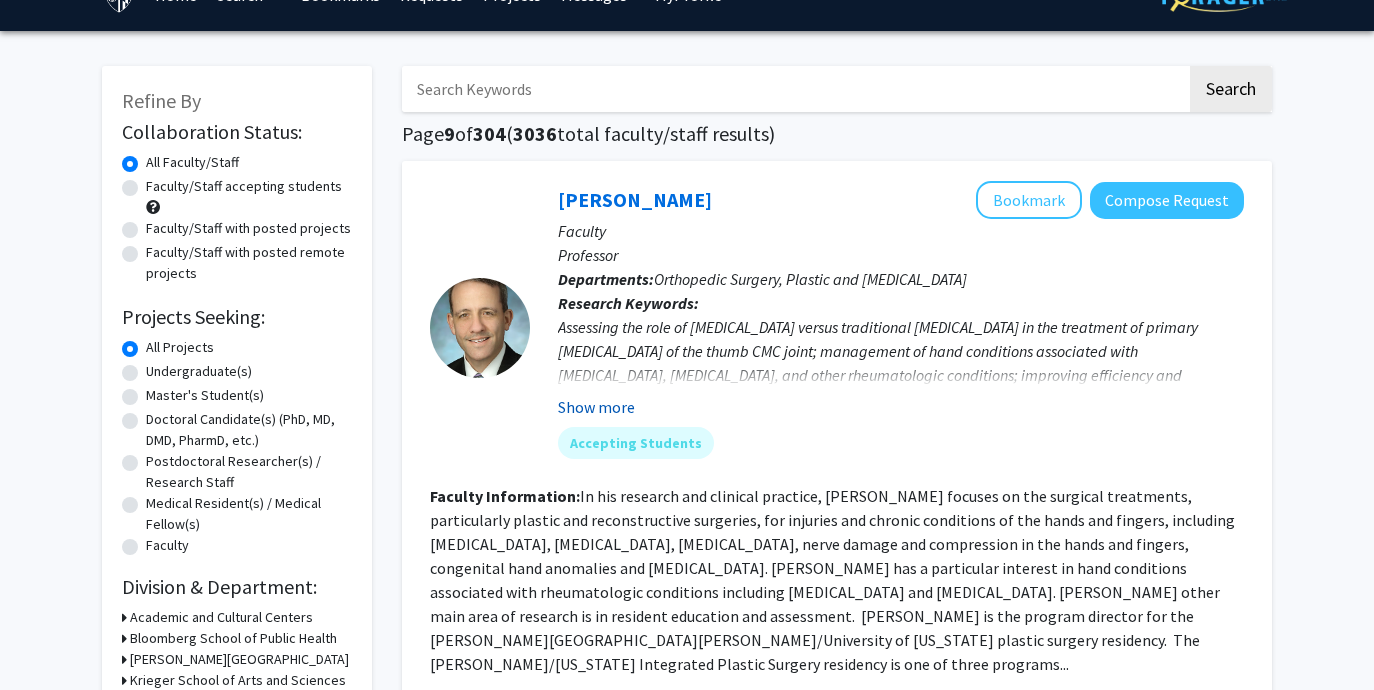 click on "Show more" 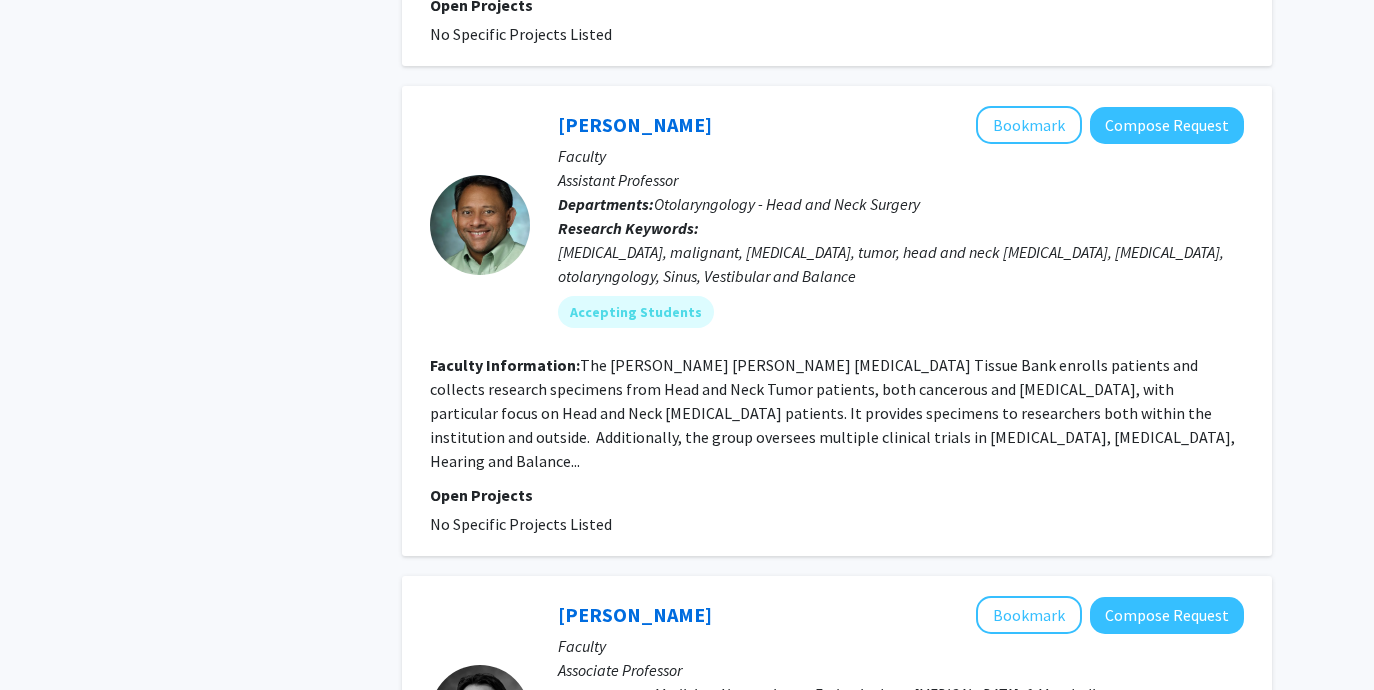scroll, scrollTop: 2418, scrollLeft: 0, axis: vertical 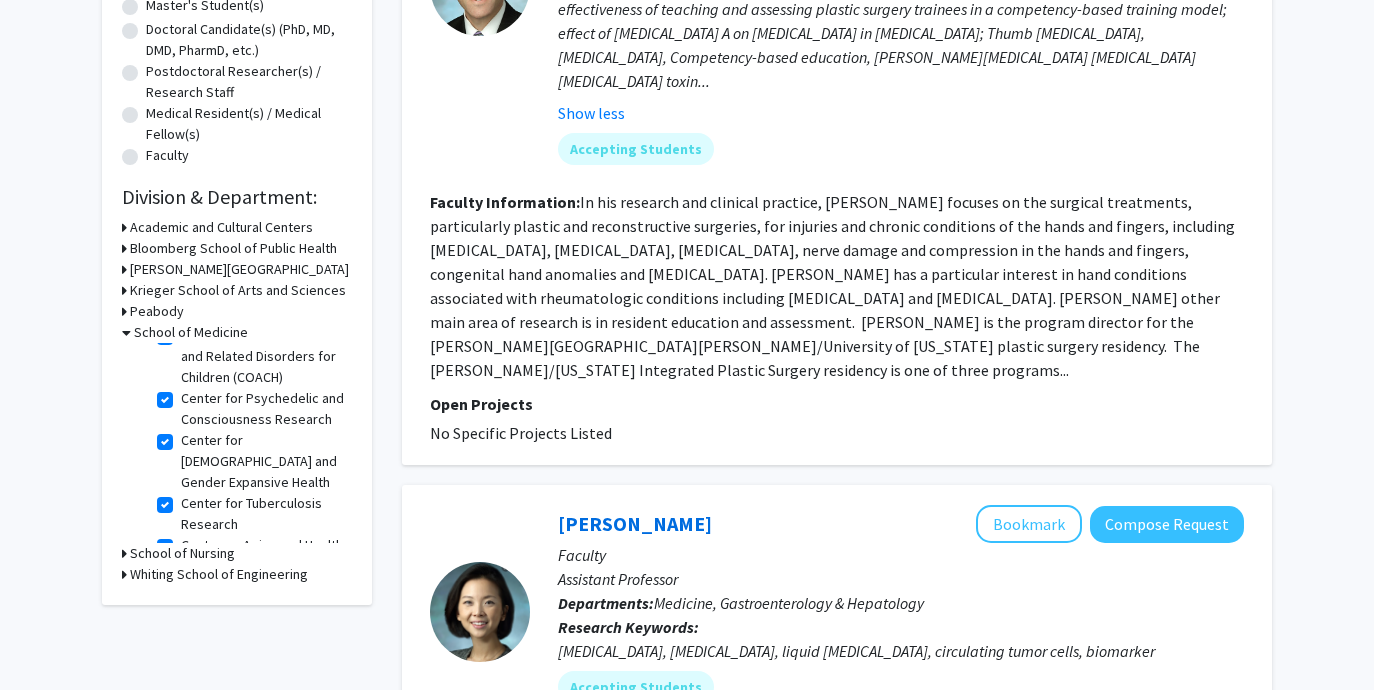 click on "Center for Psychedelic and Consciousness Research" 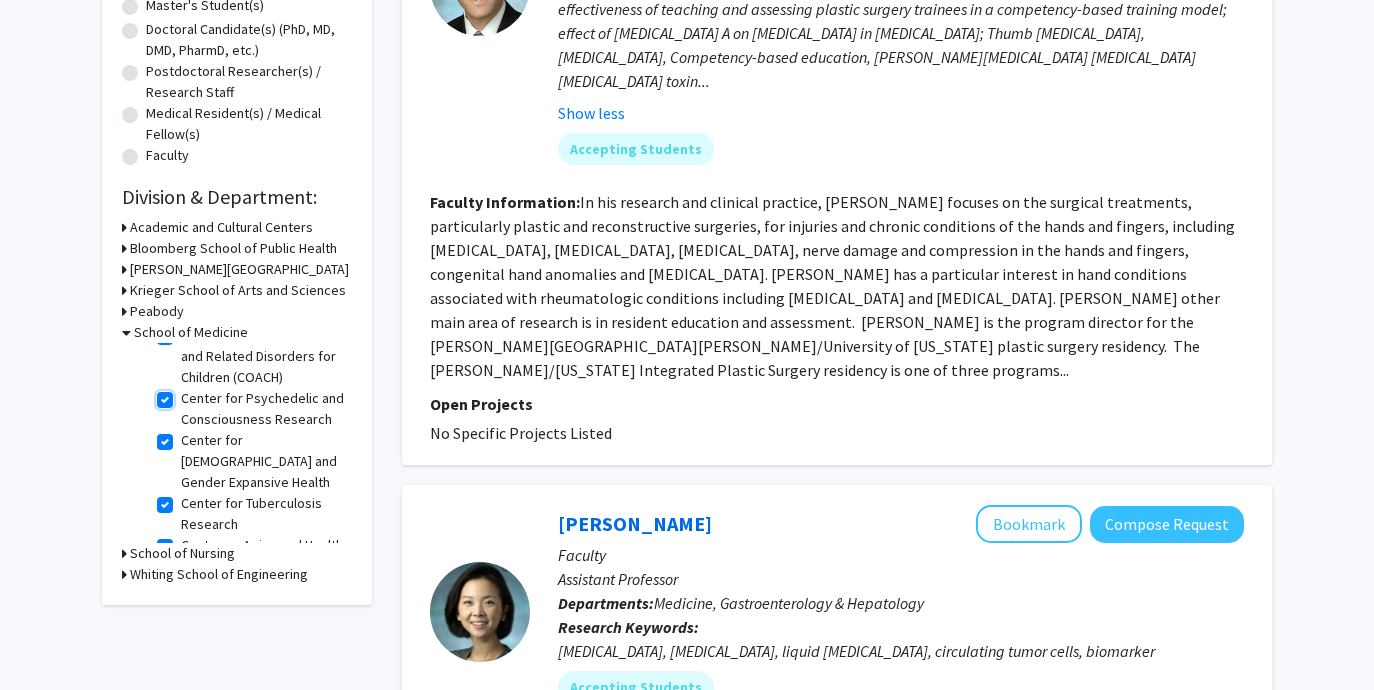 click on "Center for Psychedelic and Consciousness Research" at bounding box center (187, 394) 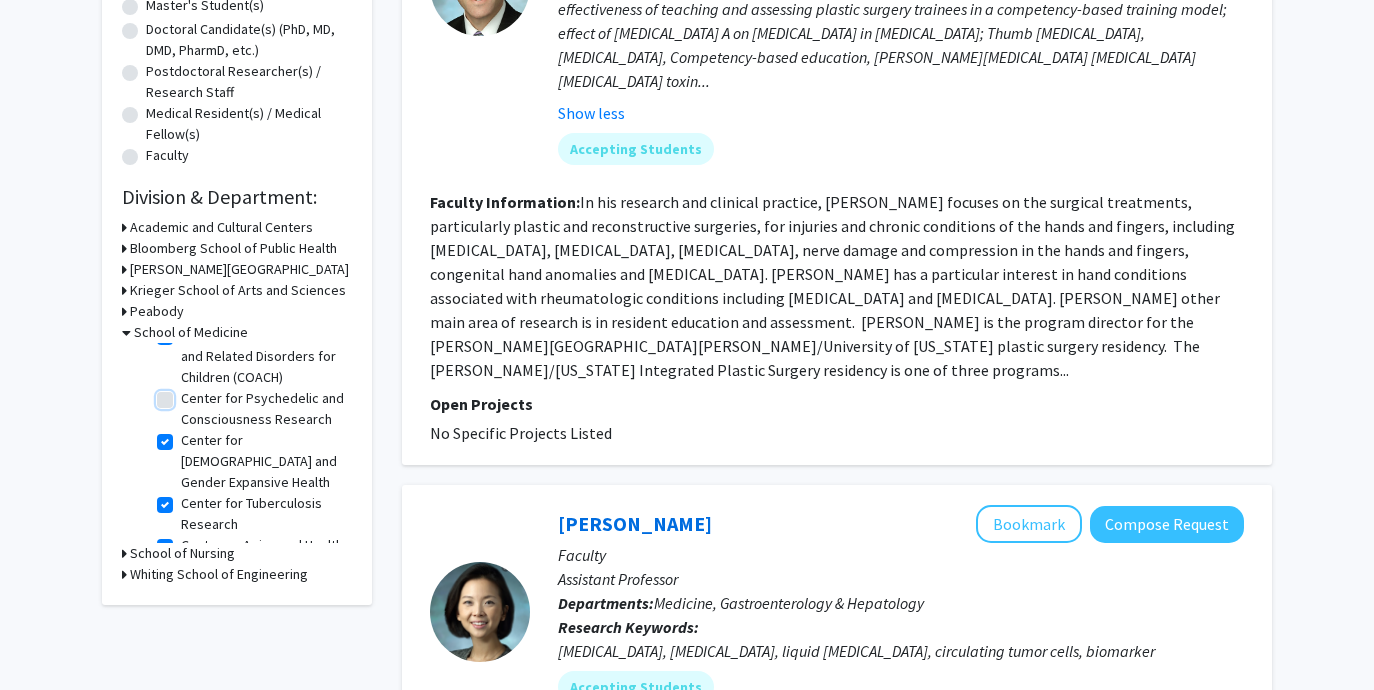 checkbox on "true" 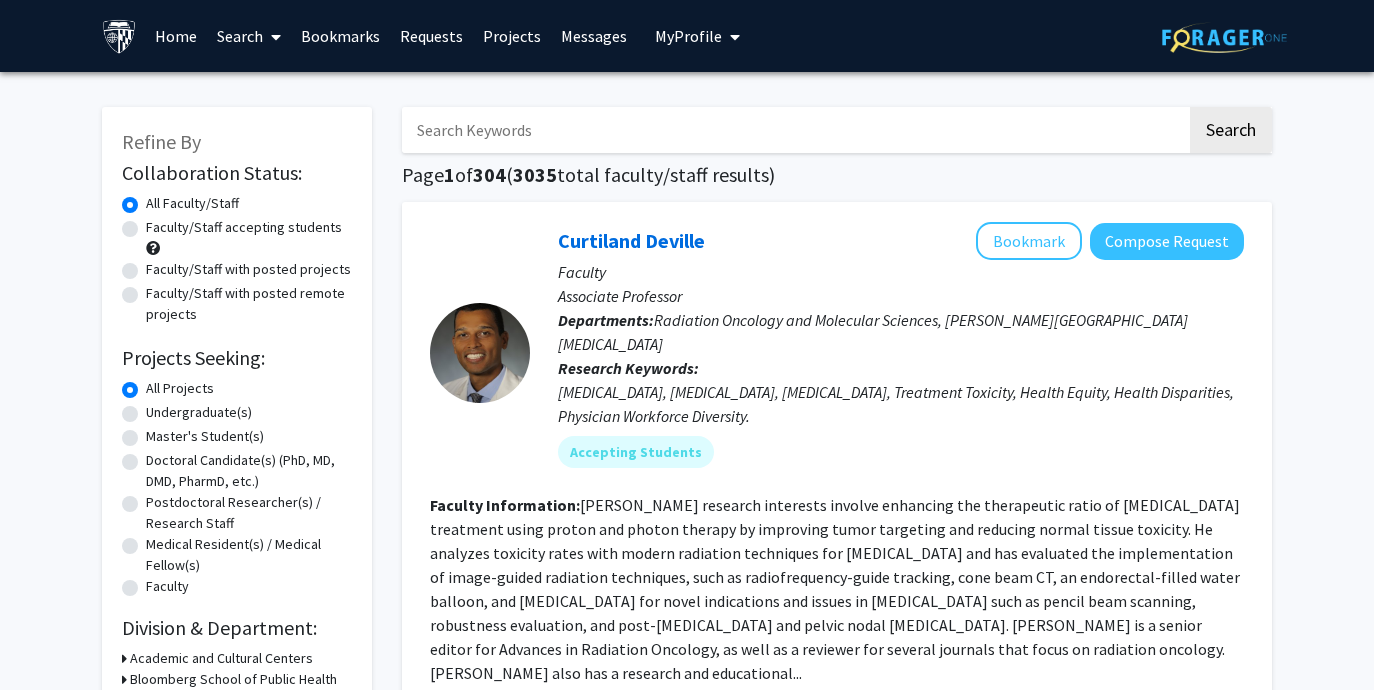 scroll, scrollTop: 594, scrollLeft: 0, axis: vertical 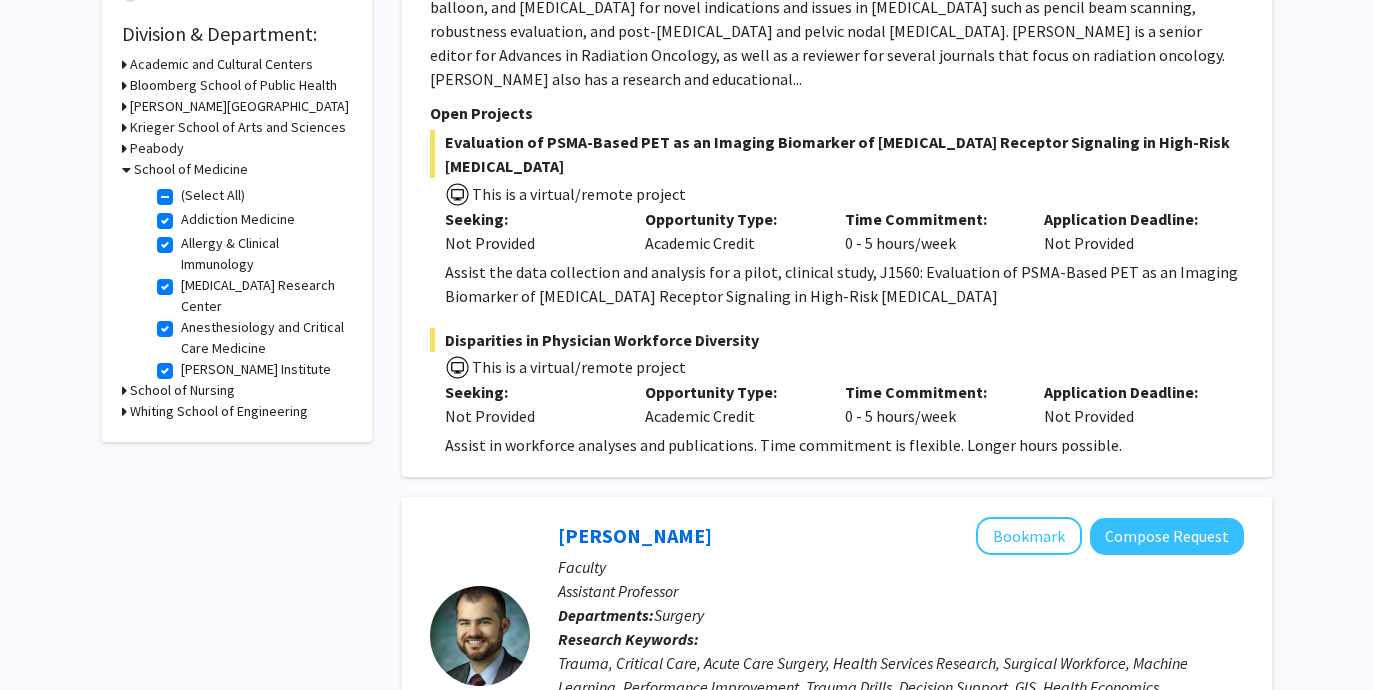 click on "(Select All)" 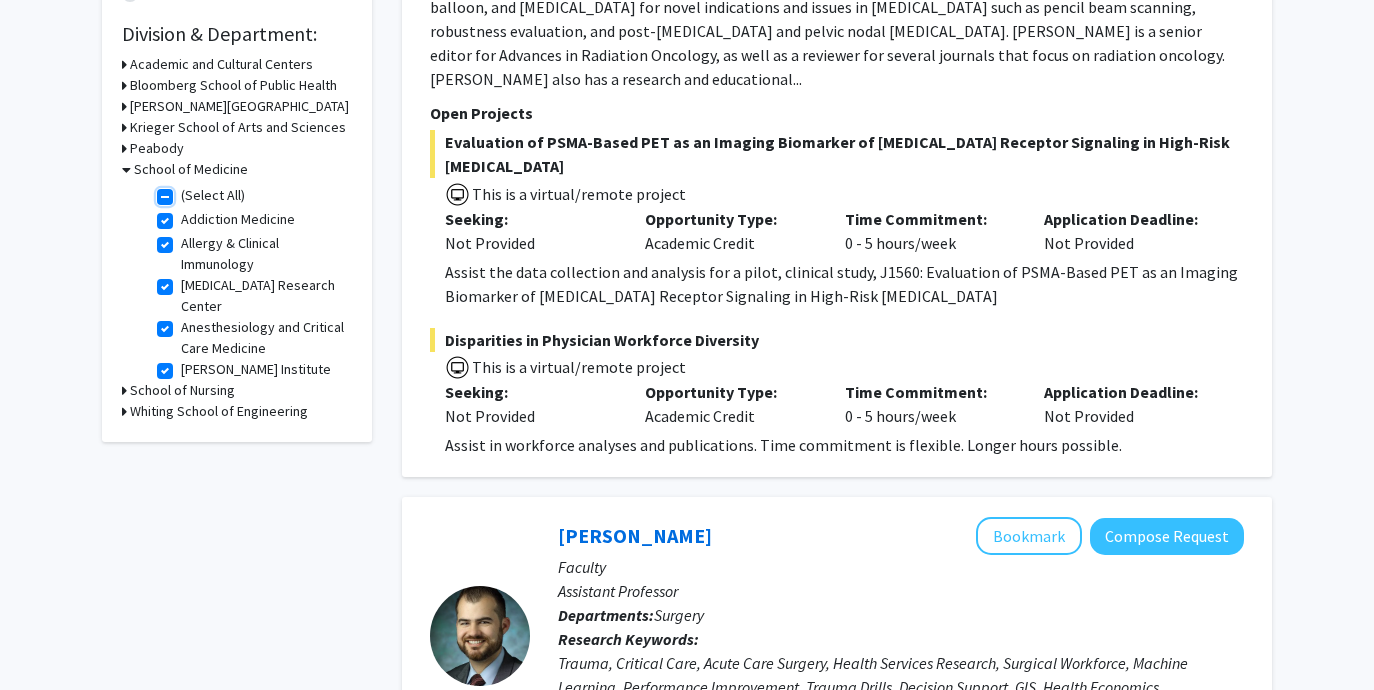 click on "(Select All)" at bounding box center (187, 191) 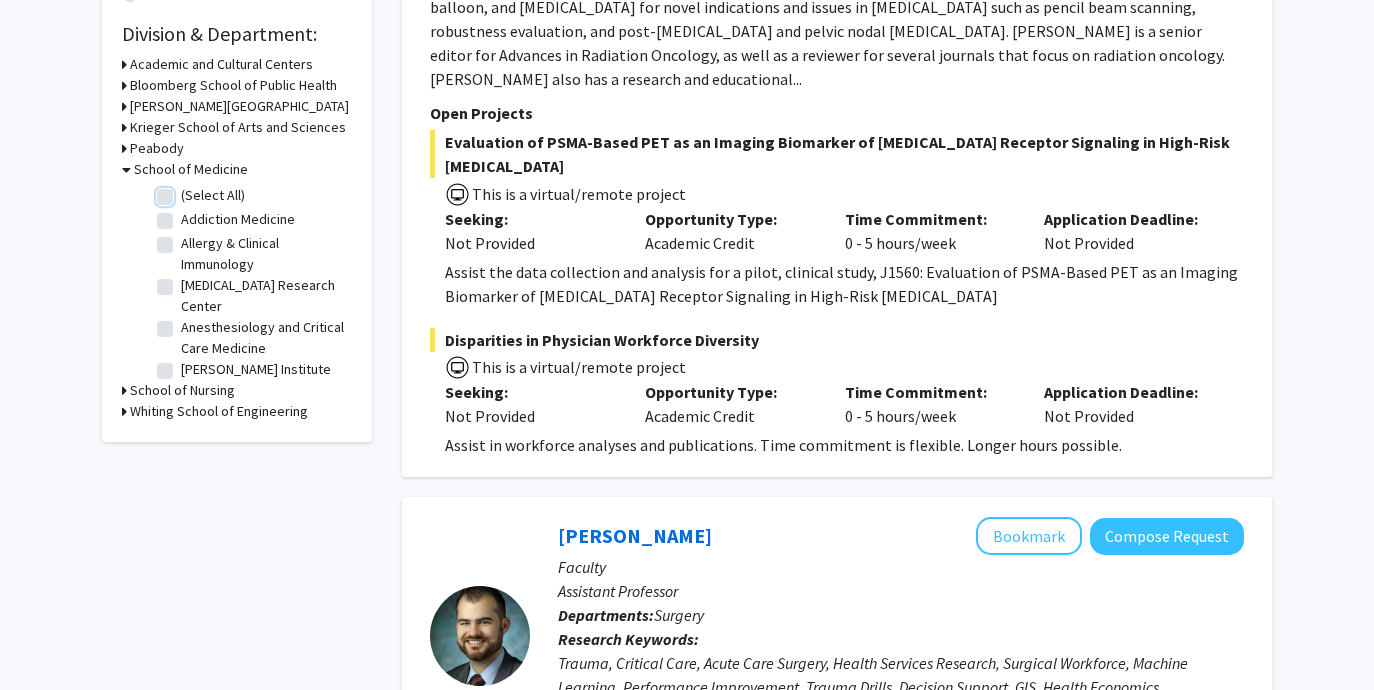 checkbox on "false" 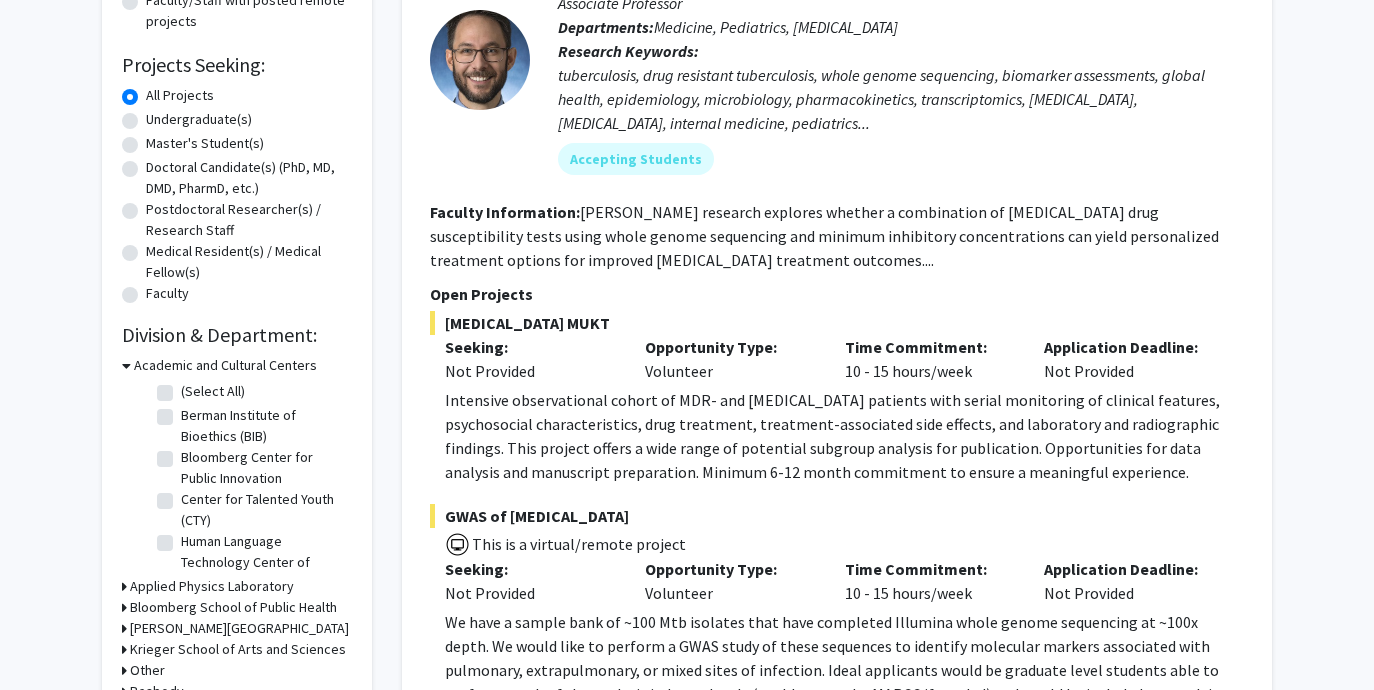 scroll, scrollTop: 298, scrollLeft: 0, axis: vertical 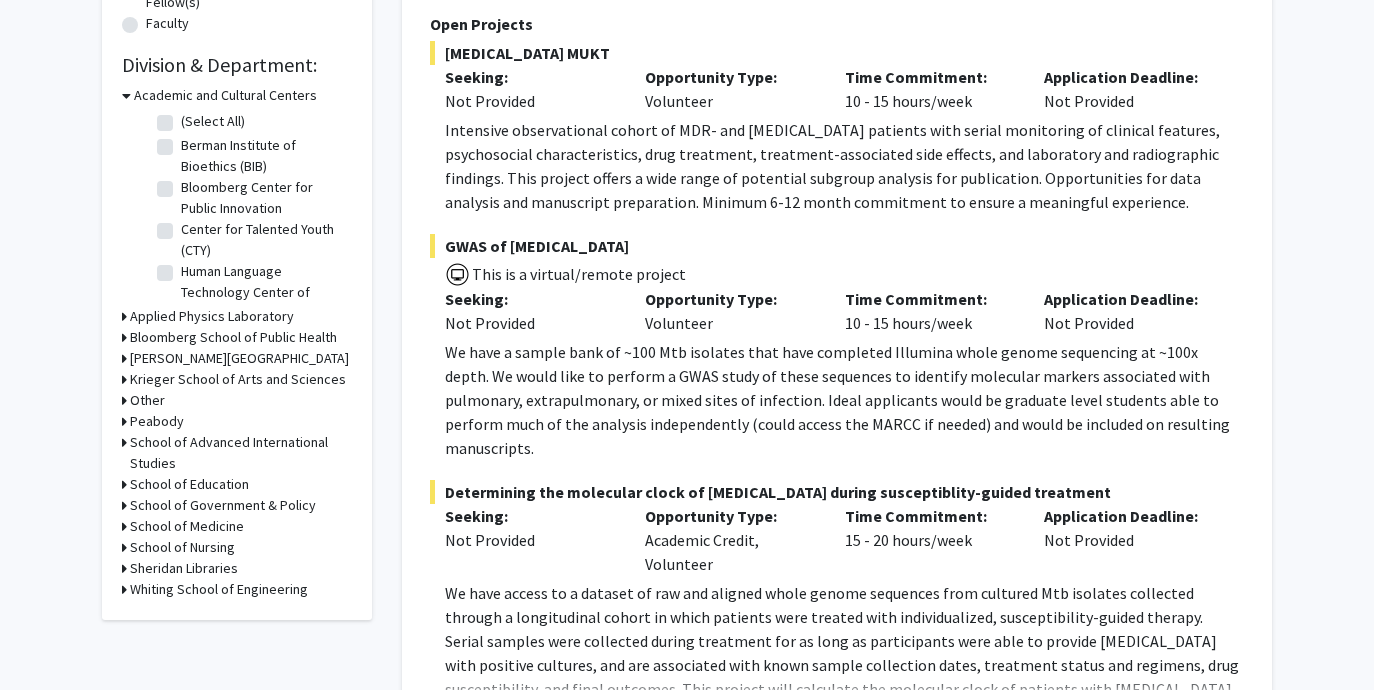 click on "School of Medicine" at bounding box center (187, 526) 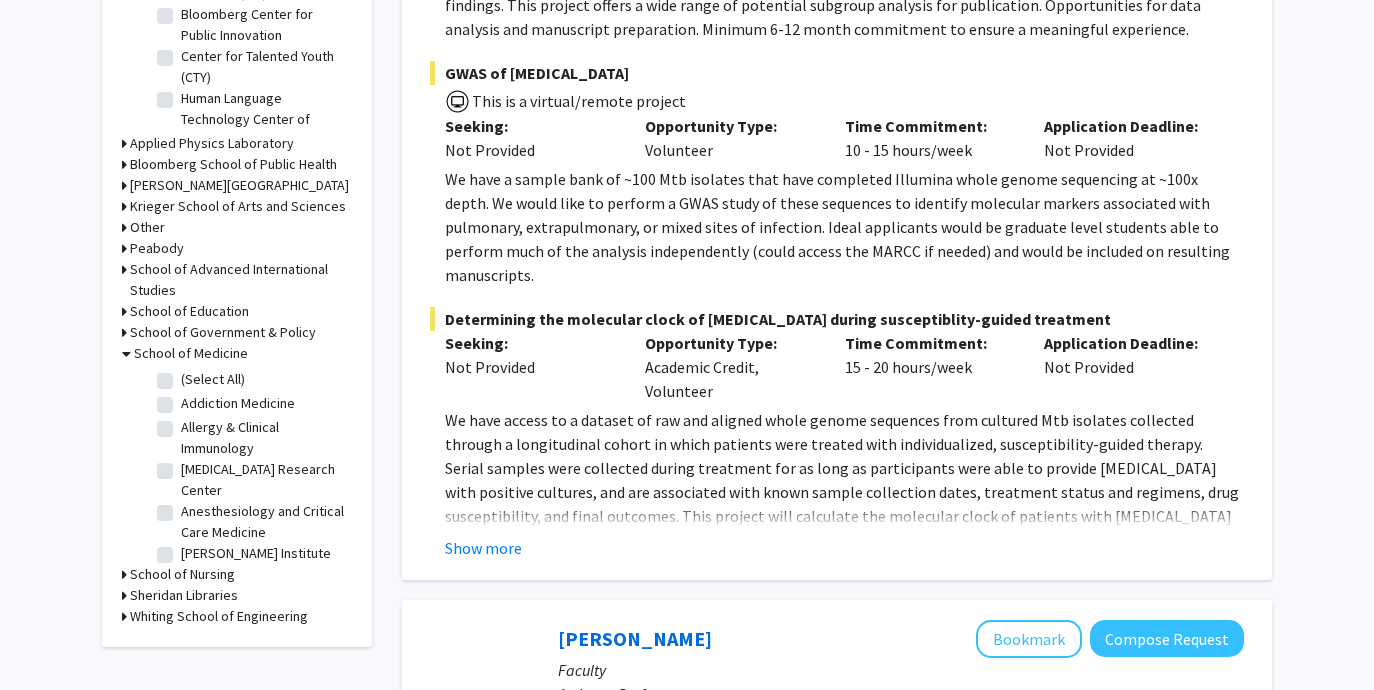 scroll, scrollTop: 737, scrollLeft: 0, axis: vertical 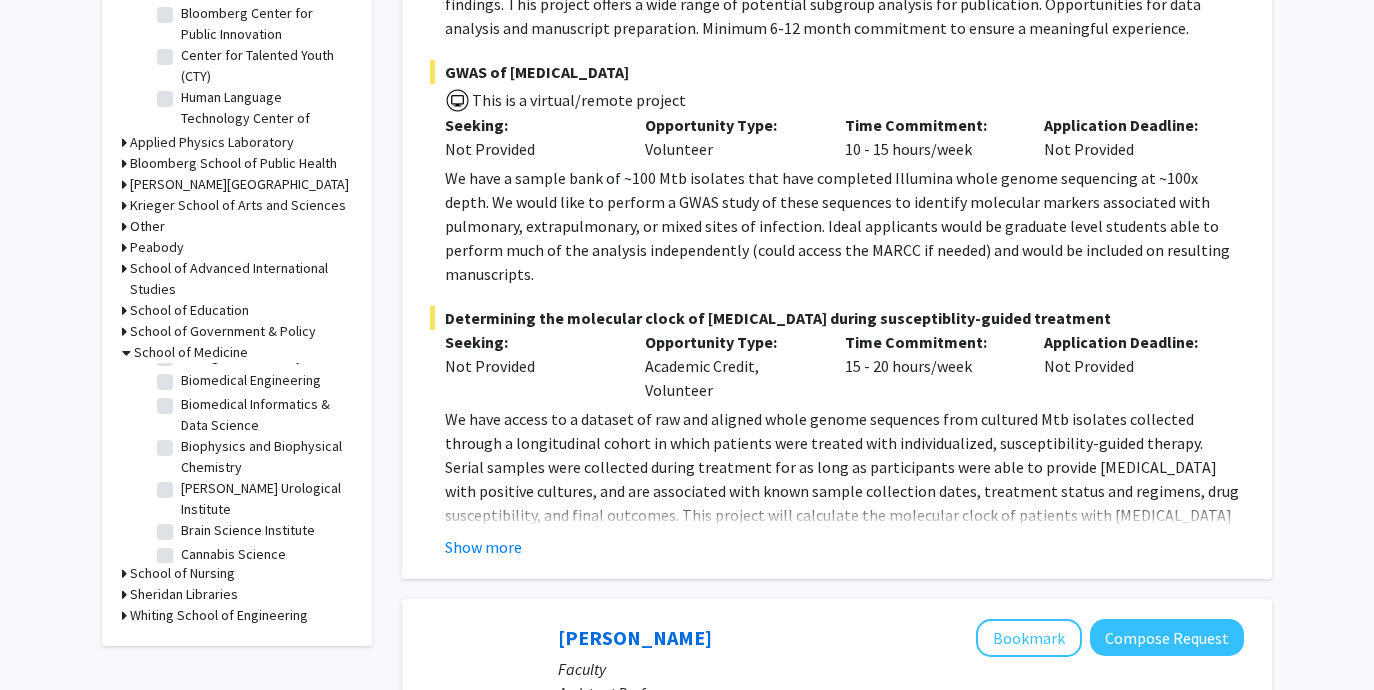 click on "[PERSON_NAME] Urological Institute" 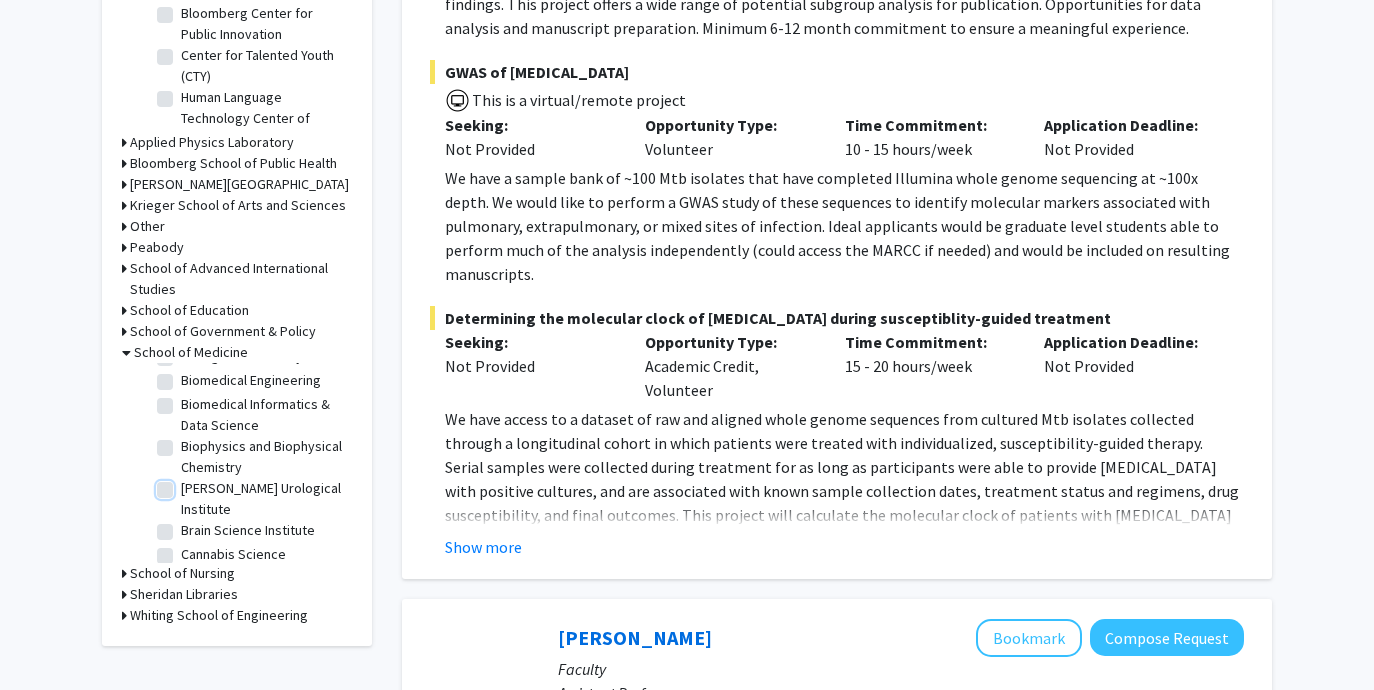 click on "[PERSON_NAME] Urological Institute" at bounding box center (187, 484) 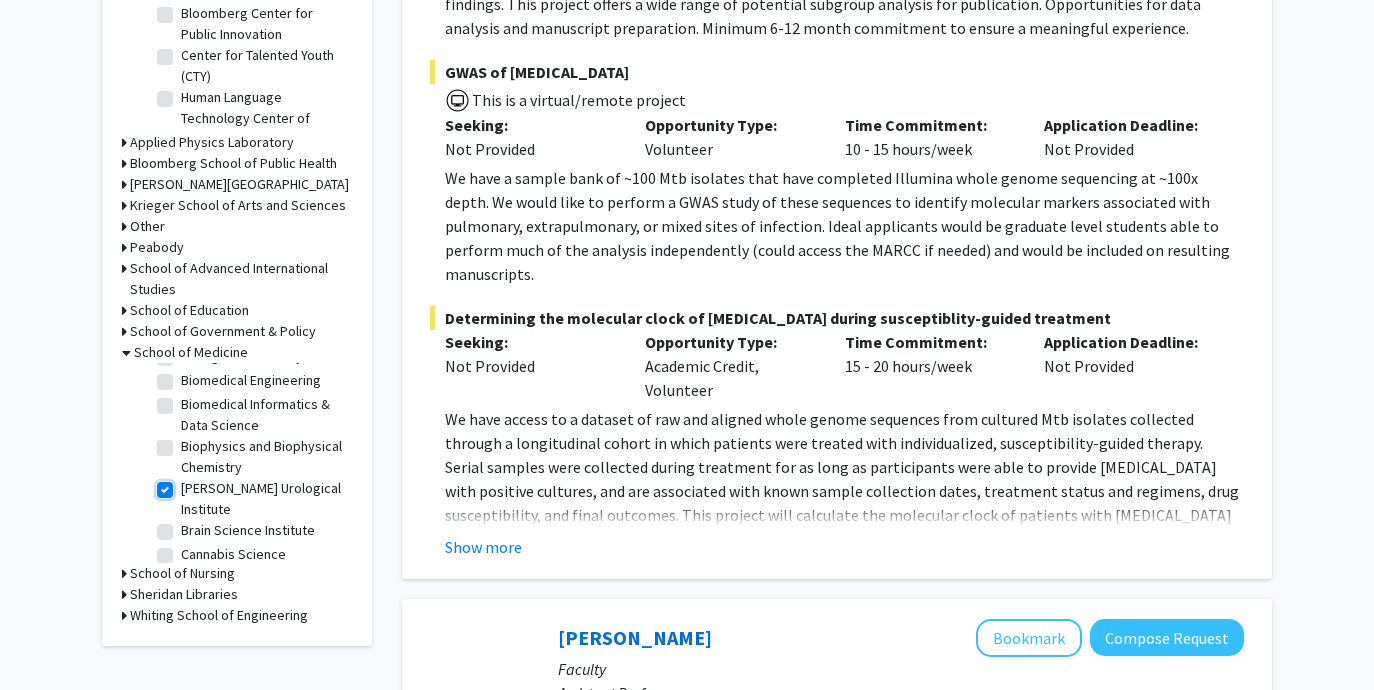 checkbox on "true" 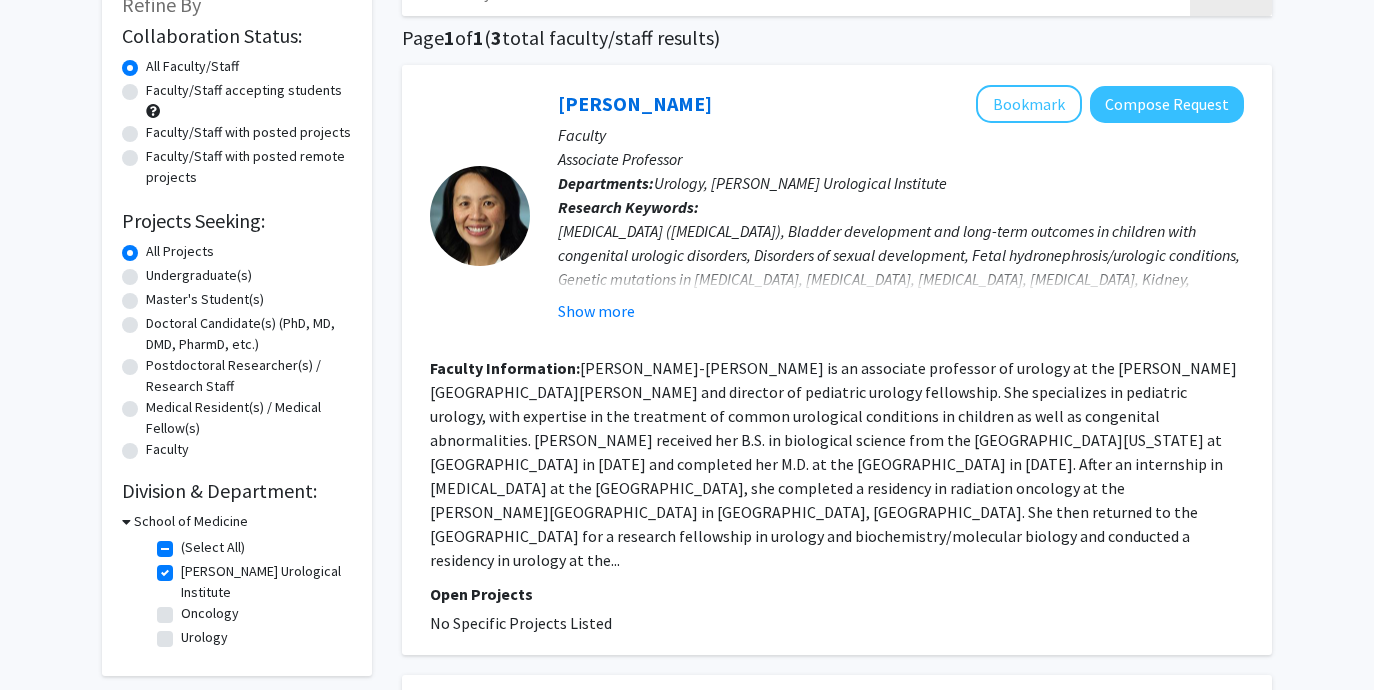 scroll, scrollTop: 141, scrollLeft: 0, axis: vertical 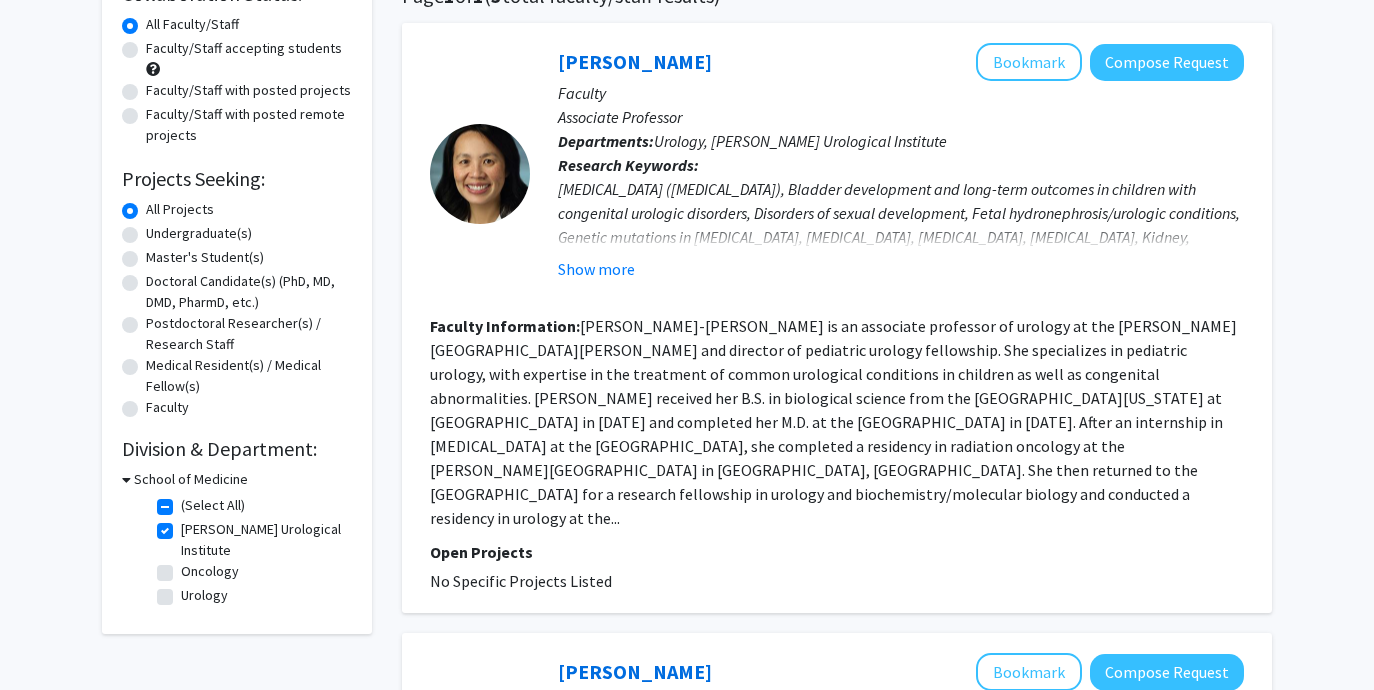 click on "[PERSON_NAME] Urological Institute" 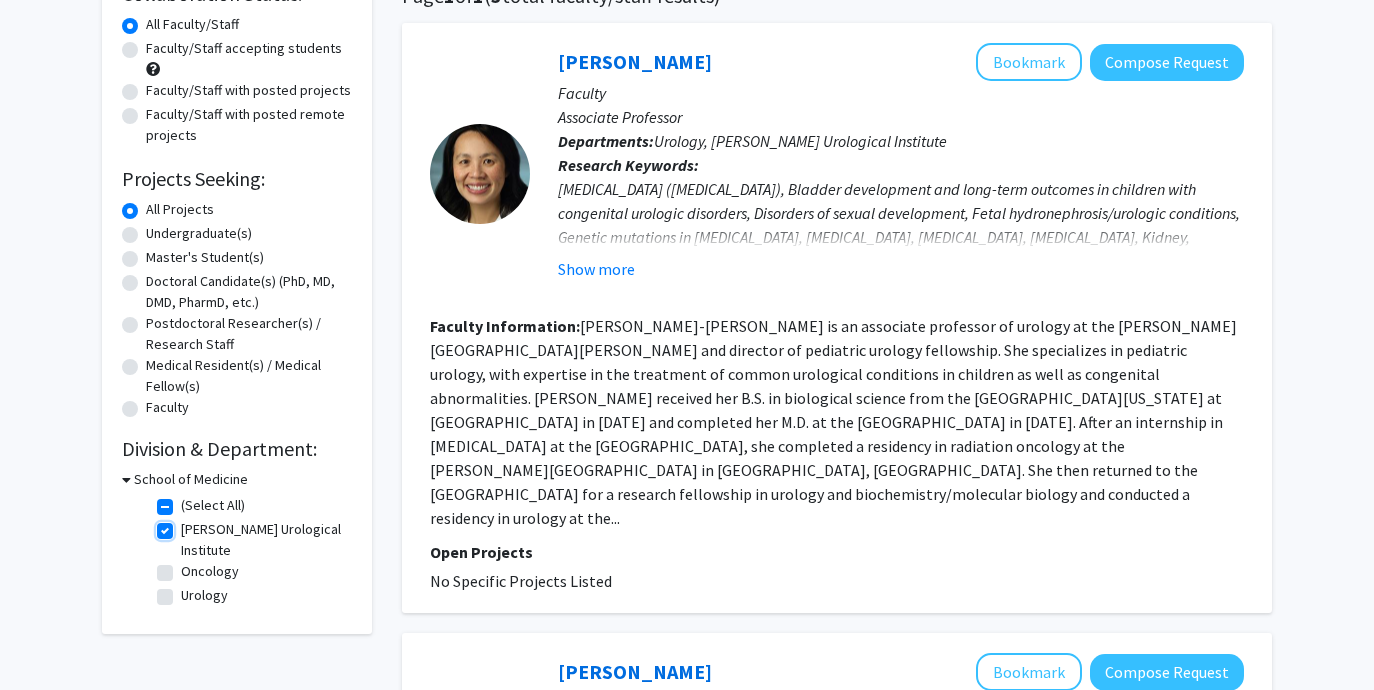 click on "[PERSON_NAME] Urological Institute" at bounding box center (187, 525) 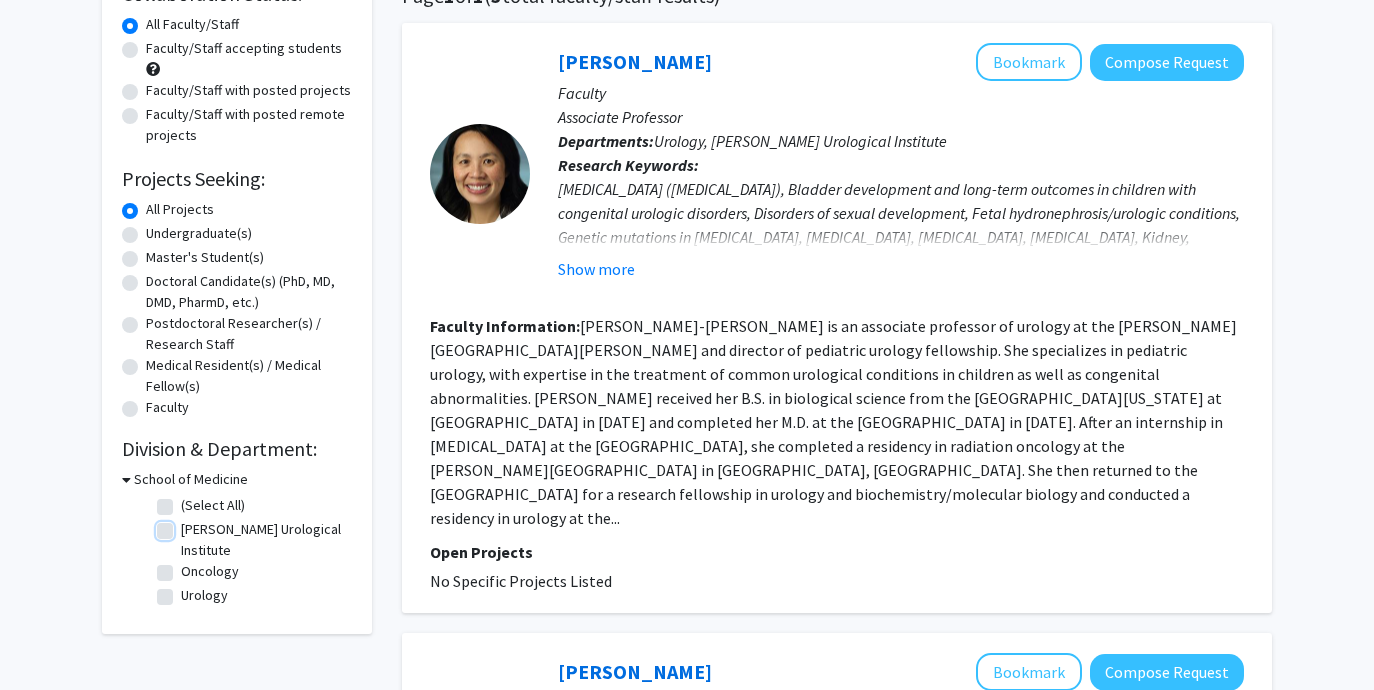 checkbox on "false" 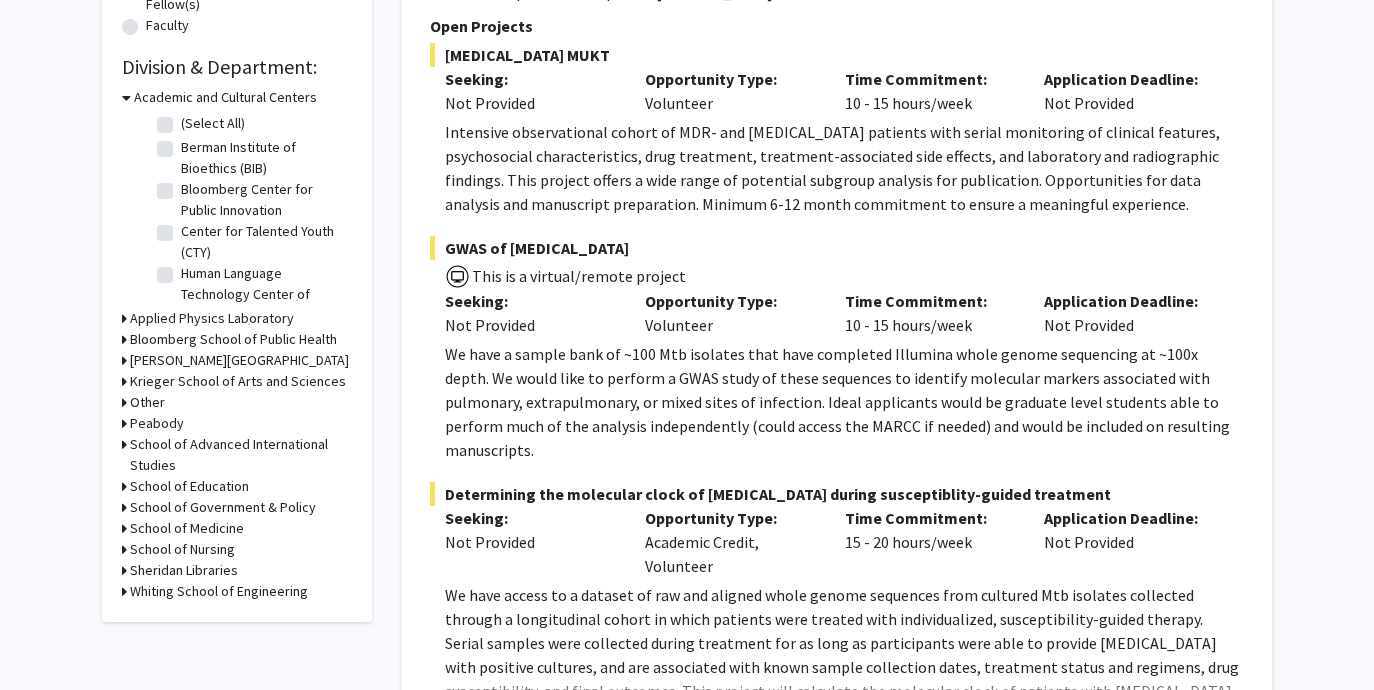 scroll, scrollTop: 564, scrollLeft: 0, axis: vertical 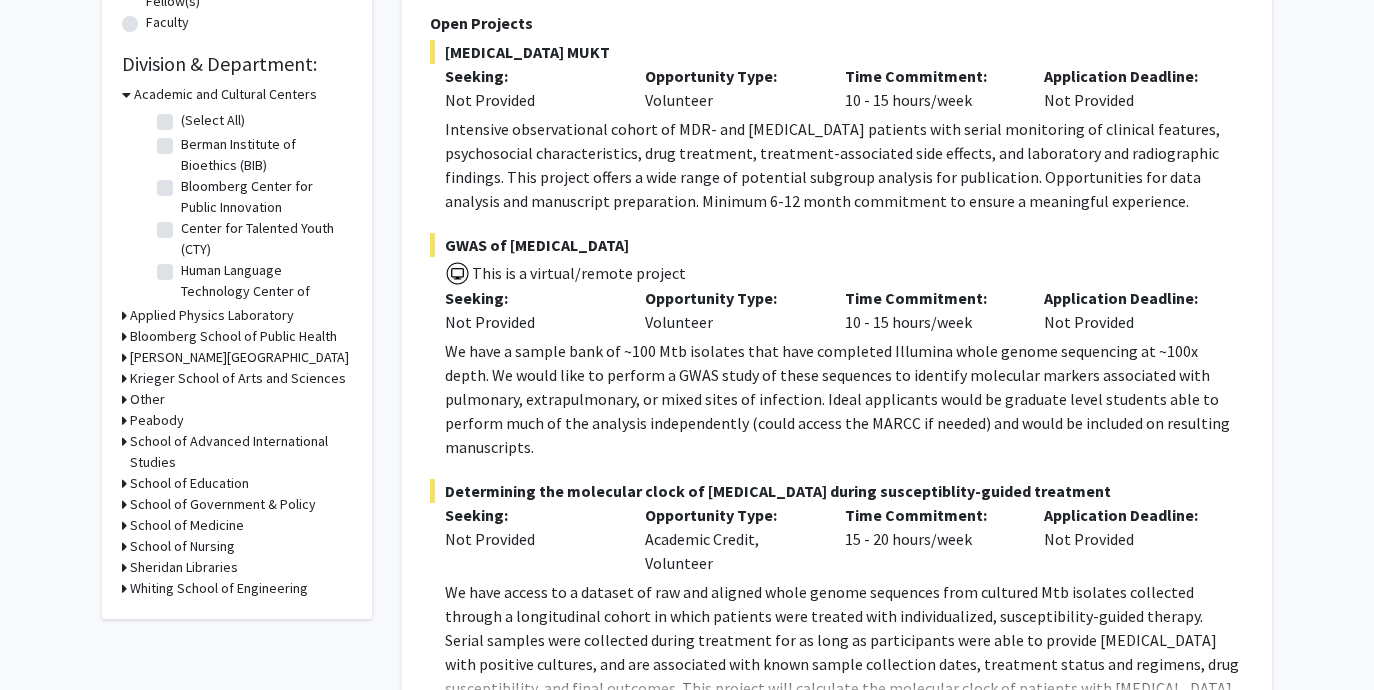 click on "School of Medicine" at bounding box center [187, 525] 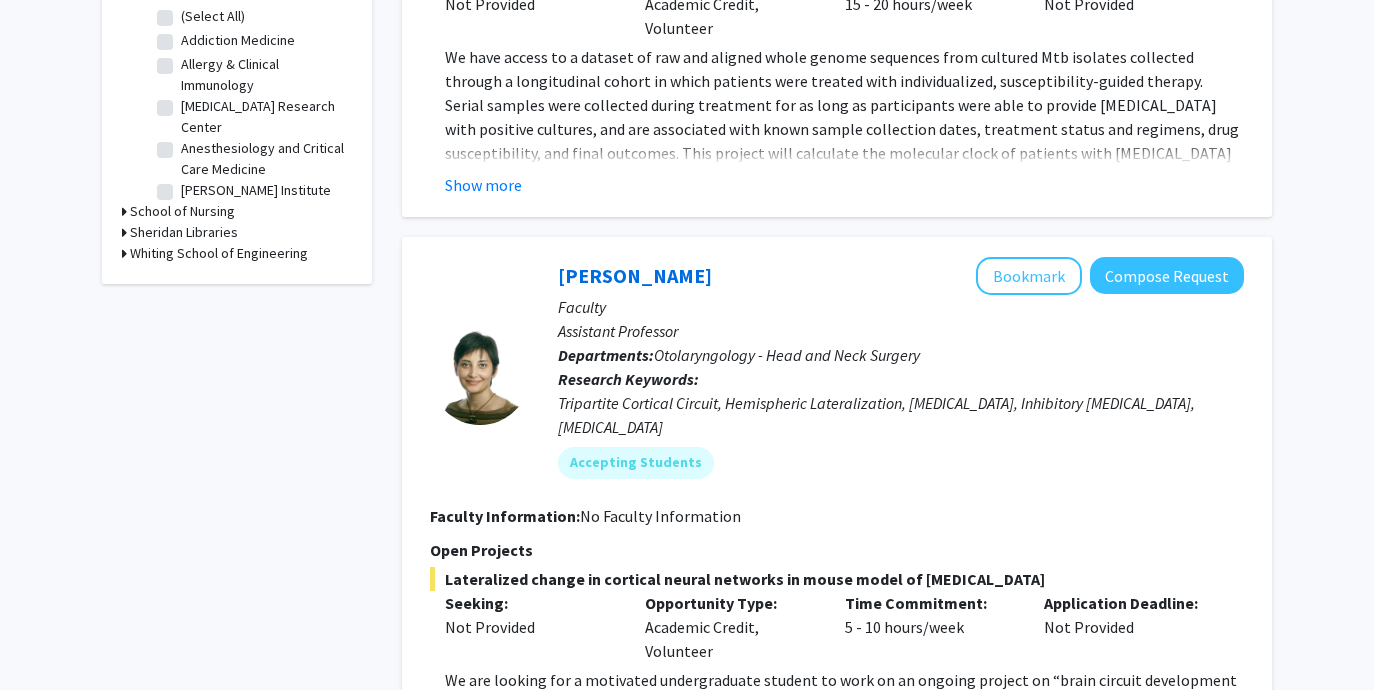scroll, scrollTop: 1006, scrollLeft: 0, axis: vertical 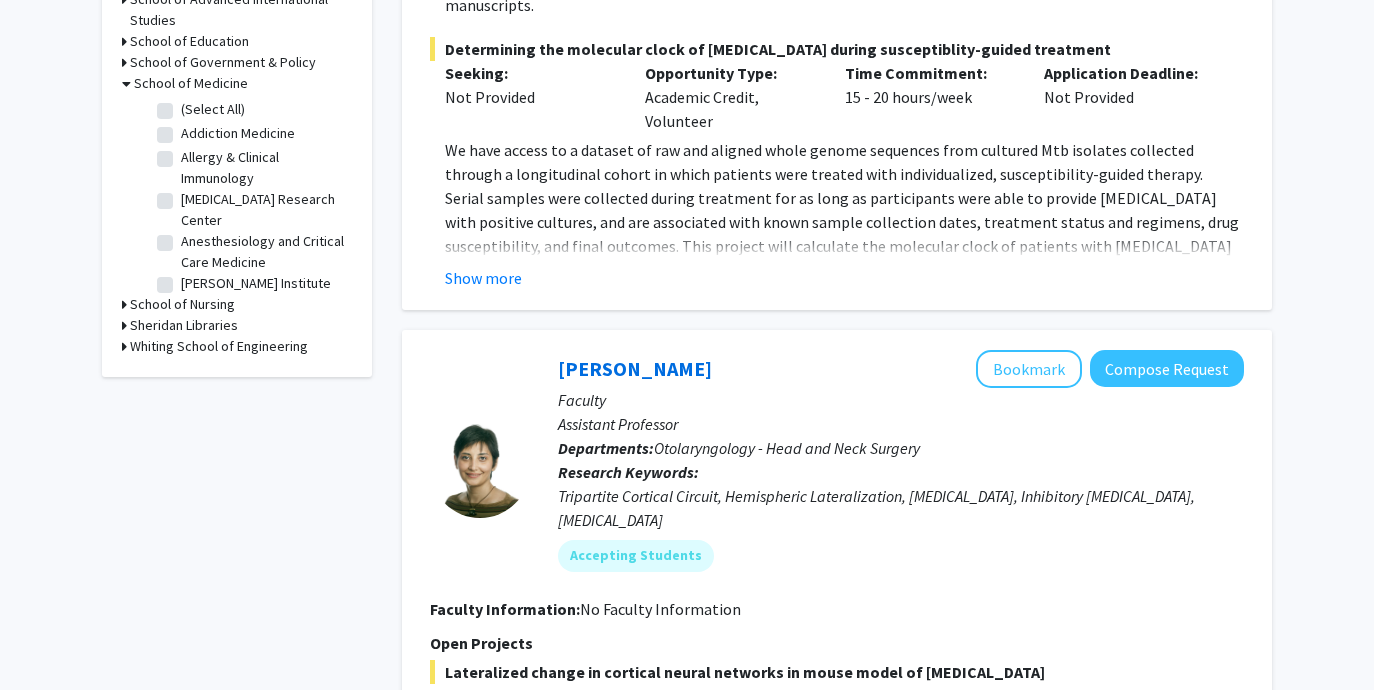 click on "Addiction Medicine" 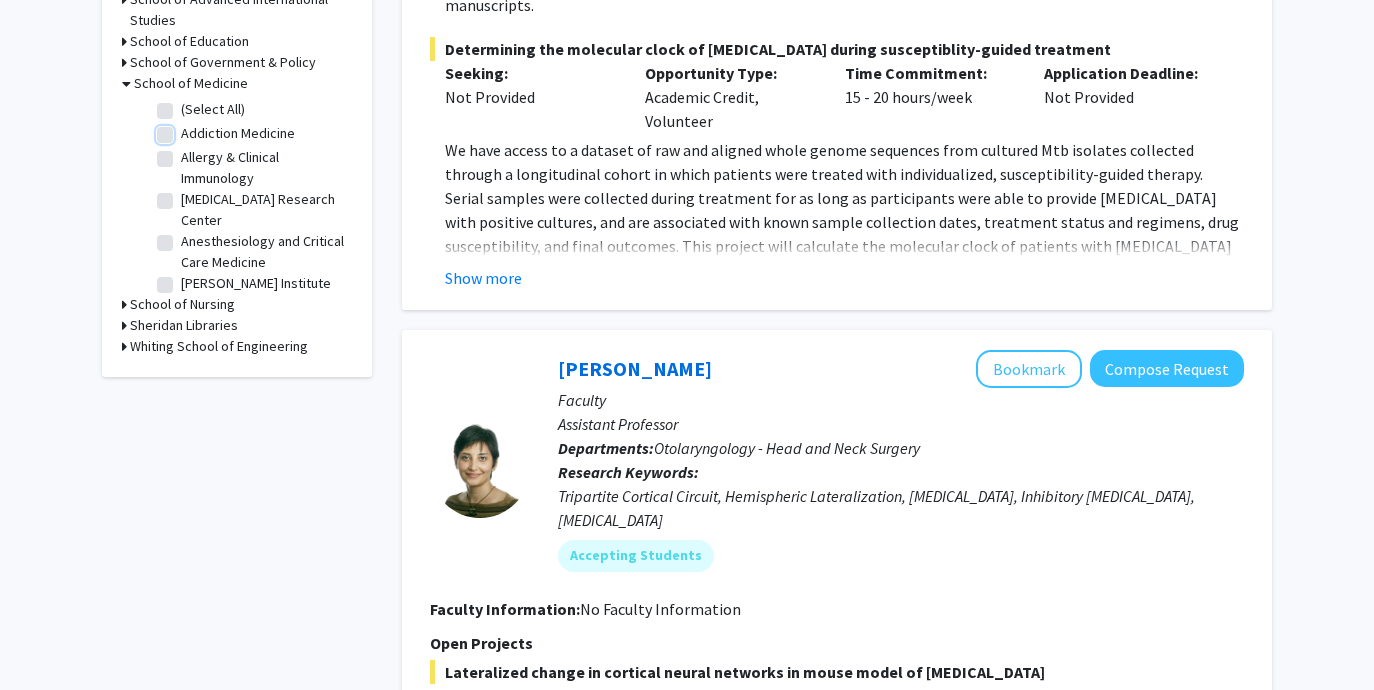 click on "Addiction Medicine" at bounding box center [187, 129] 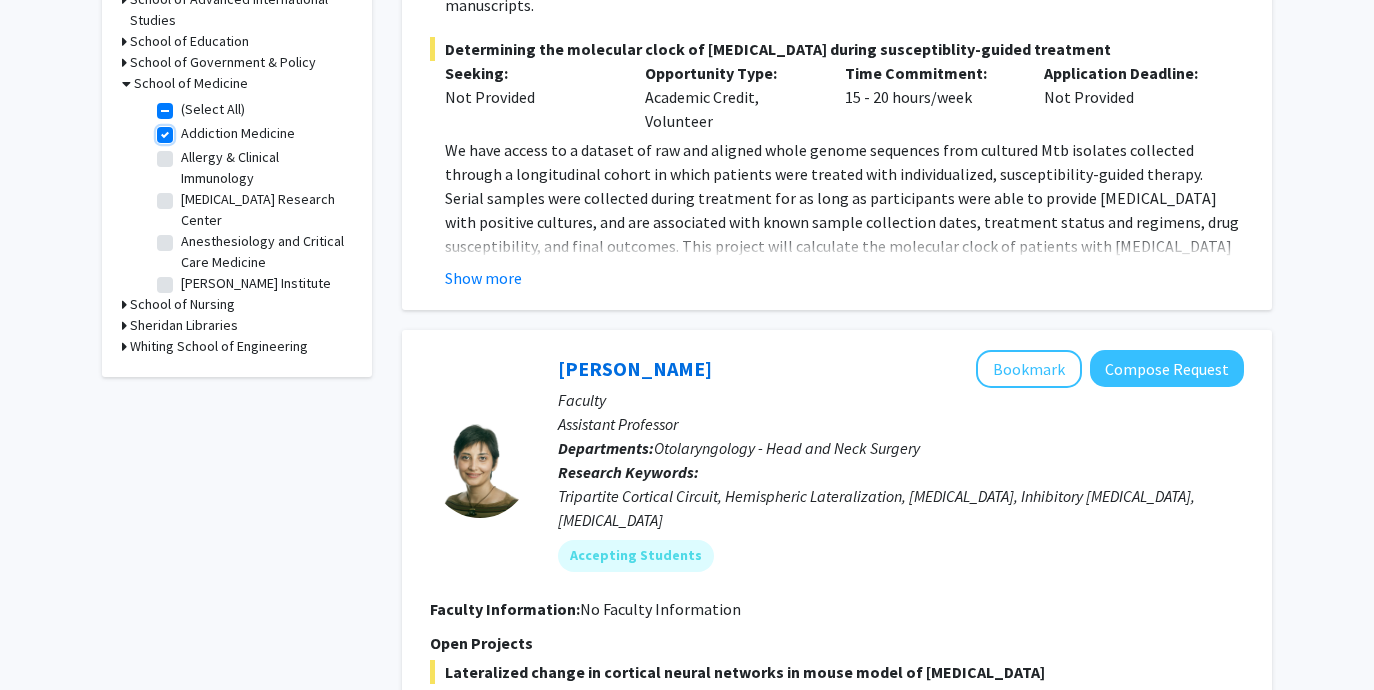 checkbox on "true" 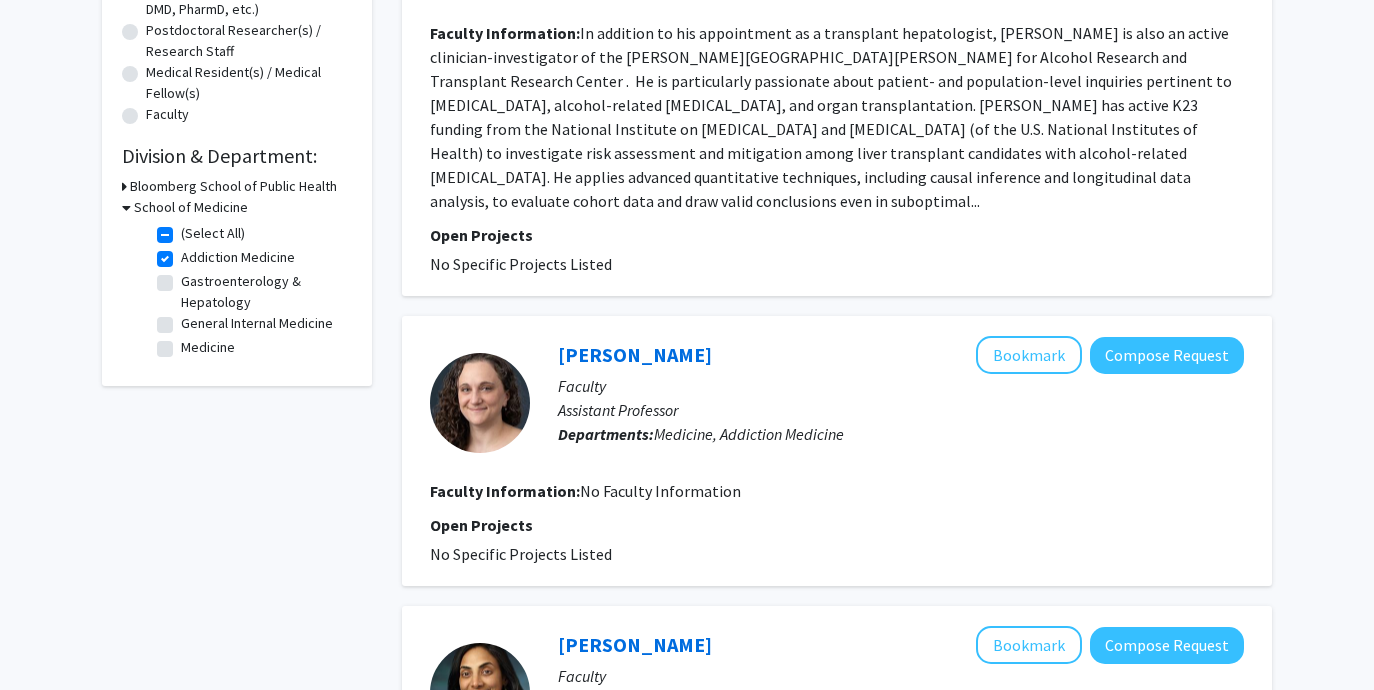 scroll, scrollTop: 0, scrollLeft: 0, axis: both 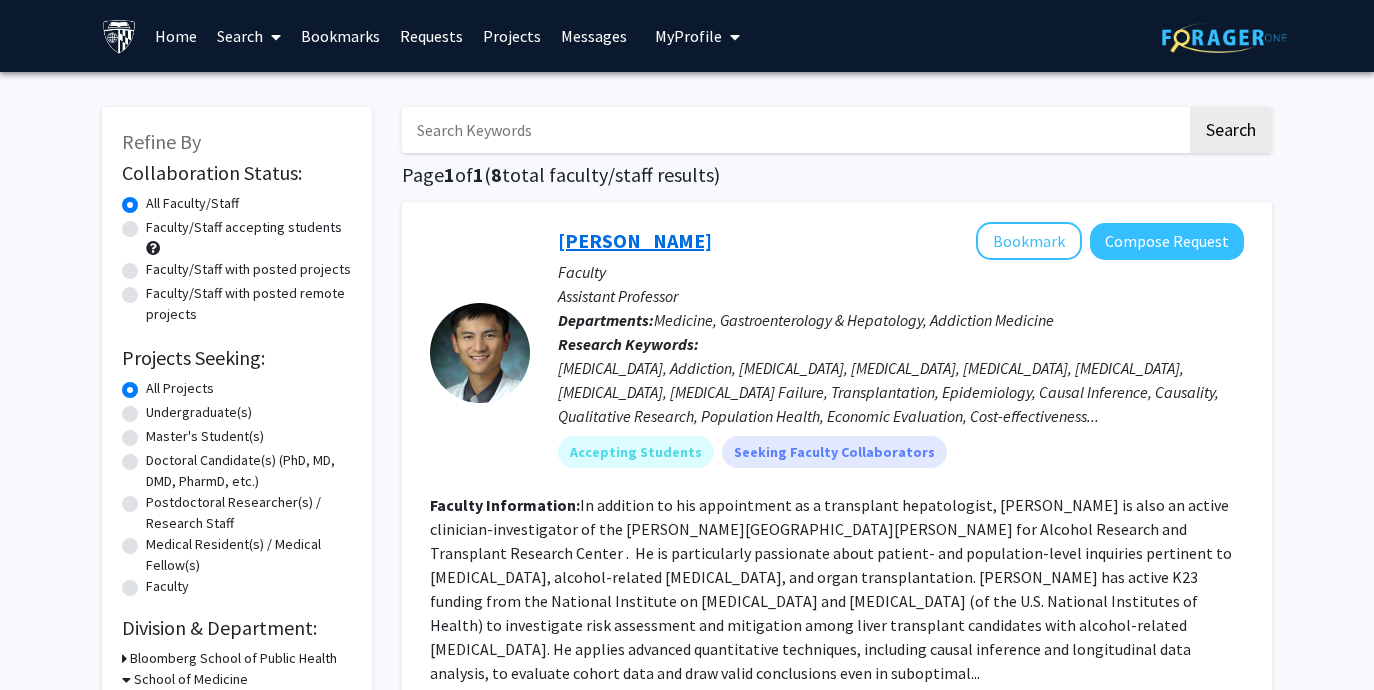 click on "[PERSON_NAME]" 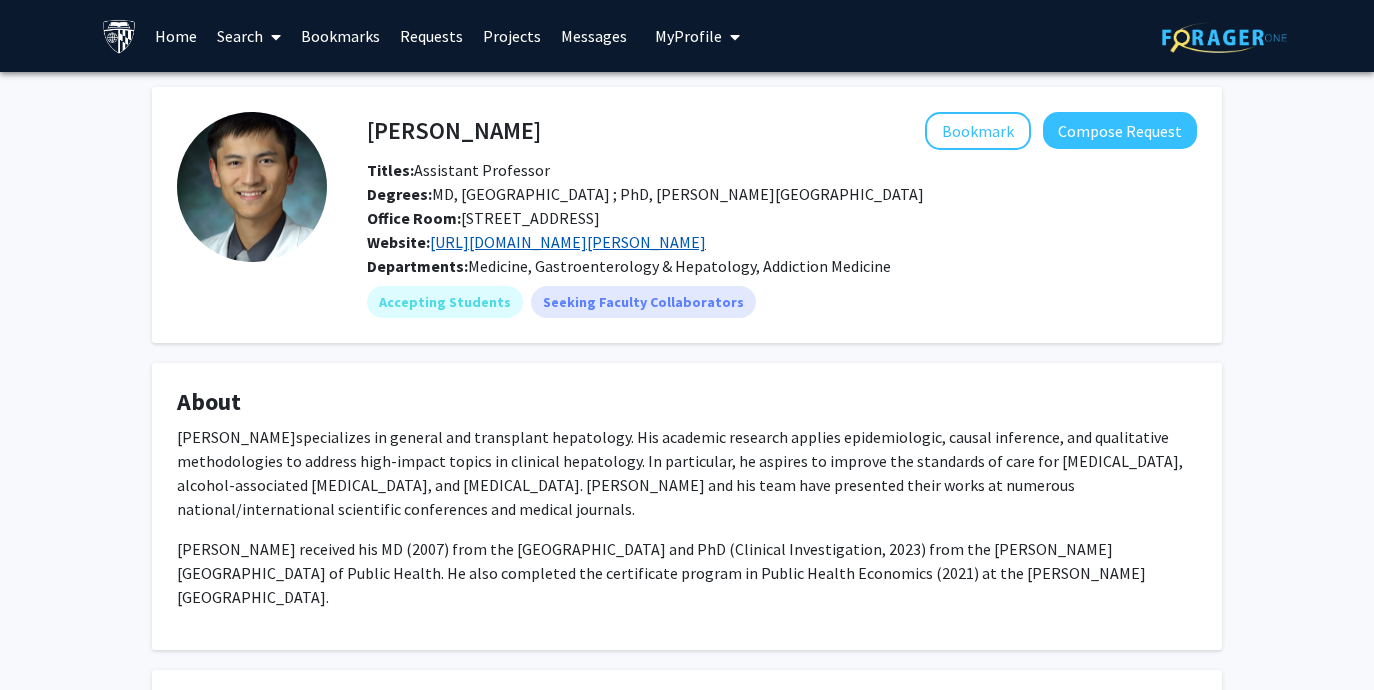 click on "[URL][DOMAIN_NAME][PERSON_NAME]" 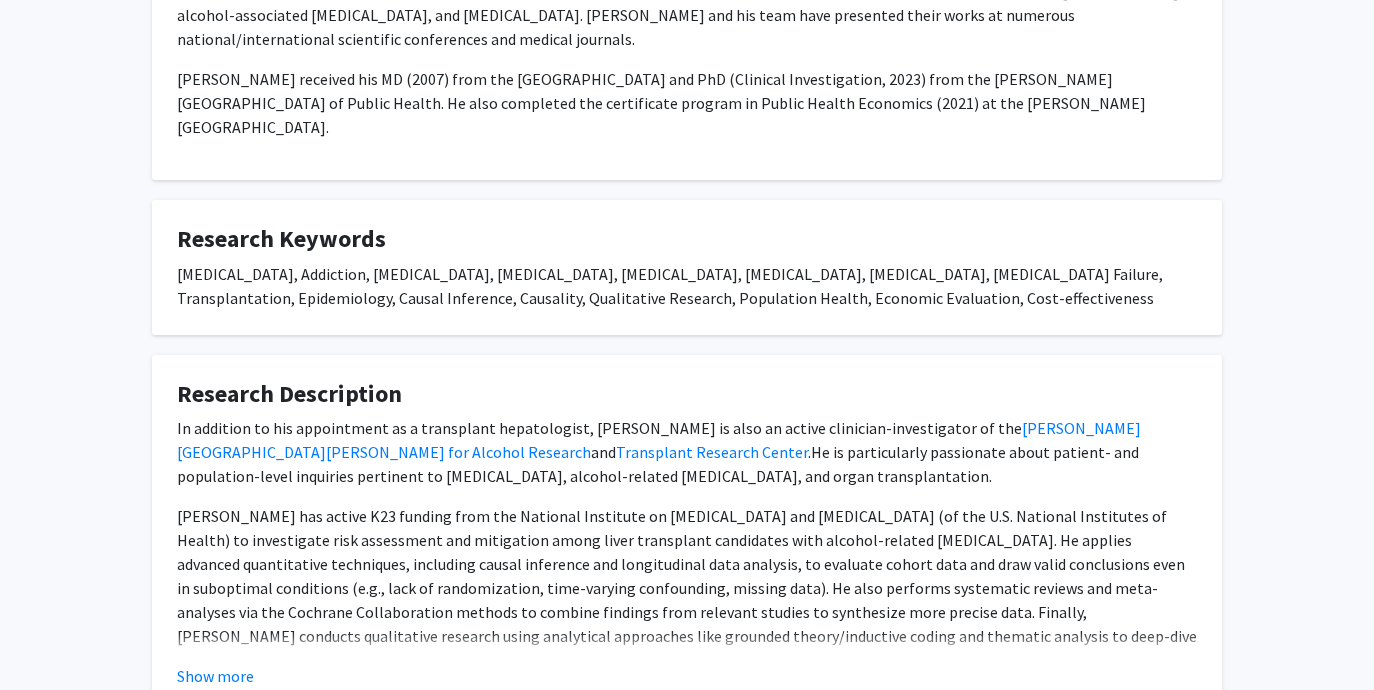 scroll, scrollTop: 622, scrollLeft: 0, axis: vertical 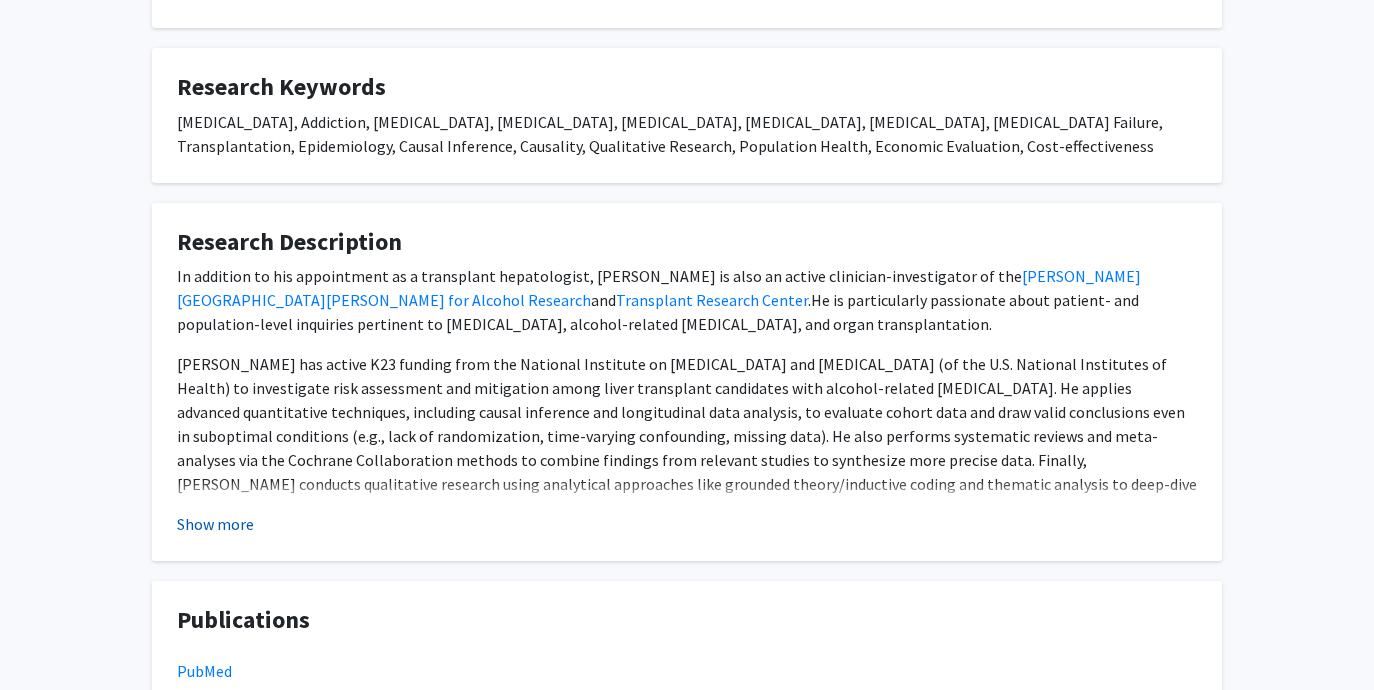 click on "Show more" 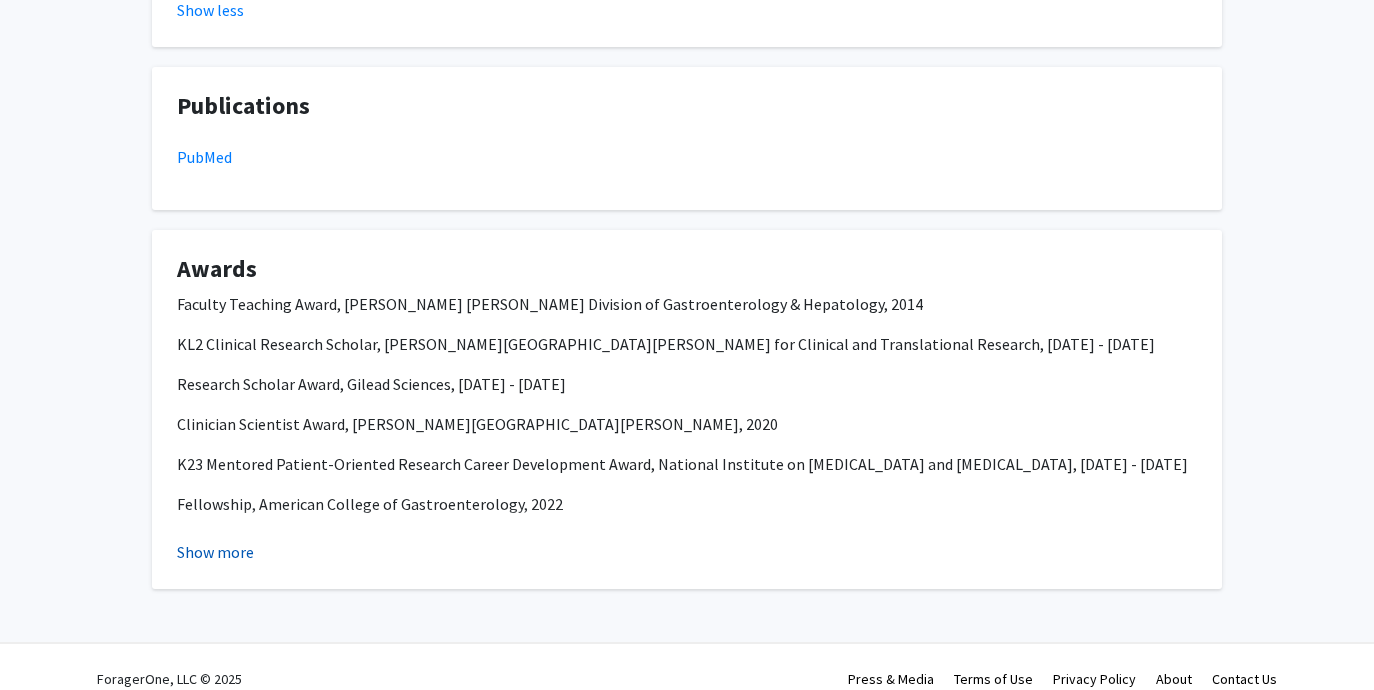 scroll, scrollTop: 0, scrollLeft: 0, axis: both 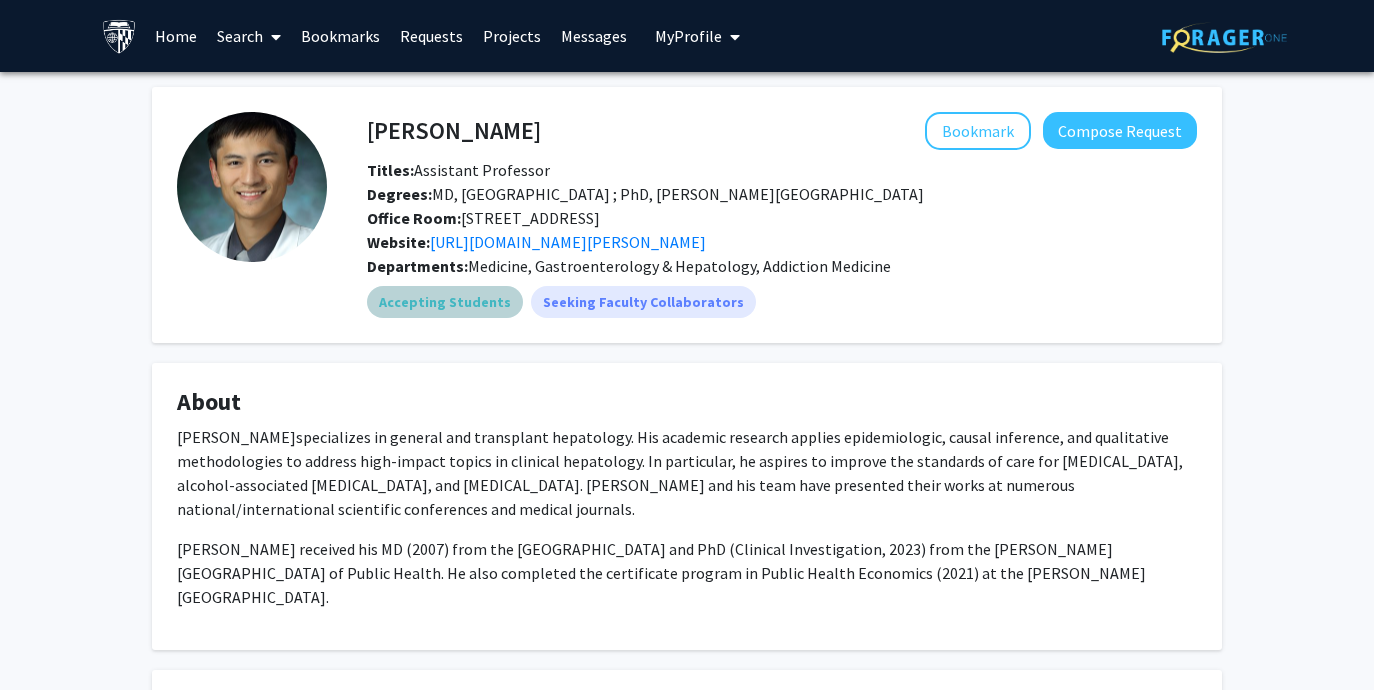 click on "Accepting Students" at bounding box center [445, 302] 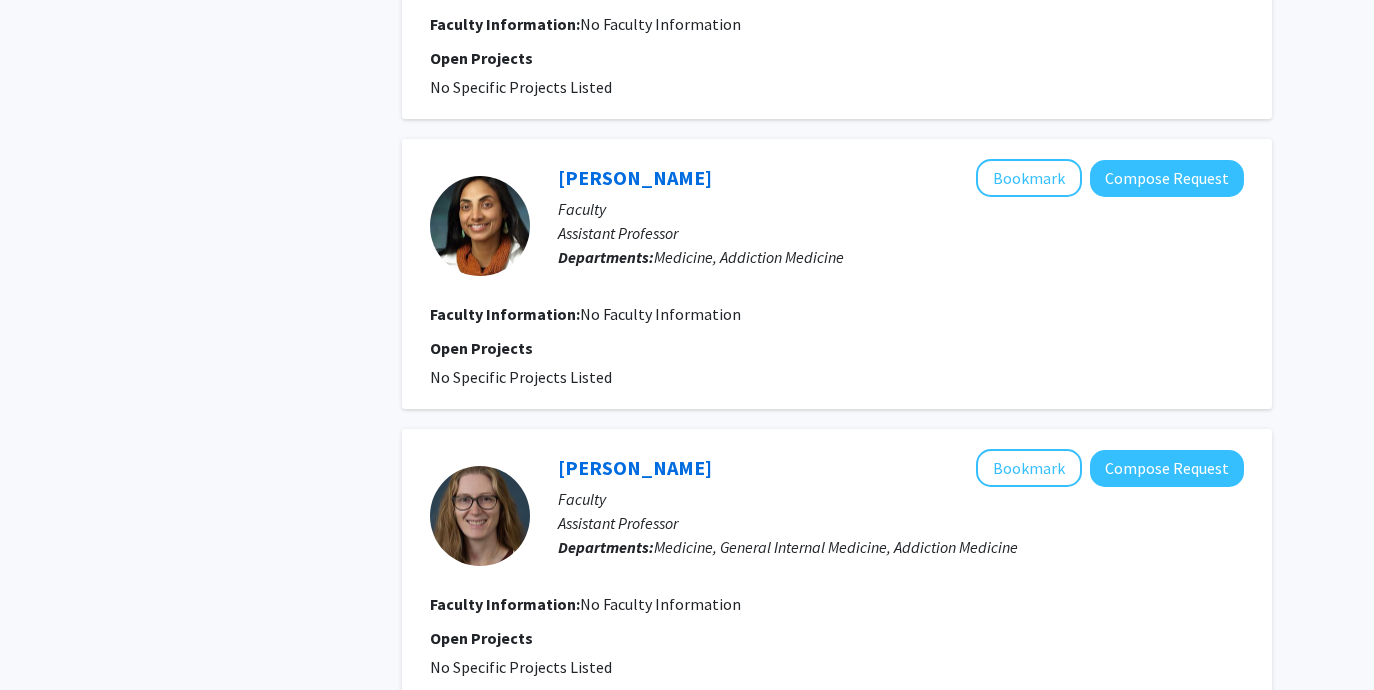 scroll, scrollTop: 264, scrollLeft: 0, axis: vertical 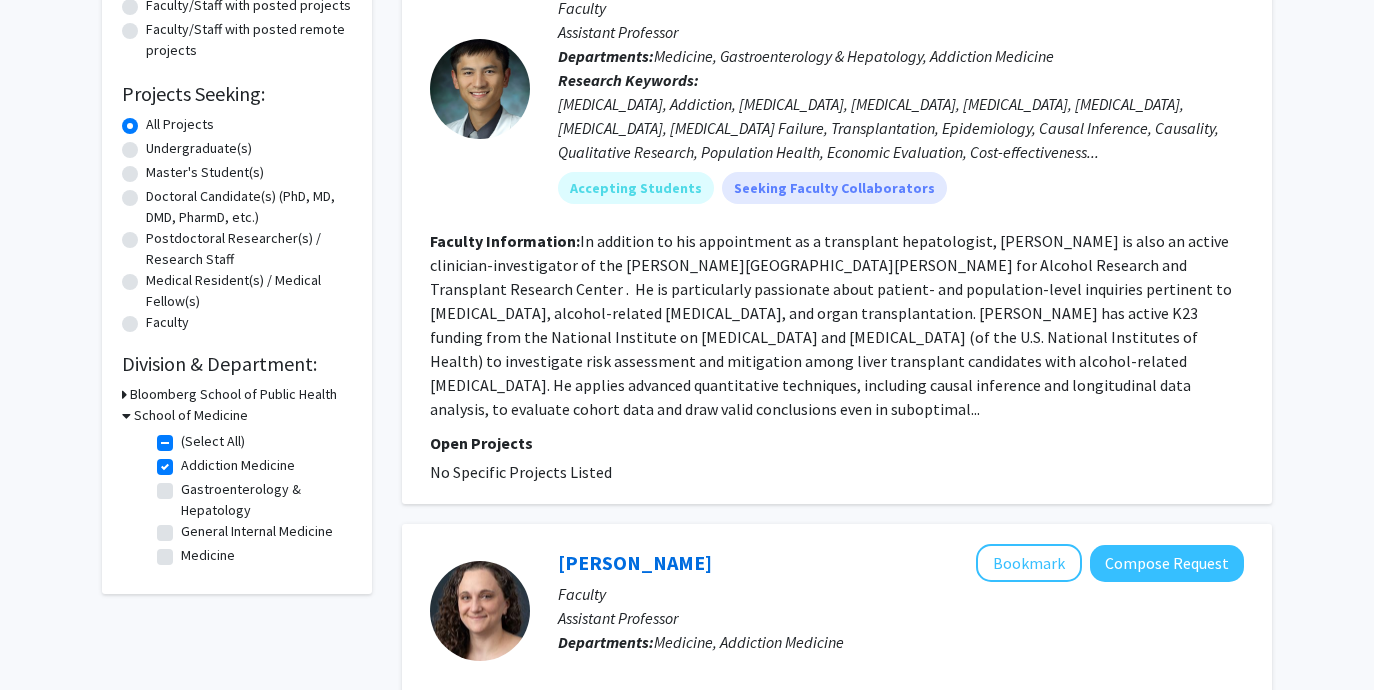 click on "Gastroenterology & Hepatology" 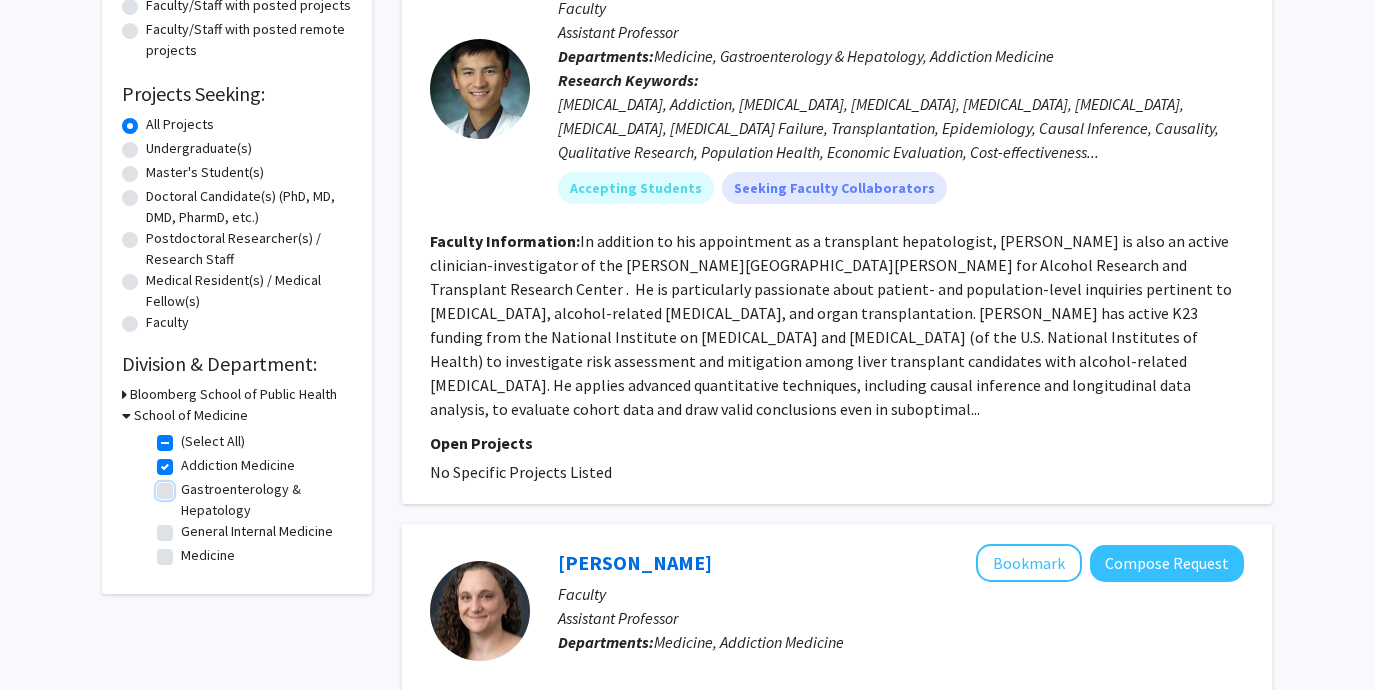 click on "Gastroenterology & Hepatology" at bounding box center (187, 485) 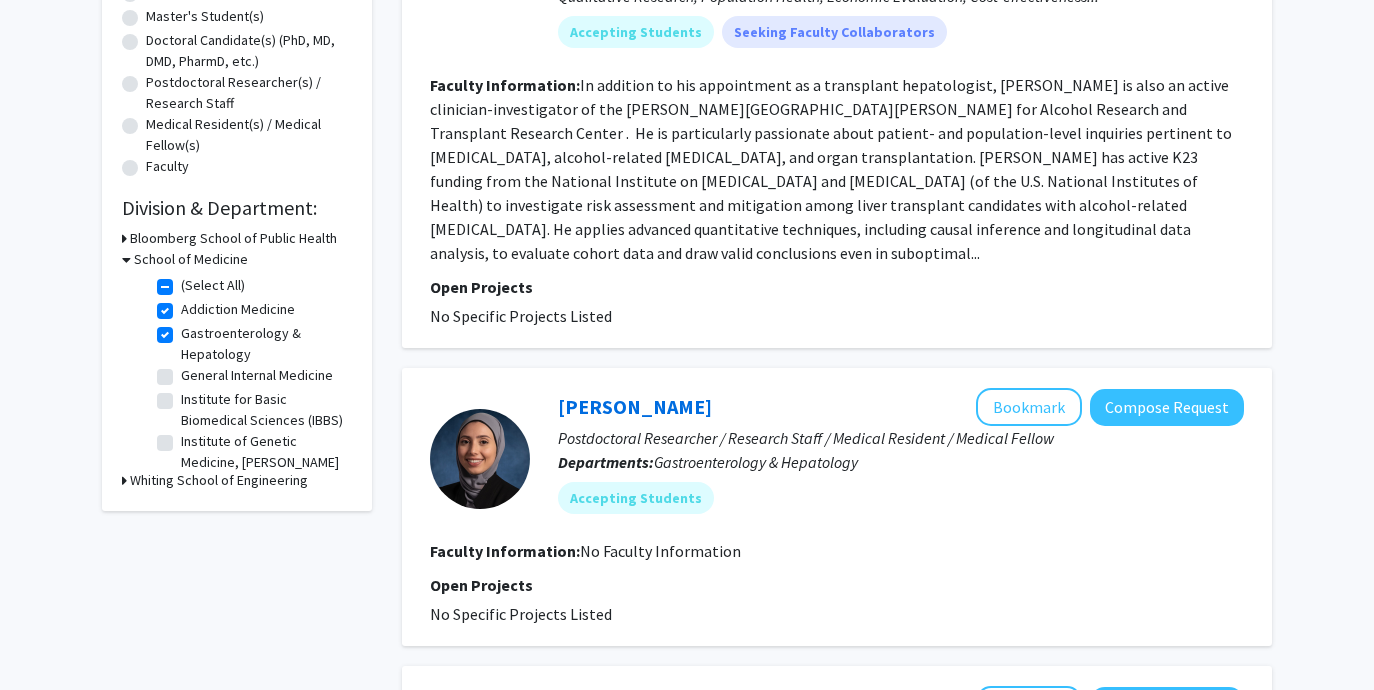 scroll, scrollTop: 423, scrollLeft: 0, axis: vertical 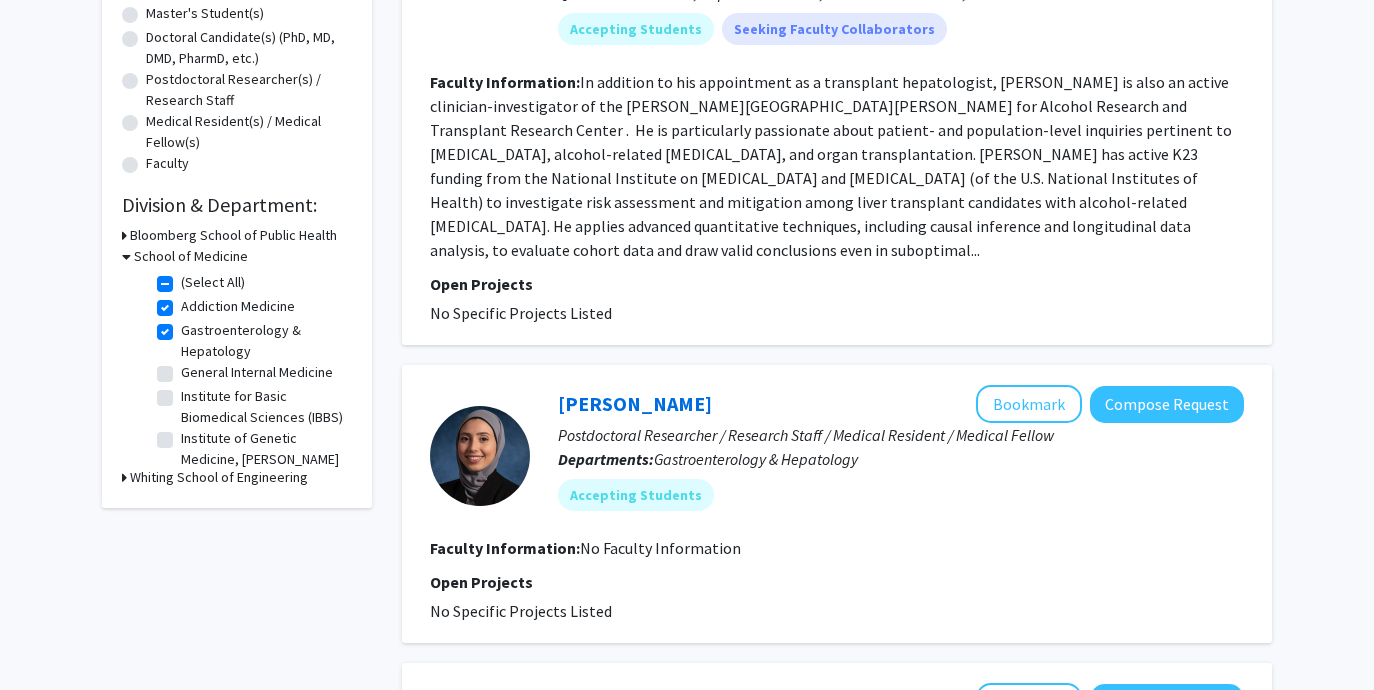 click on "Addiction Medicine" 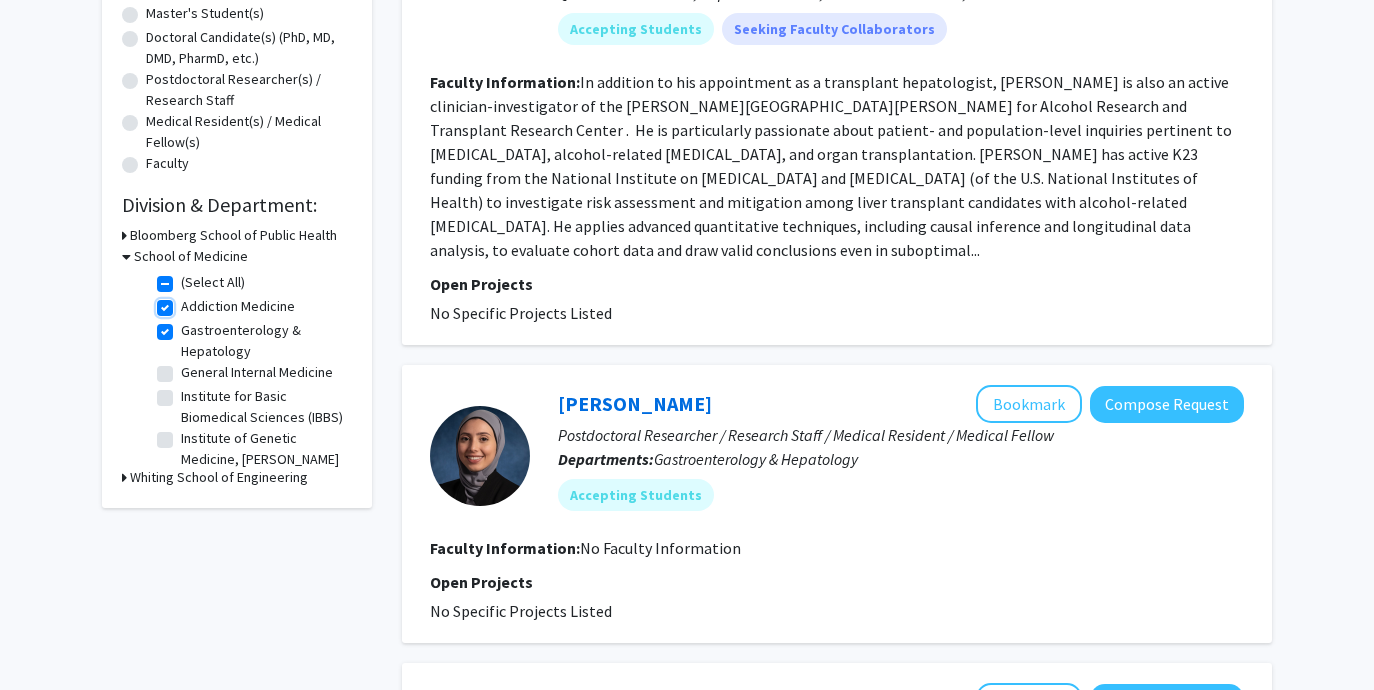 click on "Addiction Medicine" at bounding box center [187, 302] 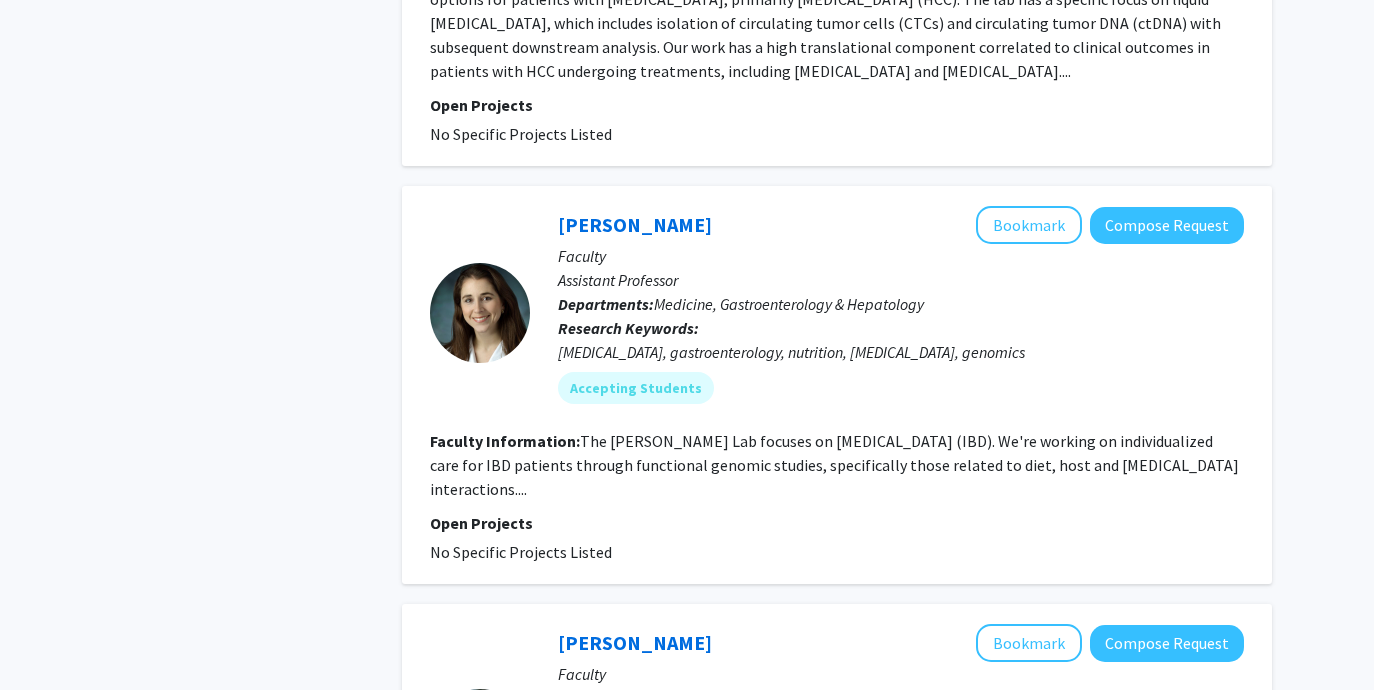 scroll, scrollTop: 1566, scrollLeft: 0, axis: vertical 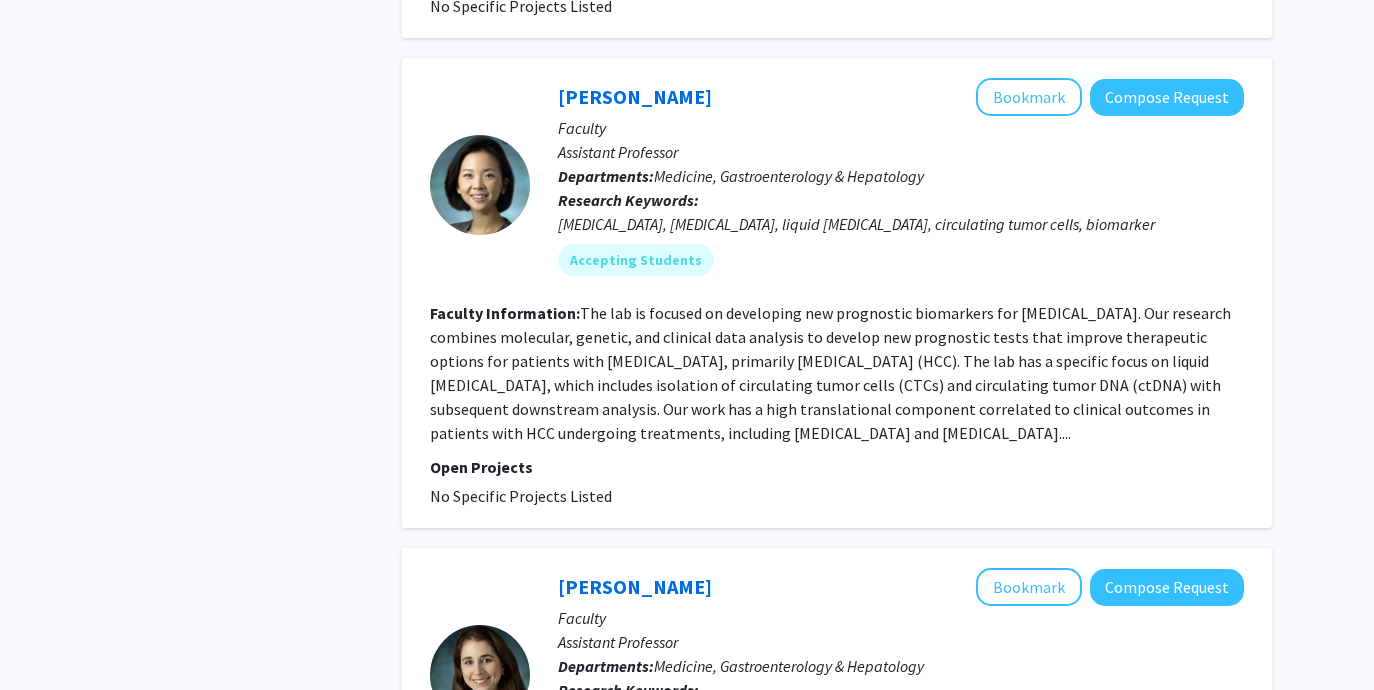 click on "[PERSON_NAME]" 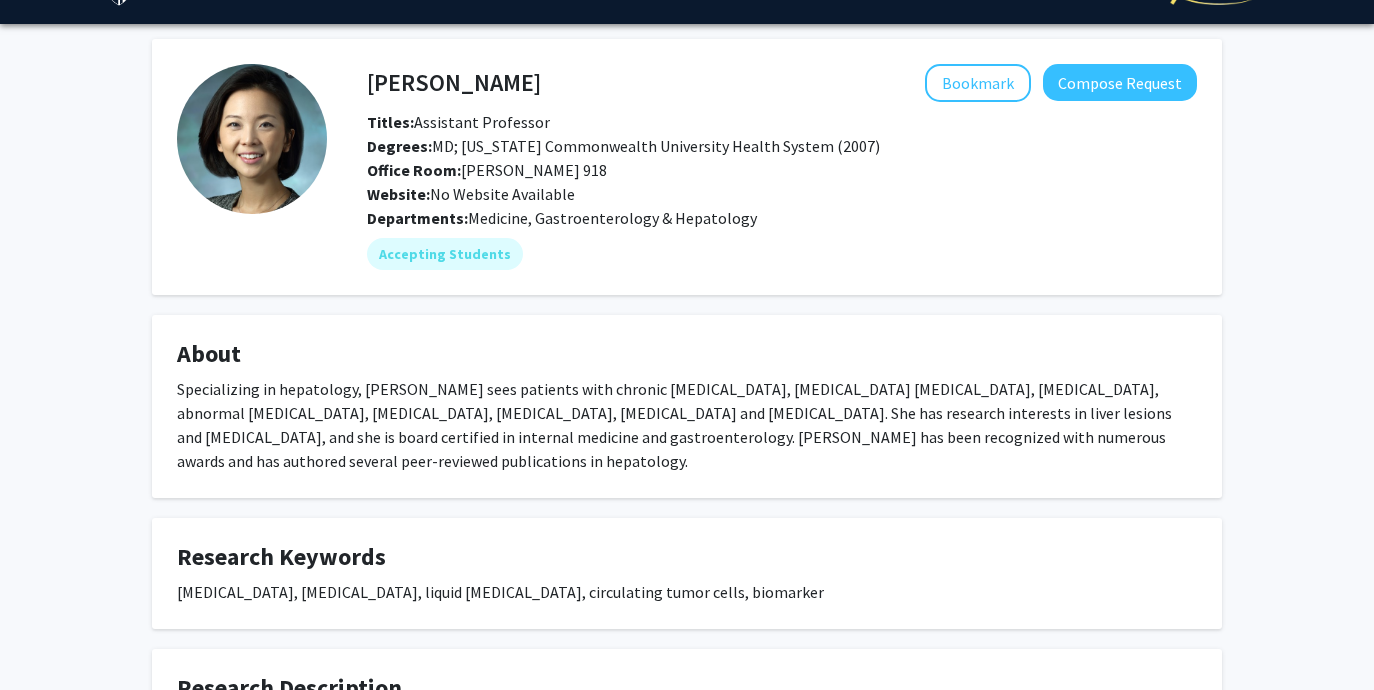 scroll, scrollTop: 27, scrollLeft: 0, axis: vertical 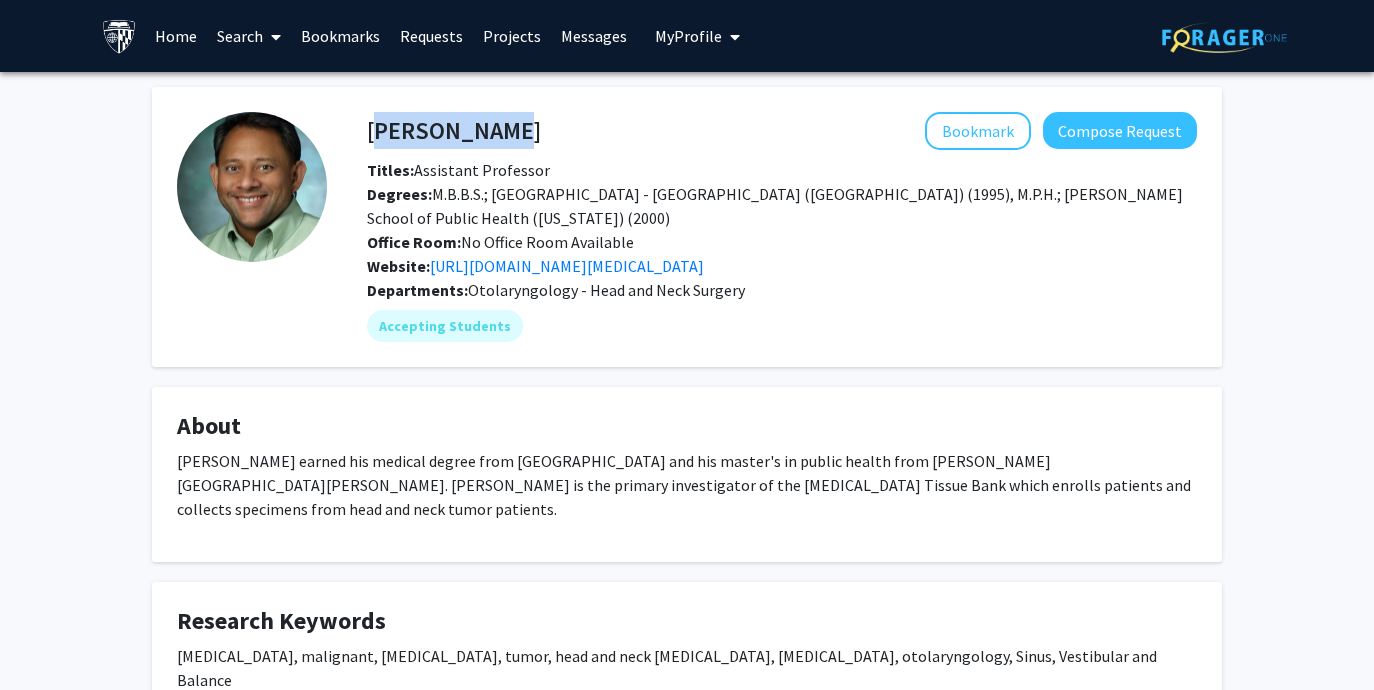 drag, startPoint x: 490, startPoint y: 135, endPoint x: 372, endPoint y: 134, distance: 118.004234 